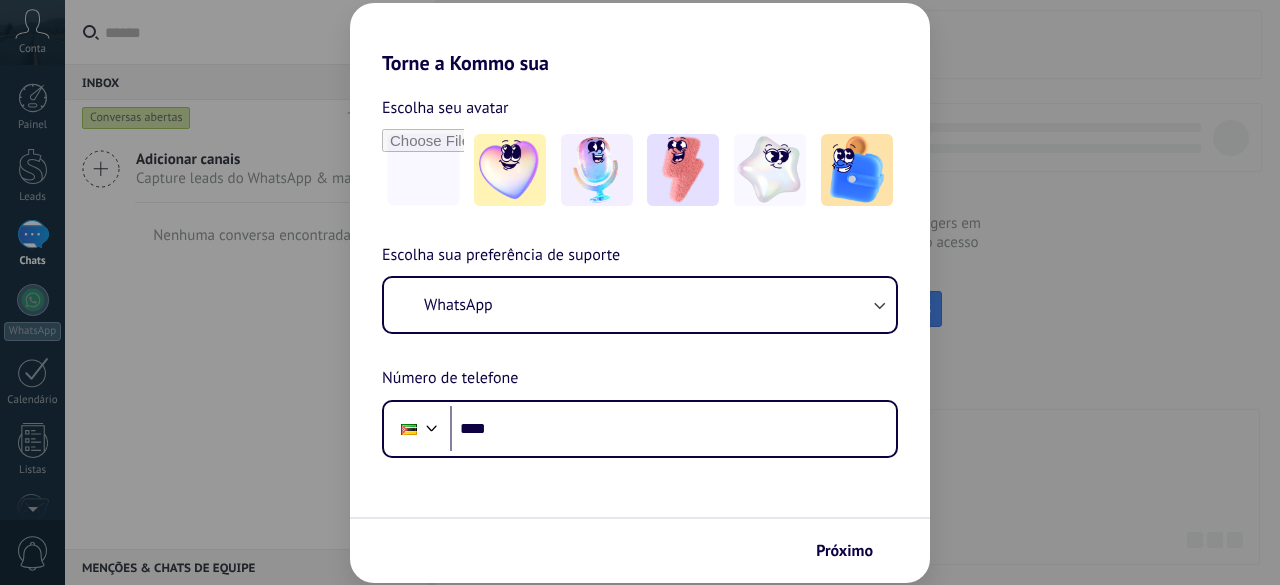 scroll, scrollTop: 0, scrollLeft: 0, axis: both 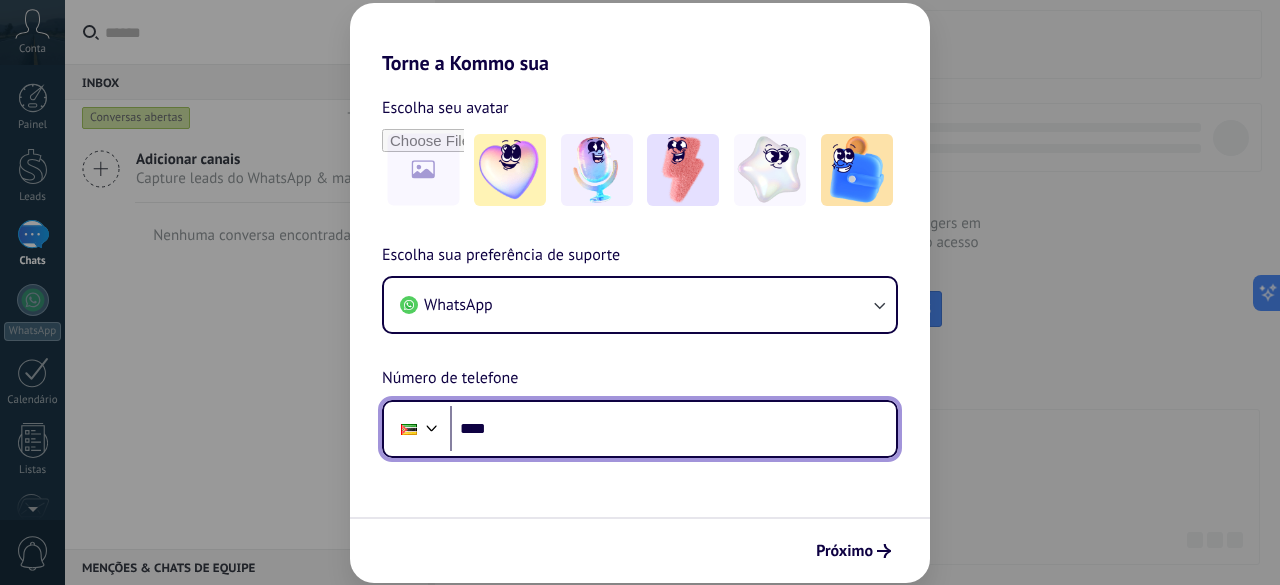 click on "****" at bounding box center [673, 429] 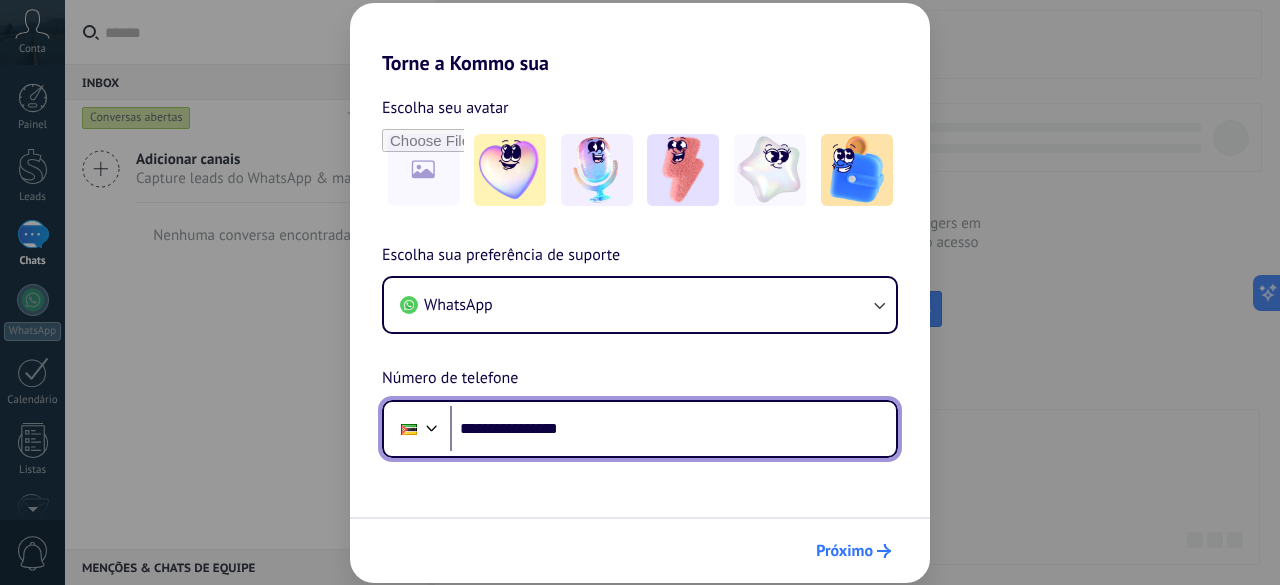 type on "**********" 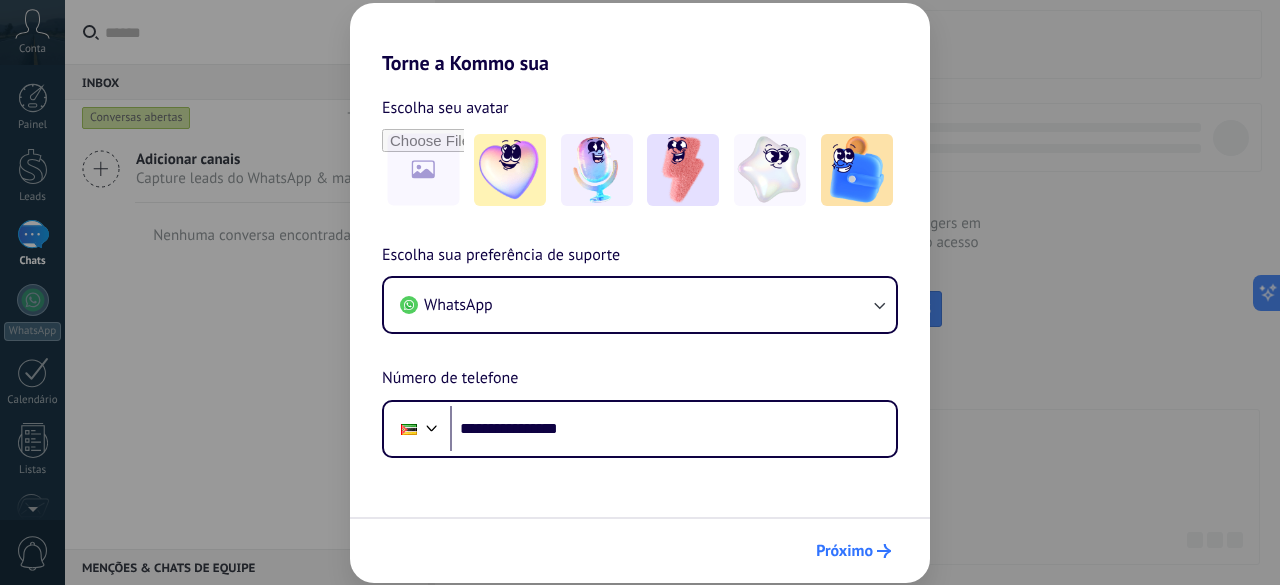 click on "Próximo" at bounding box center (844, 551) 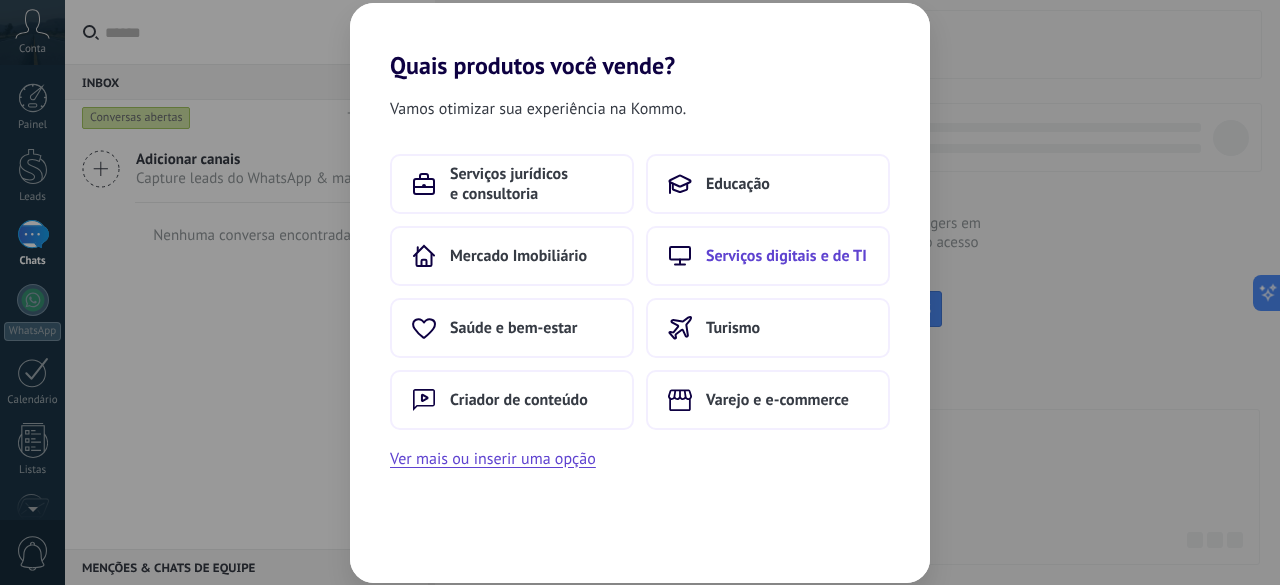 click on "Serviços digitais e de TI" at bounding box center [786, 256] 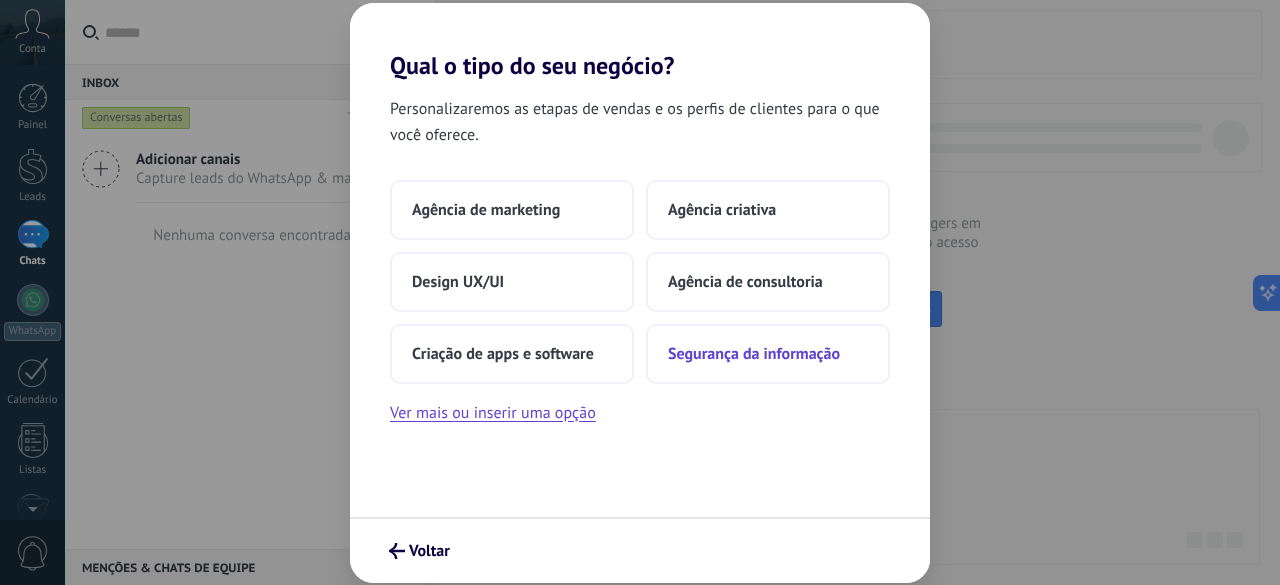 click on "Segurança da informação" at bounding box center (754, 354) 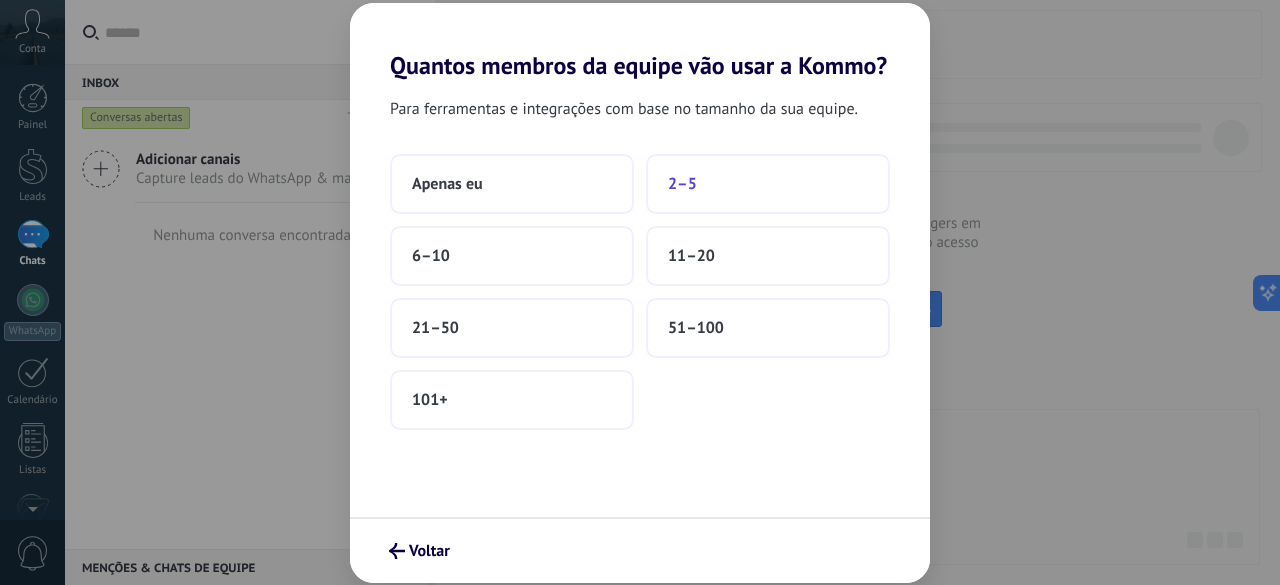 click on "2–5" at bounding box center [682, 184] 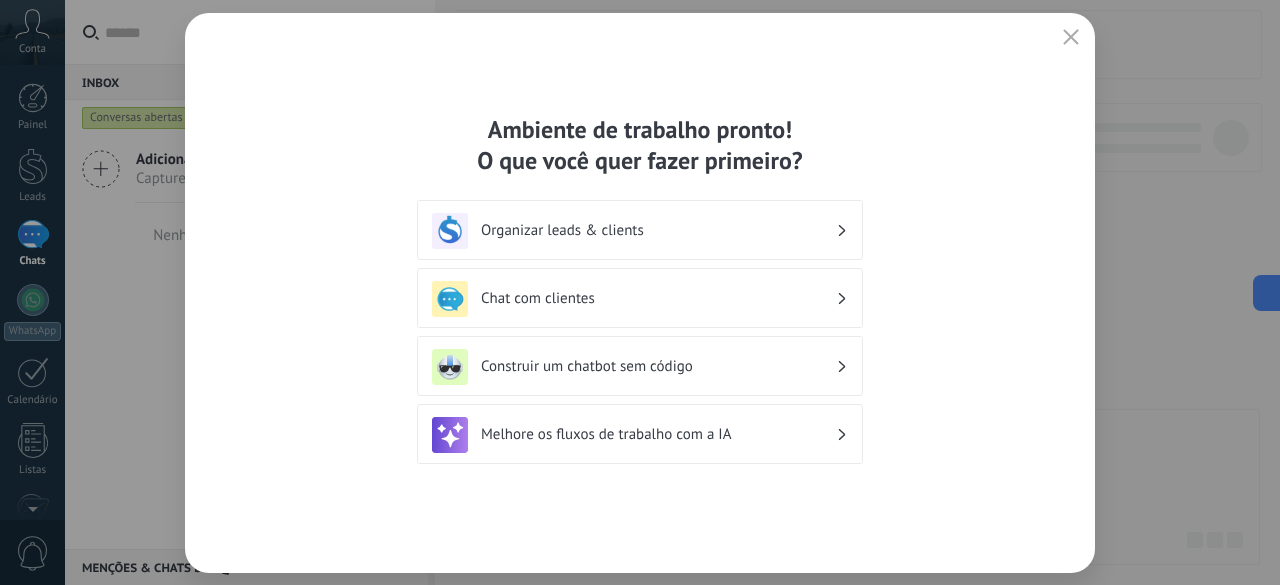 click at bounding box center [1071, 38] 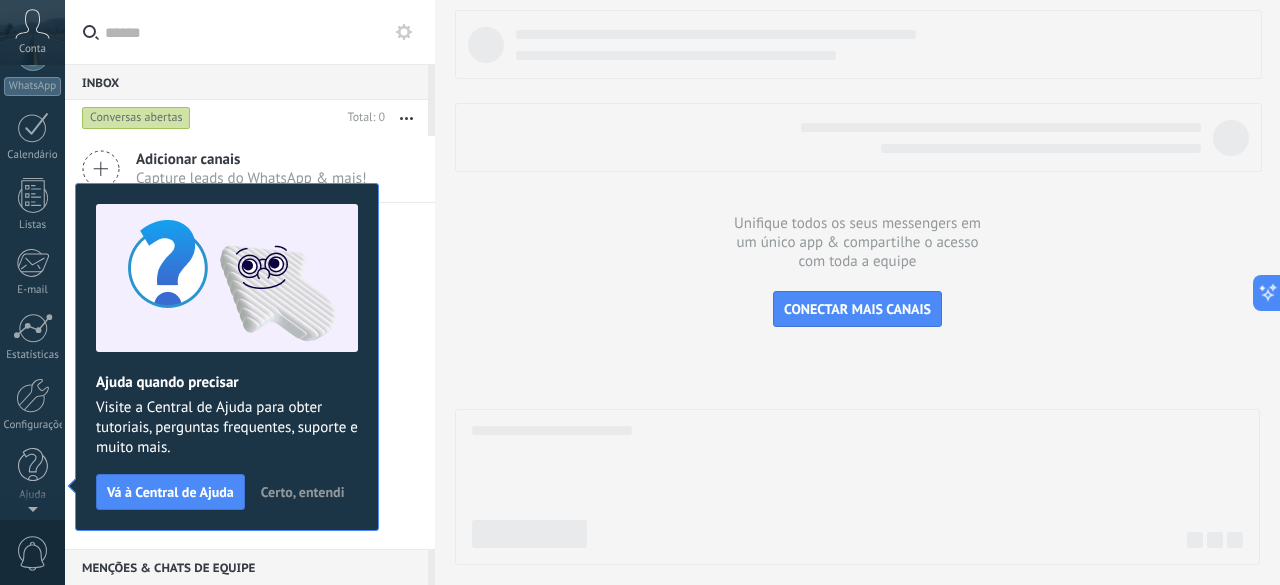scroll, scrollTop: 0, scrollLeft: 0, axis: both 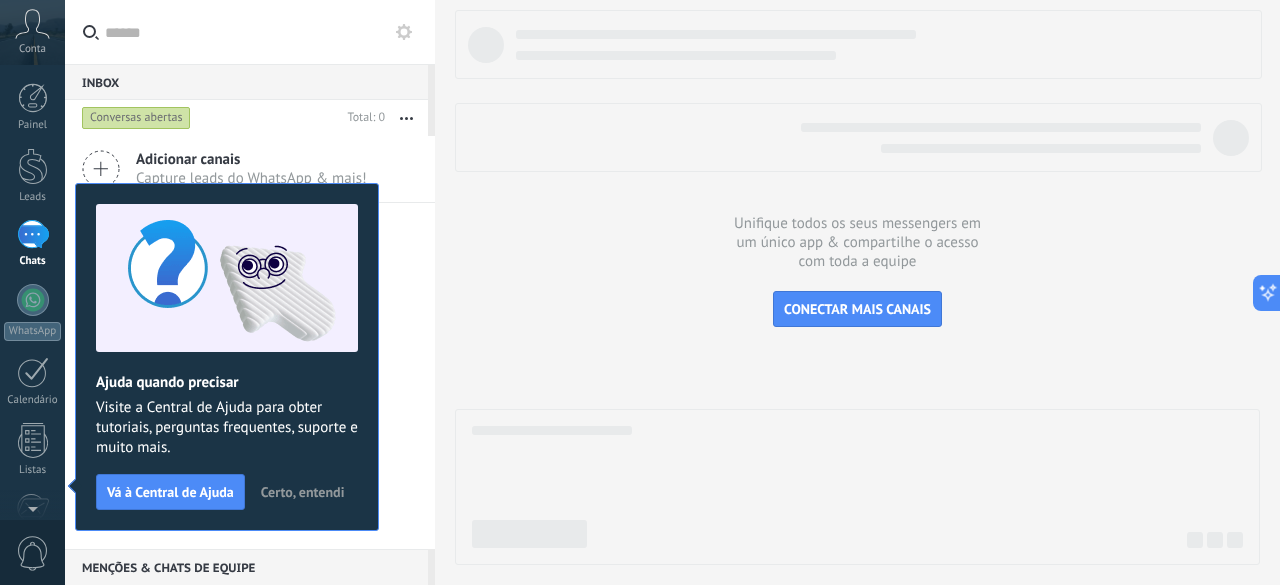 click on "Certo, entendi" at bounding box center [303, 492] 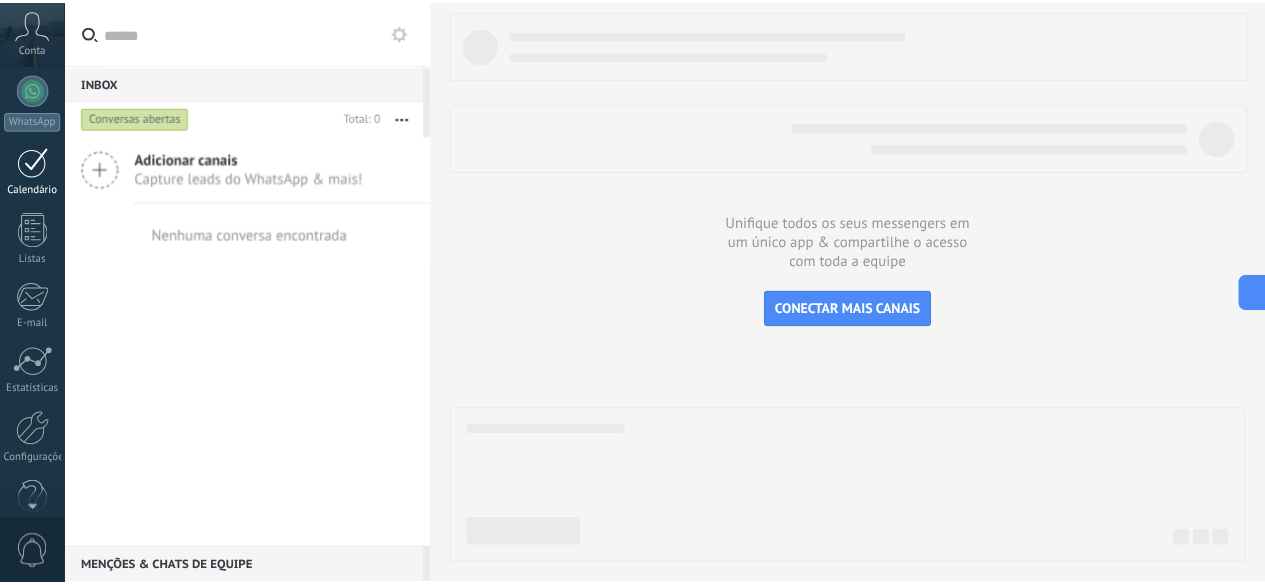 scroll, scrollTop: 245, scrollLeft: 0, axis: vertical 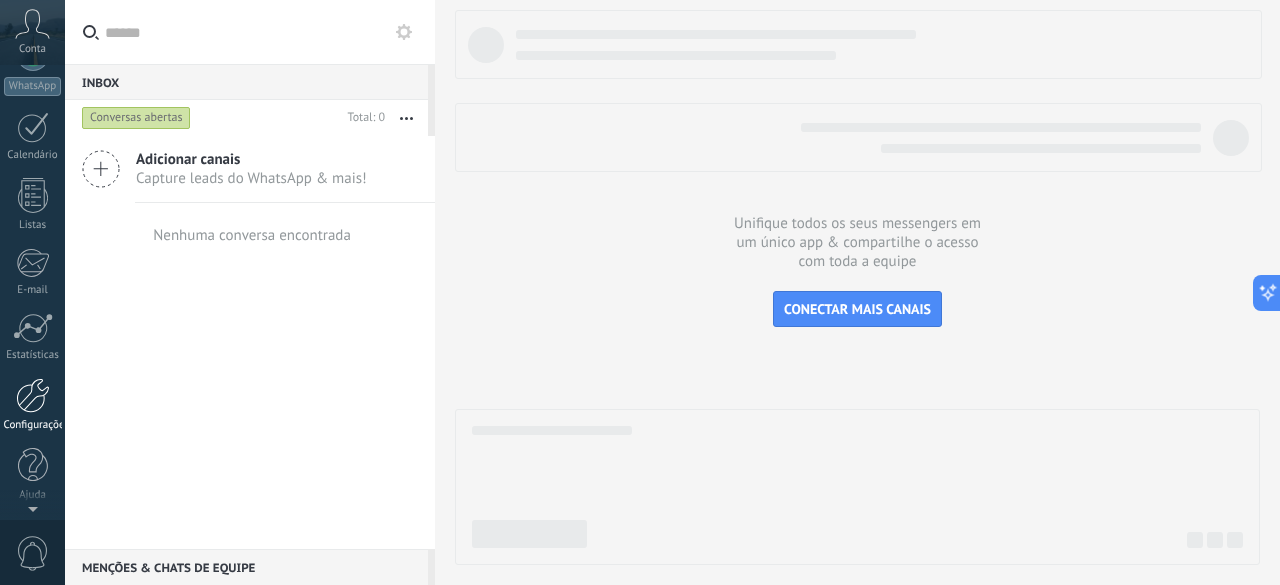 click at bounding box center (33, 395) 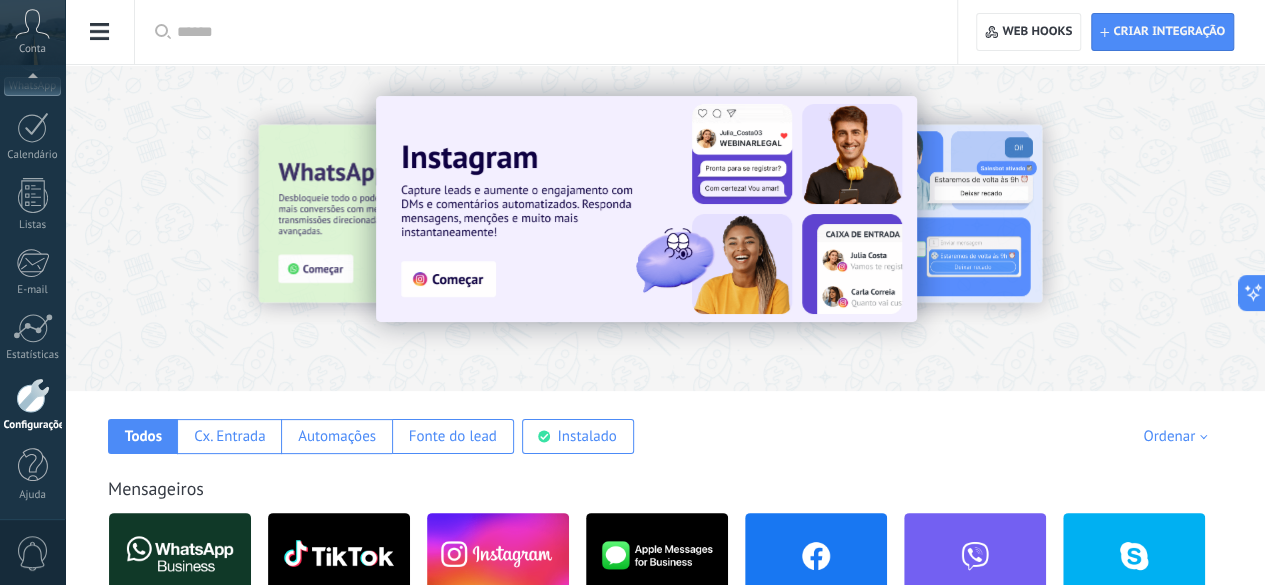 click at bounding box center (665, 222) 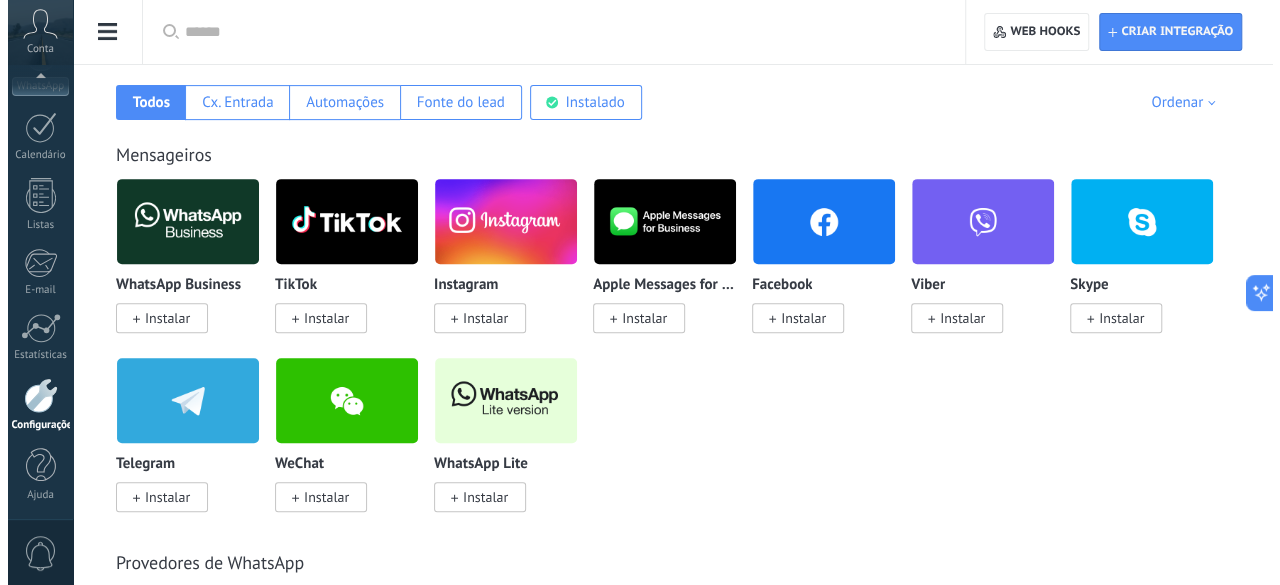 scroll, scrollTop: 362, scrollLeft: 0, axis: vertical 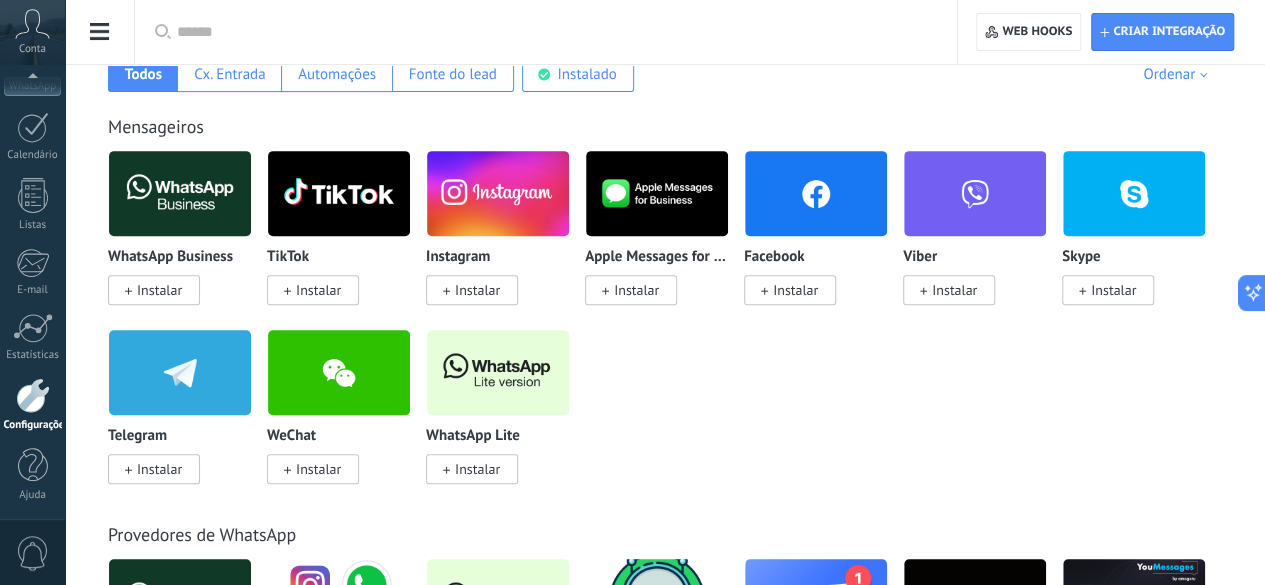 click on "Instalar" at bounding box center (477, 469) 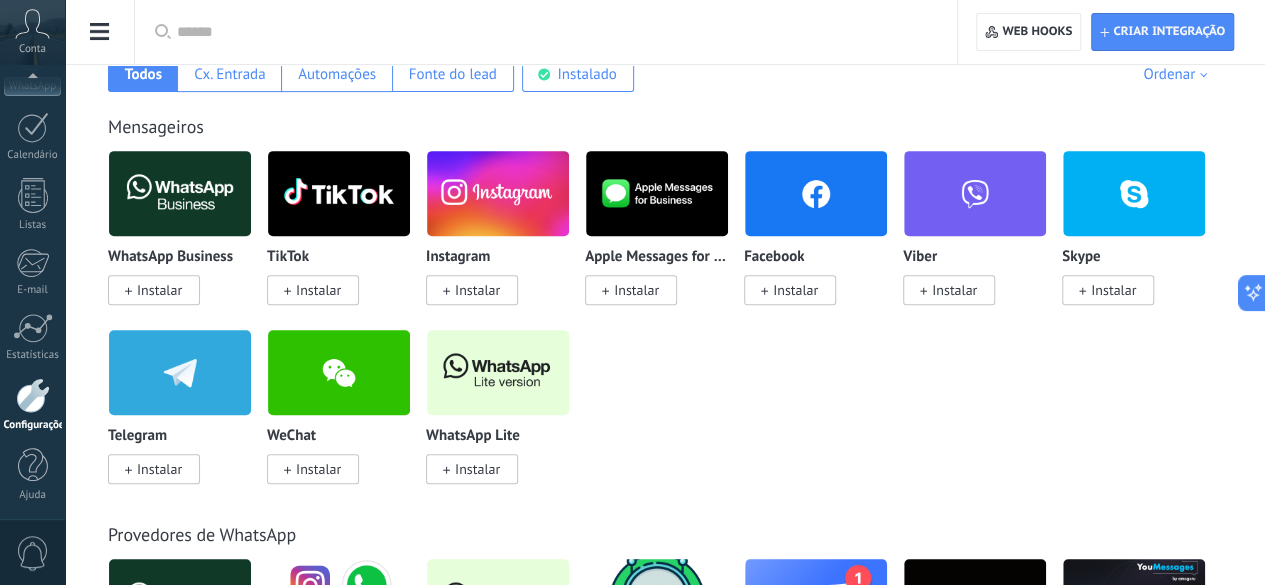 click on ".abccls-1,.abccls-2{fill-rule:evenodd}.abccls-2{fill:#fff} .abfcls-1{fill:none}.abfcls-2{fill:#fff} .abncls-1{isolation:isolate}.abncls-2{opacity:.06}.abncls-2,.abncls-3,.abncls-6{mix-blend-mode:multiply}.abncls-3{opacity:.15}.abncls-4,.abncls-8{fill:#fff}.abncls-5{fill:url(#abnlinear-gradient)}.abncls-6{opacity:.04}.abncls-7{fill:url(#abnlinear-gradient-2)}.abncls-8{fill-rule:evenodd} .abqst0{fill:#ffa200} .abwcls-1{fill:#252525} .cls-1{isolation:isolate} .acicls-1{fill:none} .aclcls-1{fill:#232323} .acnst0{display:none} .addcls-1,.addcls-2{fill:none;stroke-miterlimit:10}.addcls-1{stroke:#dfe0e5}.addcls-2{stroke:#a1a7ab} .adecls-1,.adecls-2{fill:none;stroke-miterlimit:10}.adecls-1{stroke:#dfe0e5}.adecls-2{stroke:#a1a7ab} .adqcls-1{fill:#8591a5;fill-rule:evenodd} .aeccls-1{fill:#5c9f37} .aeecls-1{fill:#f86161} .aejcls-1{fill:#8591a5;fill-rule:evenodd} .aekcls-1{fill-rule:evenodd} .aelcls-1{fill-rule:evenodd;fill:currentColor} .aemcls-1{fill-rule:evenodd;fill:currentColor} .aencls-2{fill:#f86161;opacity:.3}" at bounding box center [632, -70] 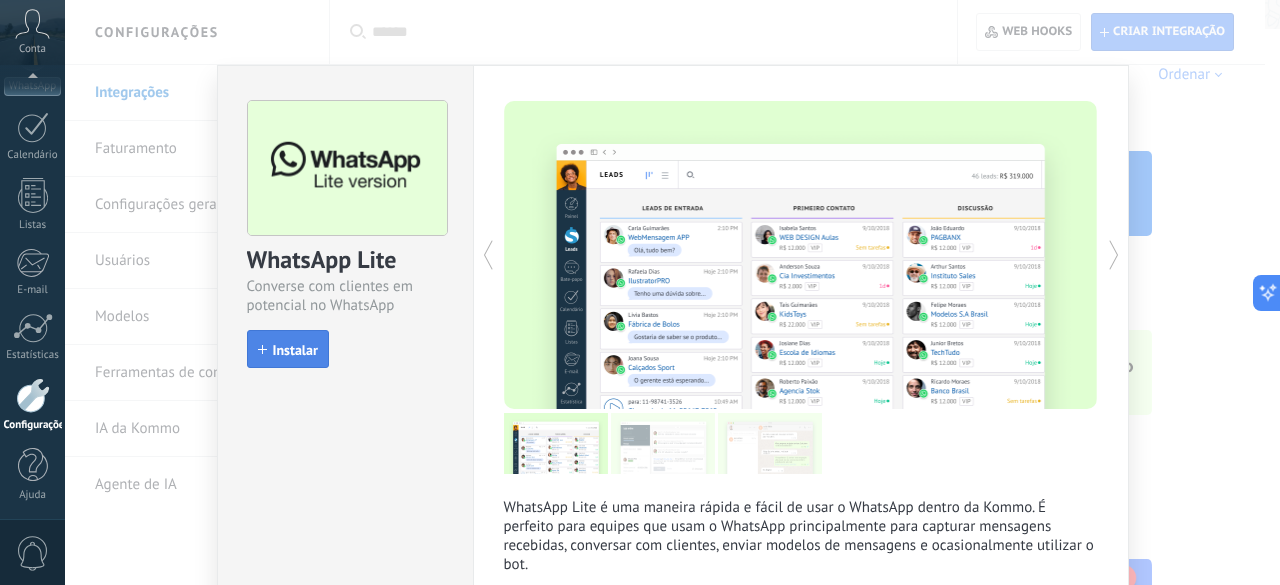 click on "Instalar" at bounding box center [295, 350] 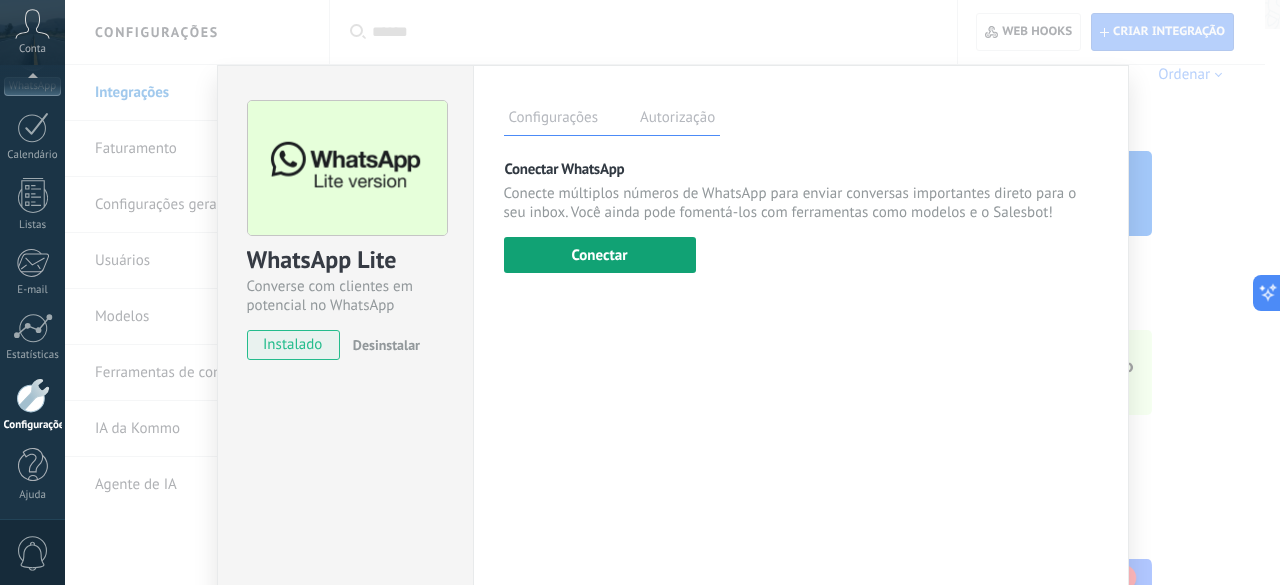 click on "Conectar" at bounding box center [600, 255] 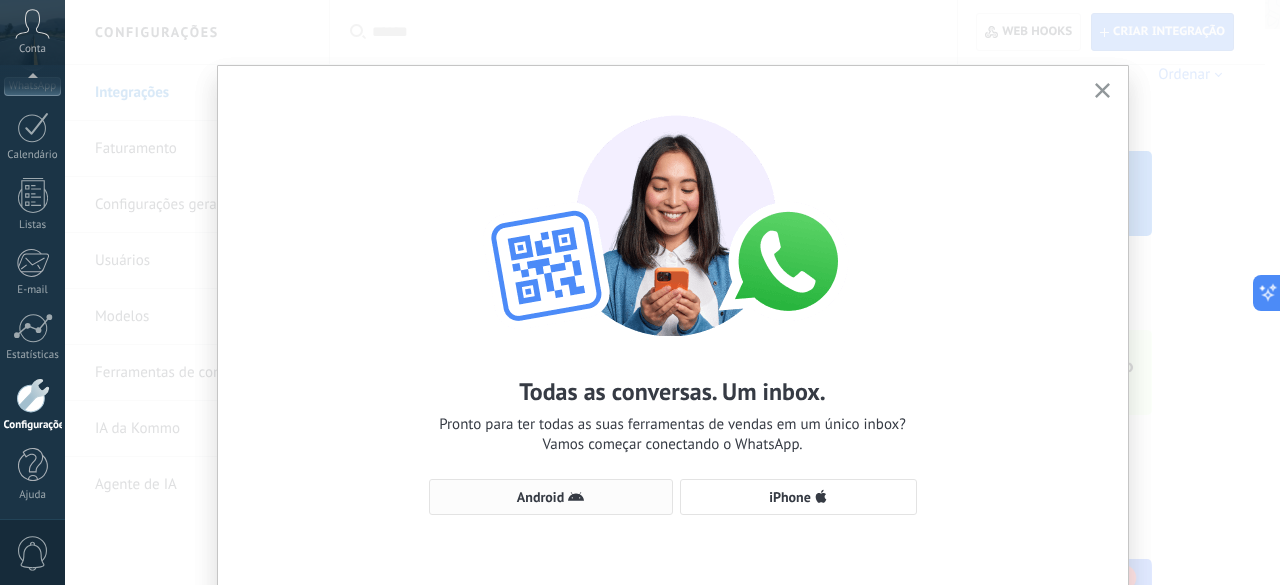 click on "Android" at bounding box center (551, 497) 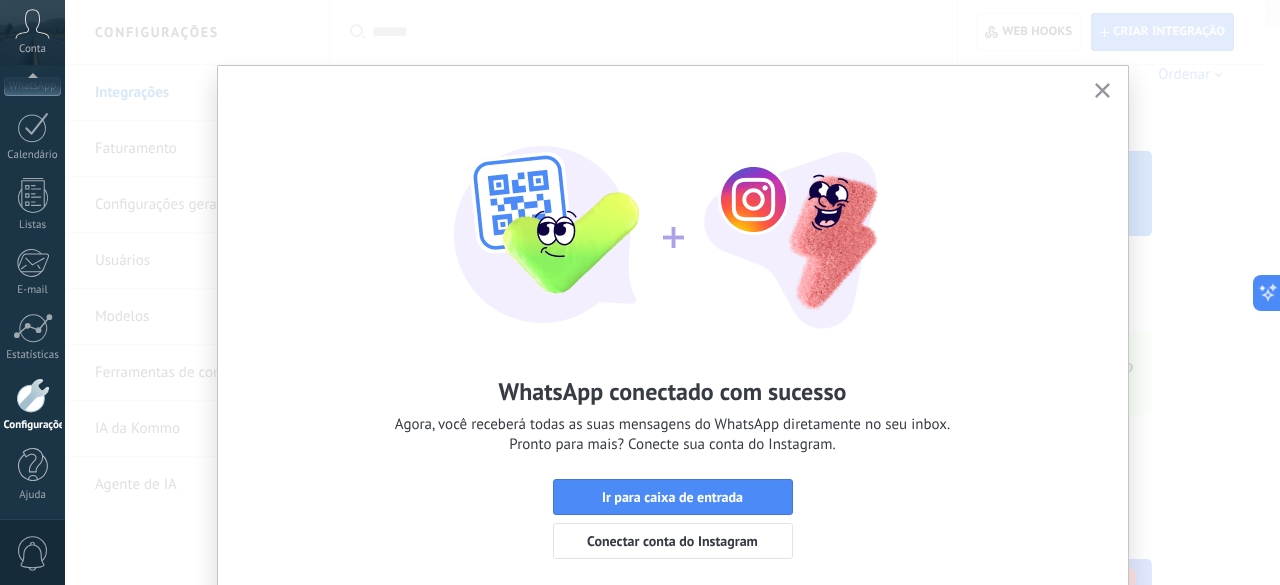 click 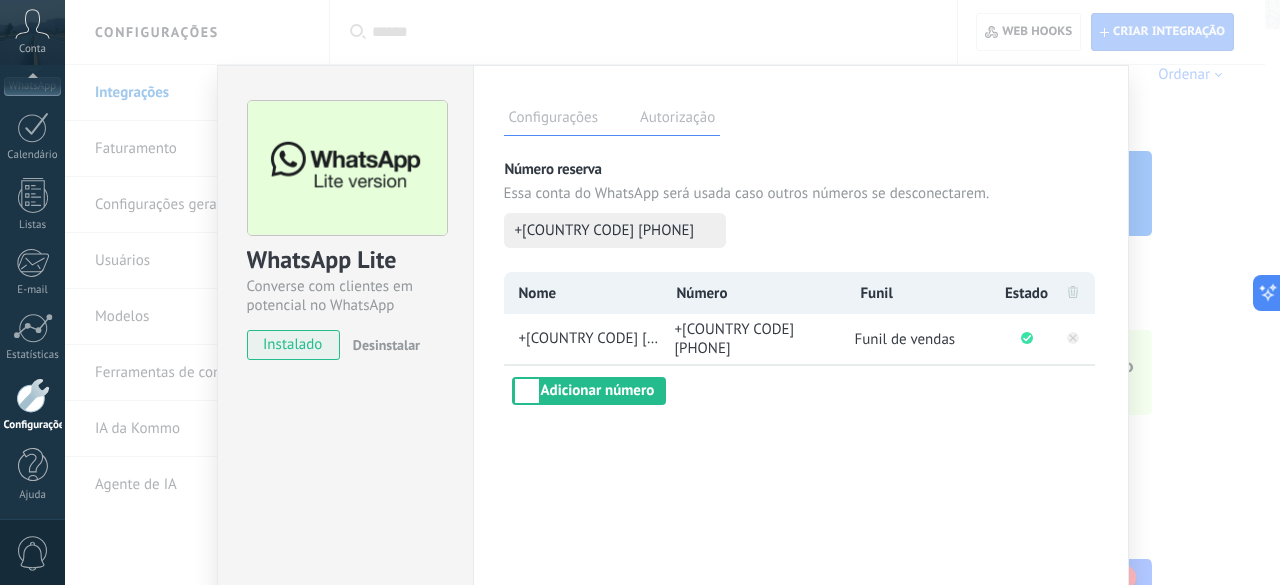 scroll, scrollTop: 0, scrollLeft: 0, axis: both 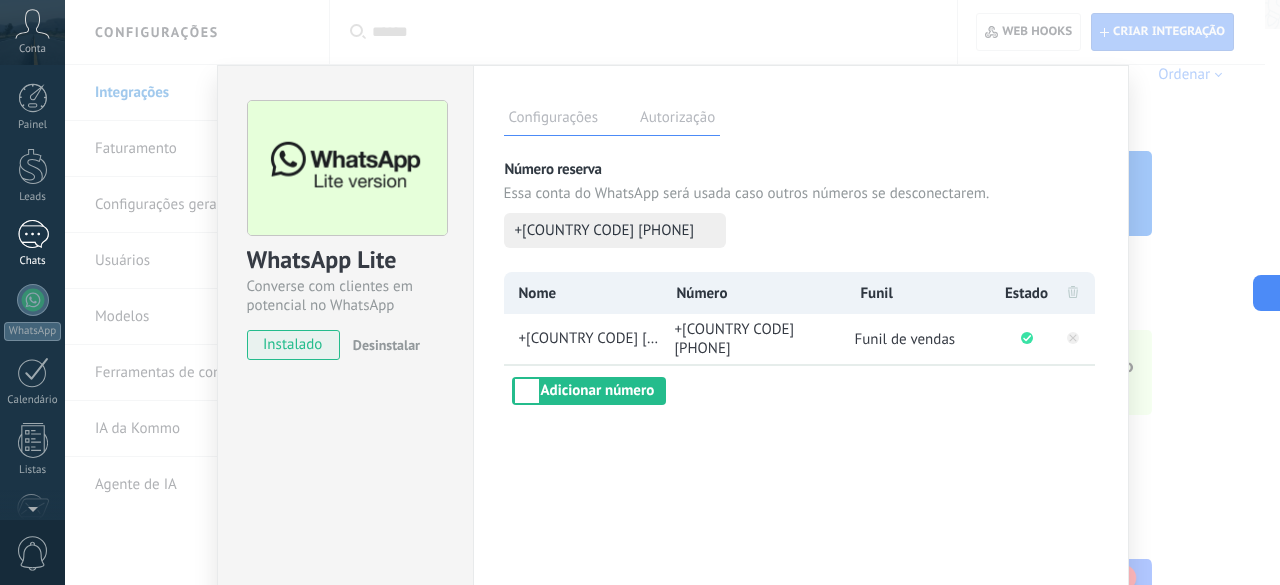 click at bounding box center (33, 234) 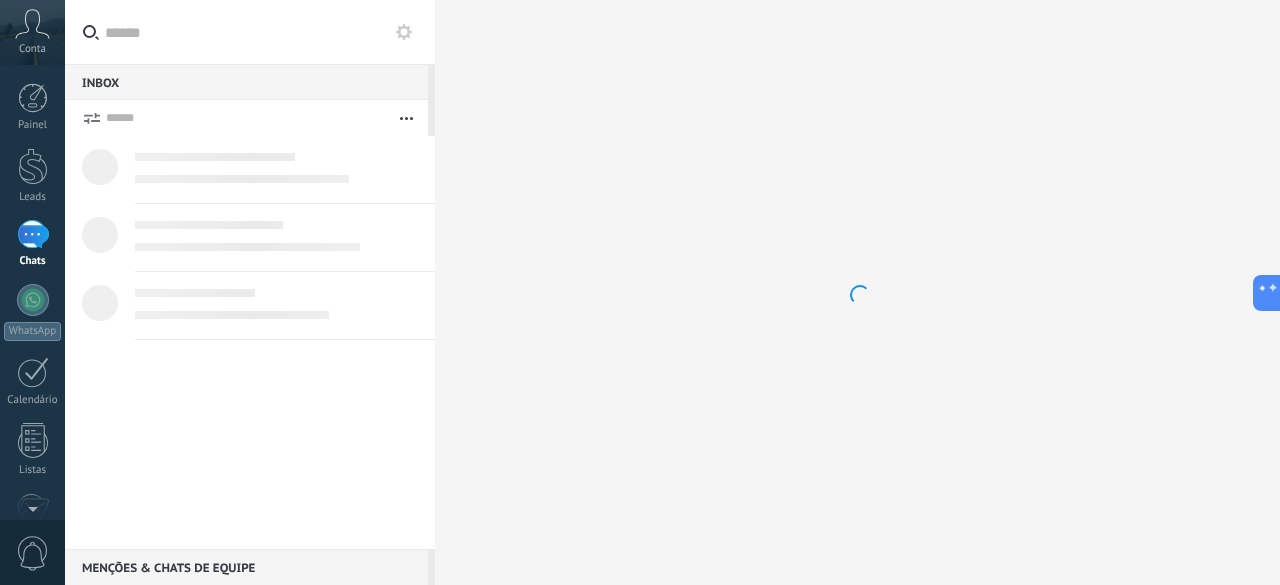 scroll, scrollTop: 0, scrollLeft: 0, axis: both 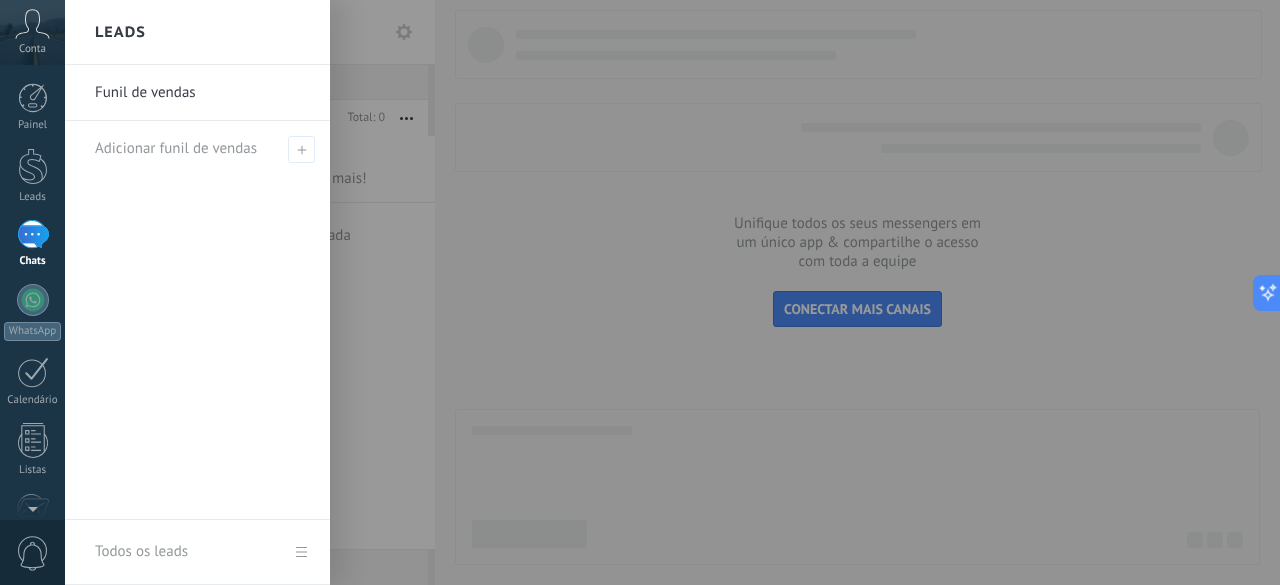 click at bounding box center [705, 292] 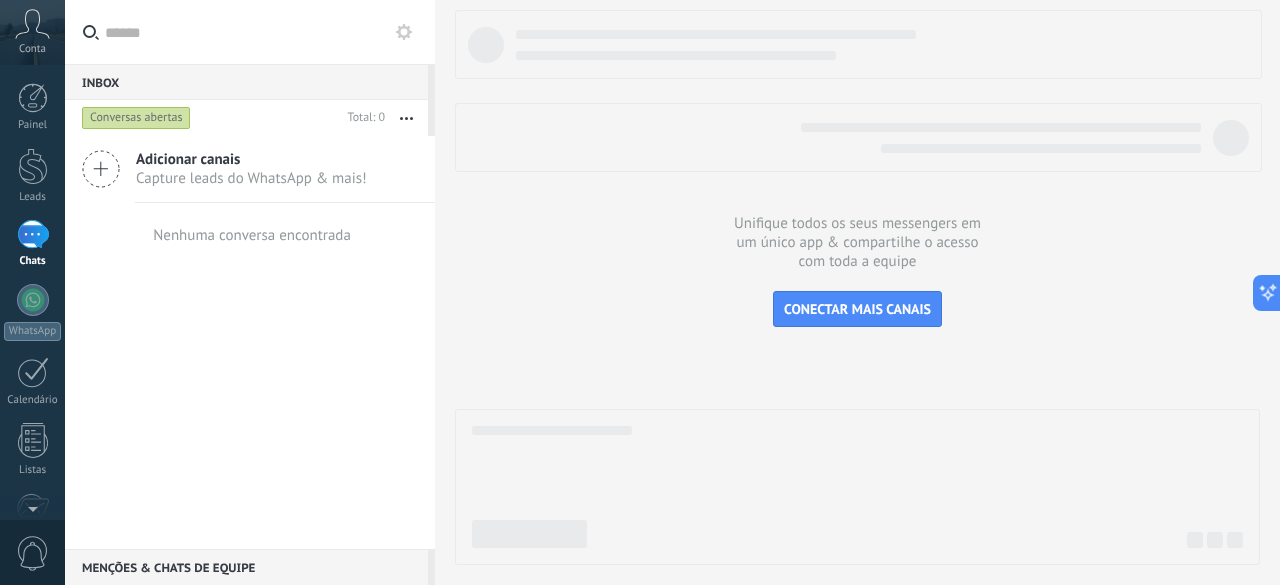 click 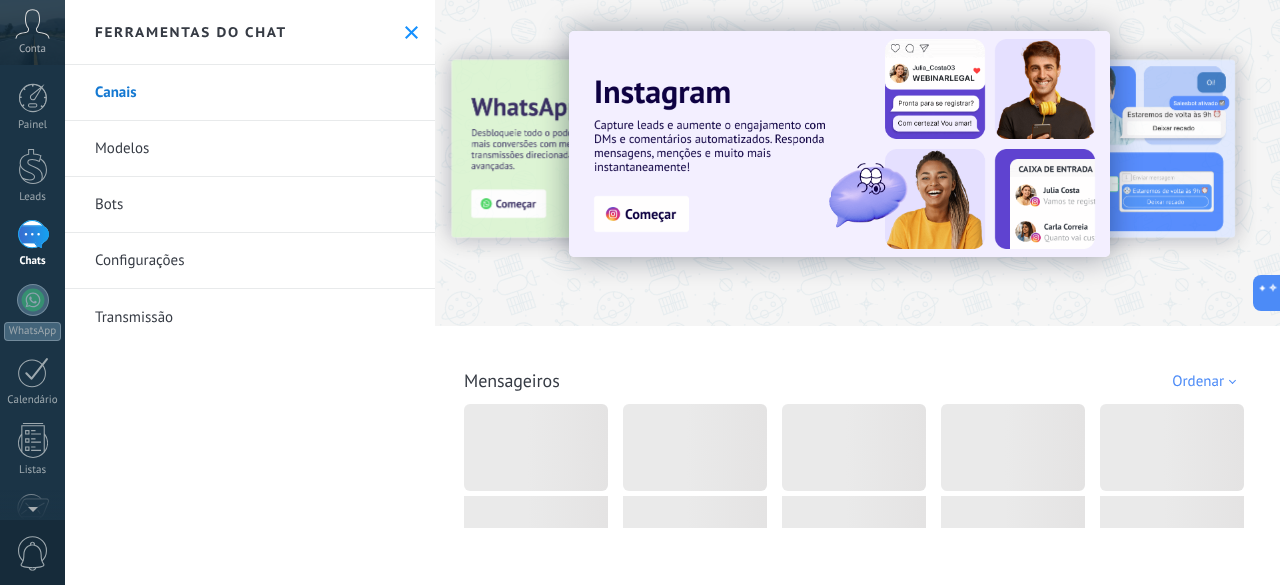 click on "Bots" at bounding box center (250, 205) 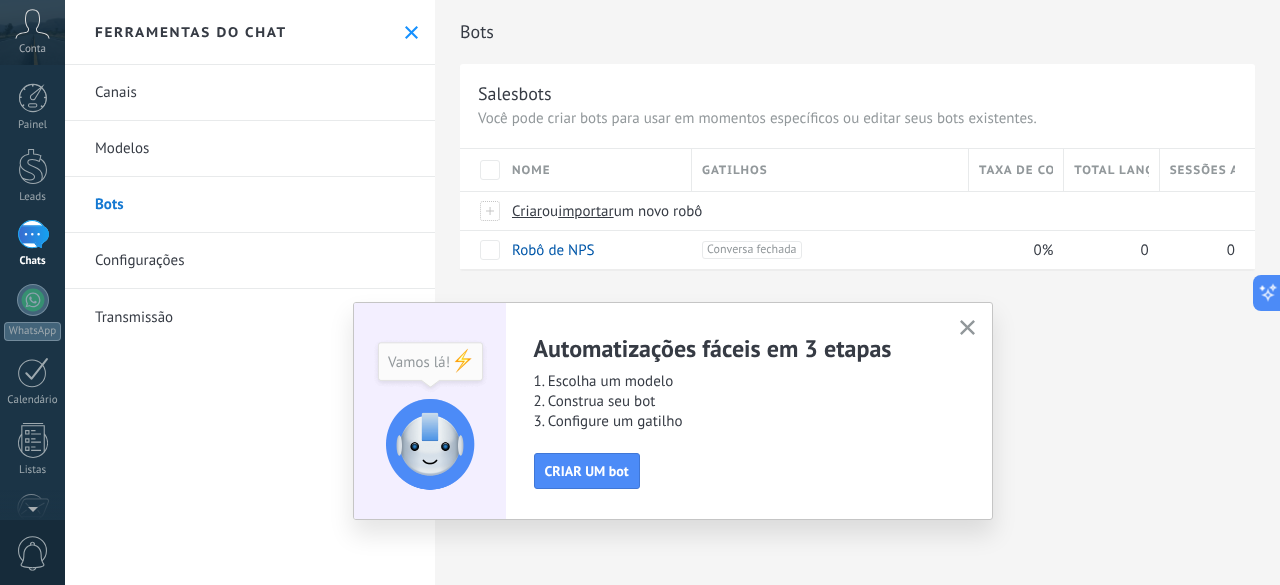 click 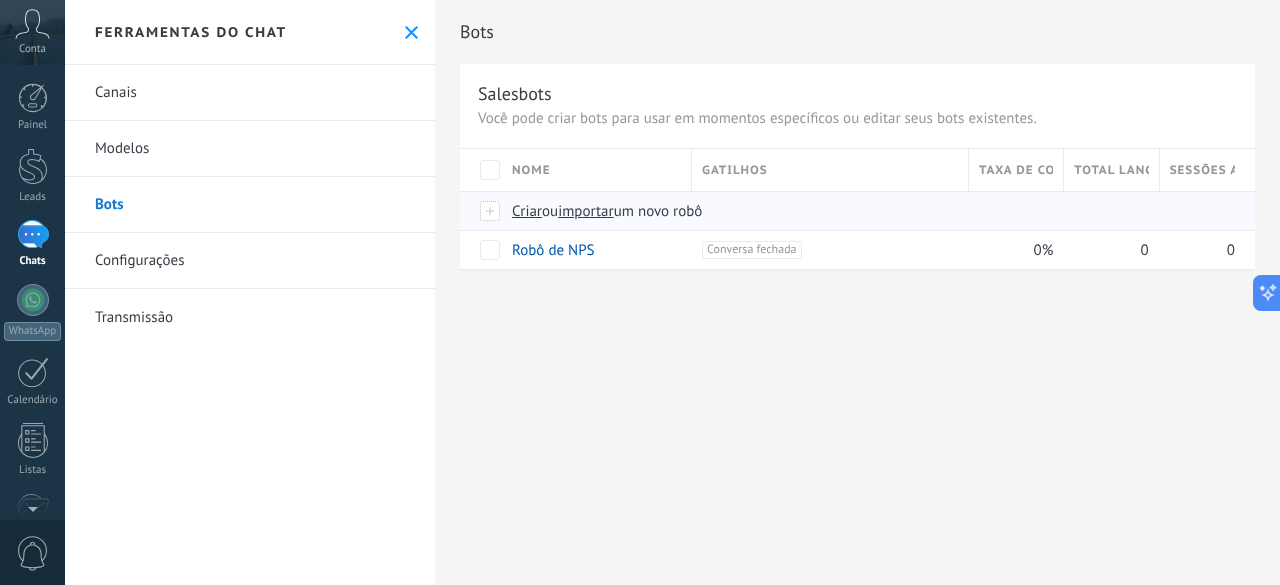 click on "importar" at bounding box center [586, 211] 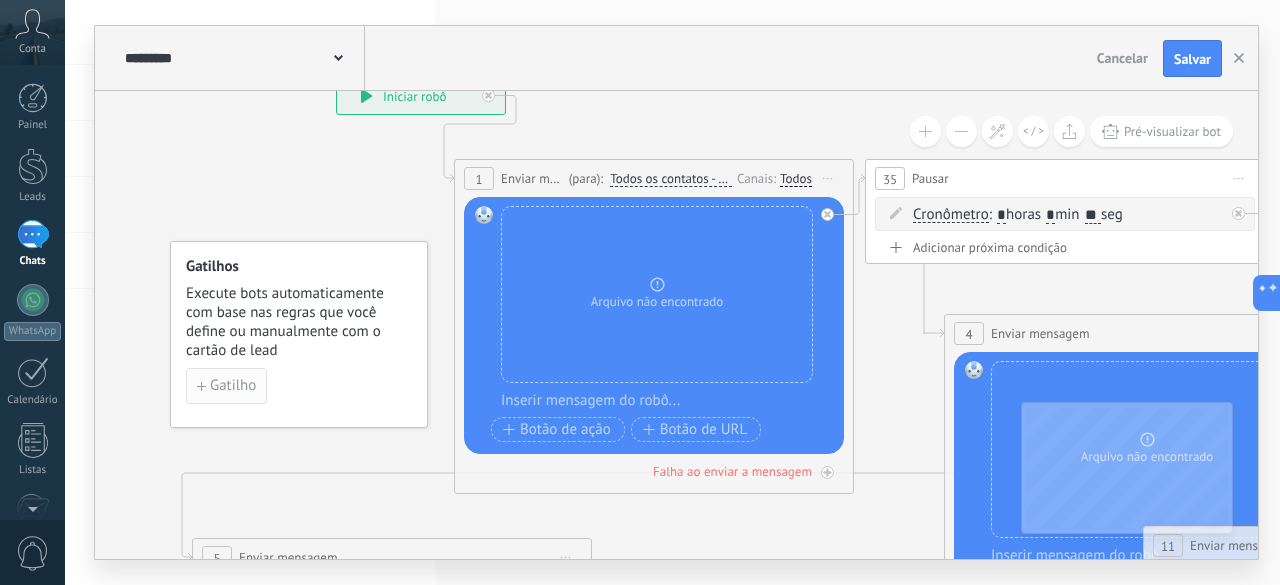 click on "Gatilho" at bounding box center (233, 386) 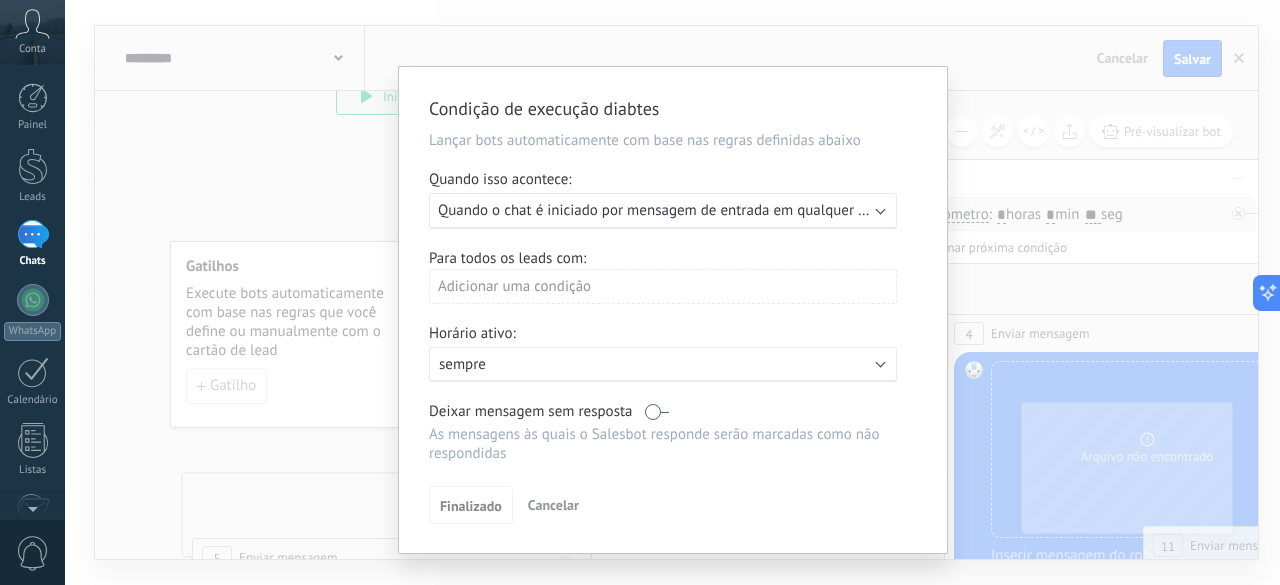 click on "Executar:  Quando o chat é iniciado por mensagem de entrada em qualquer canal" at bounding box center (663, 211) 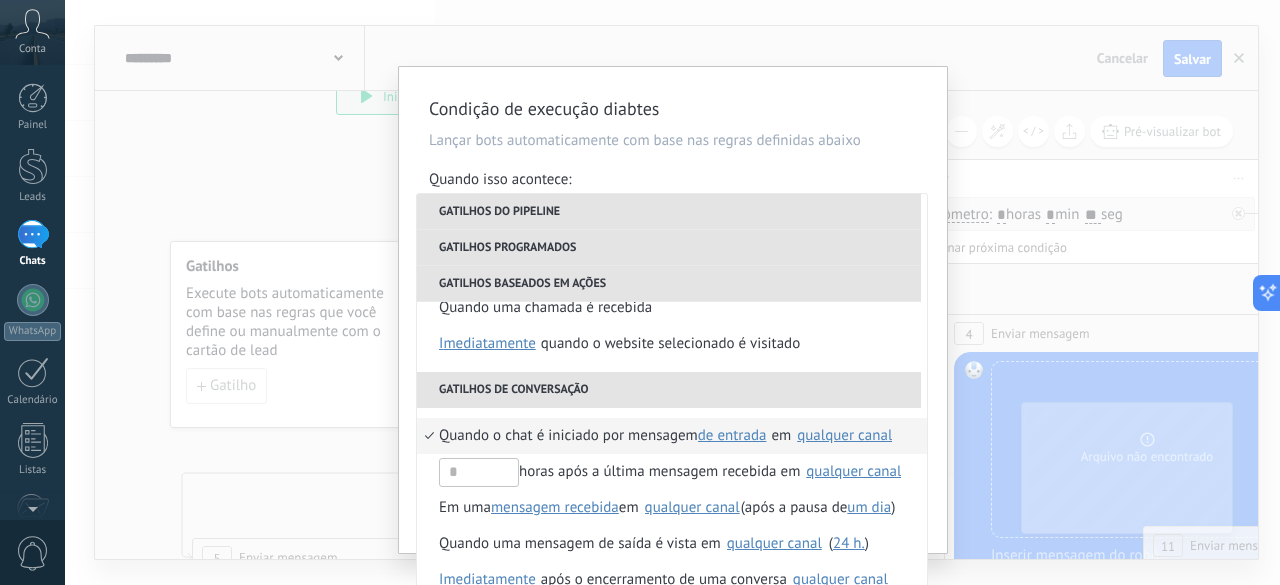 scroll, scrollTop: 435, scrollLeft: 0, axis: vertical 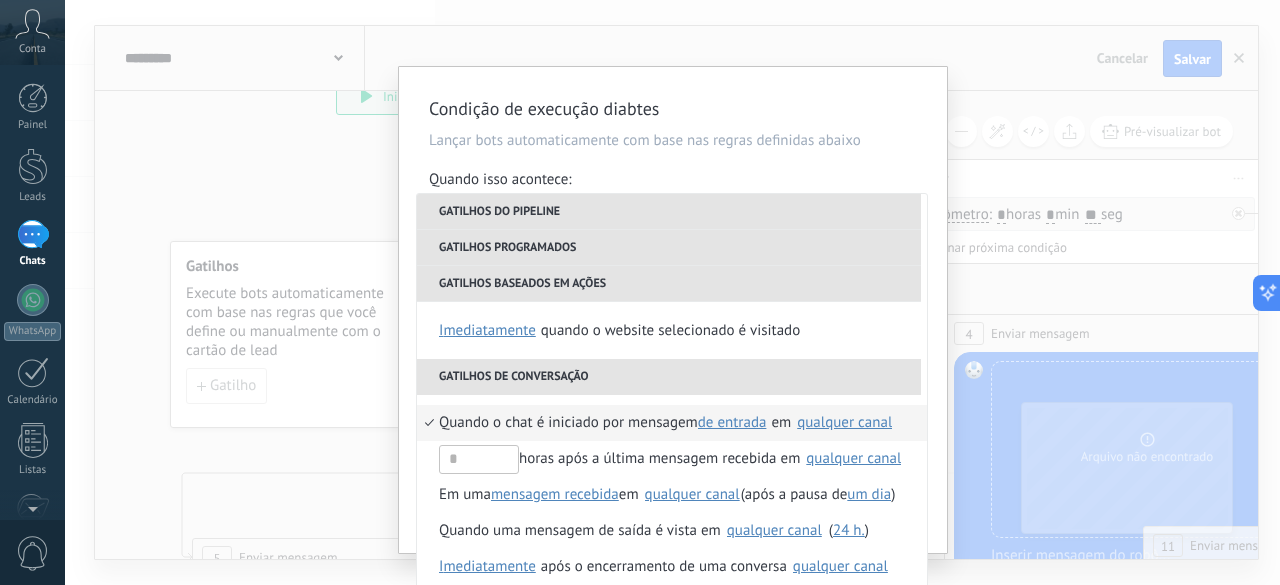 click on "qualquer canal" at bounding box center [844, 422] 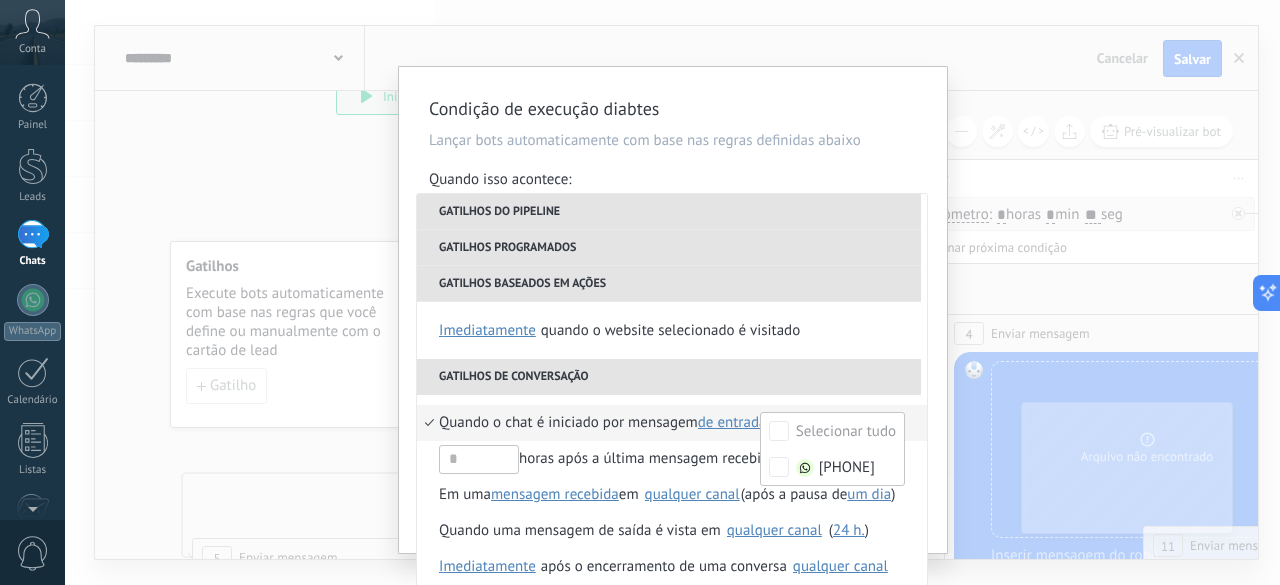 click on "**********" at bounding box center (673, 310) 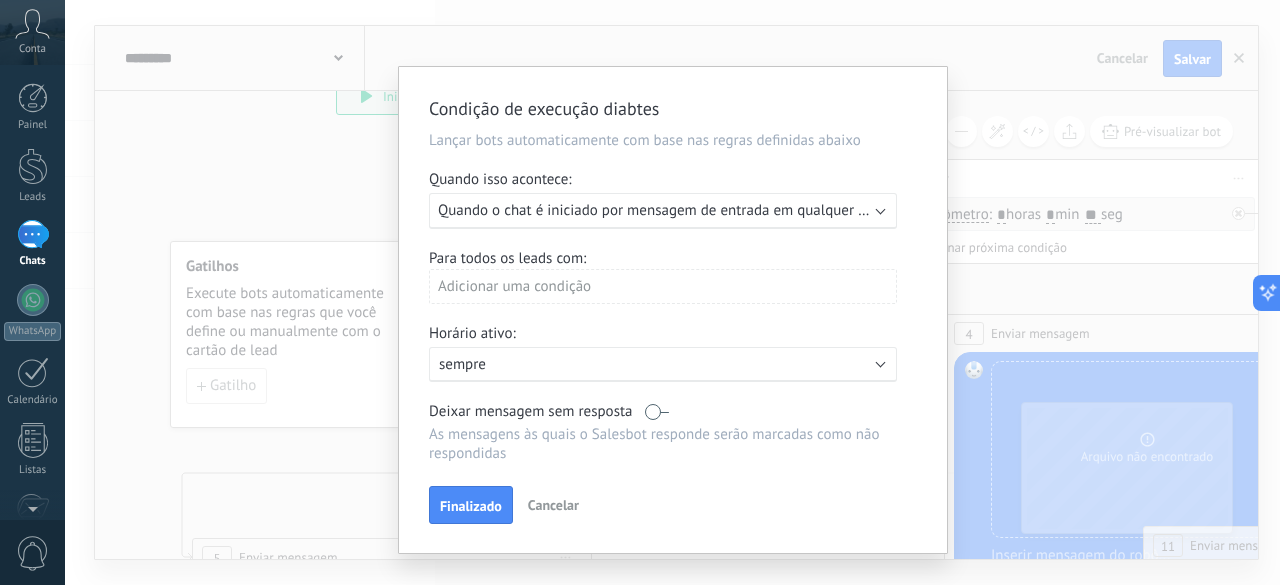 click on "Adicionar uma condição" at bounding box center [663, 286] 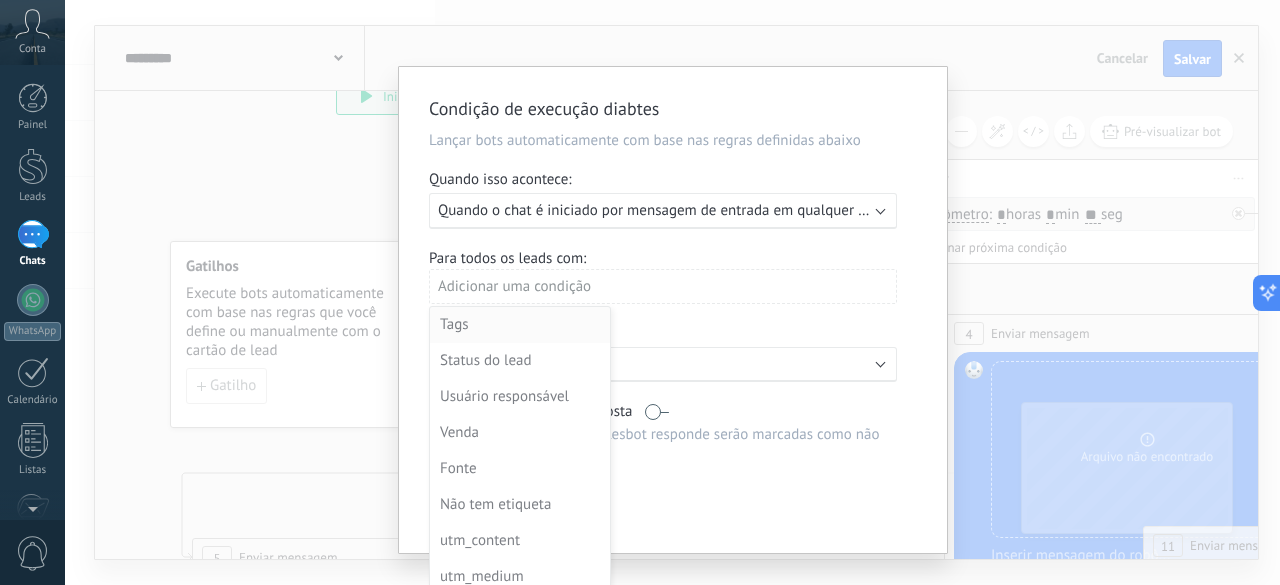 click on "Tags" at bounding box center (518, 325) 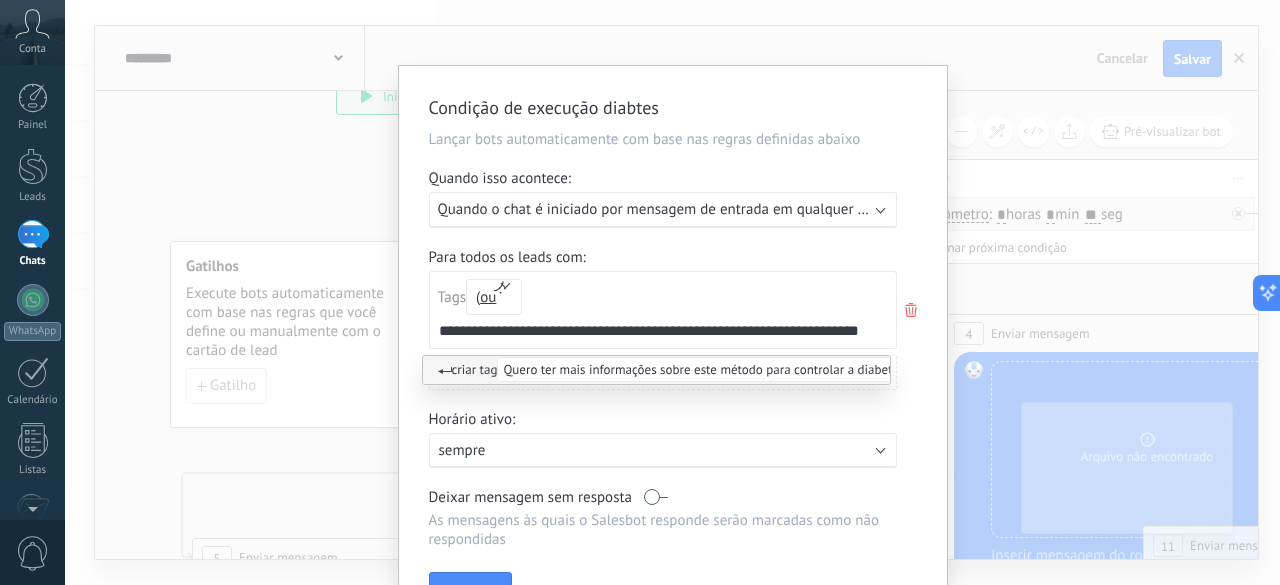 type on "**********" 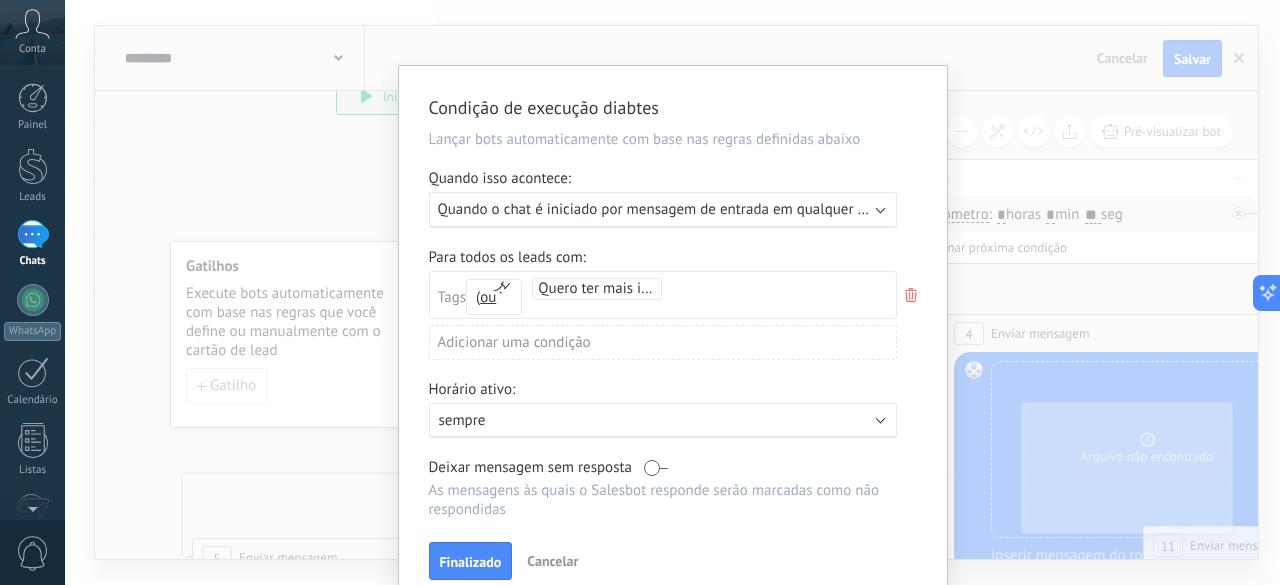 click on "Tags  e ou ou Quero ter mais informações sobre este método para controlar a diabetes" at bounding box center (663, 295) 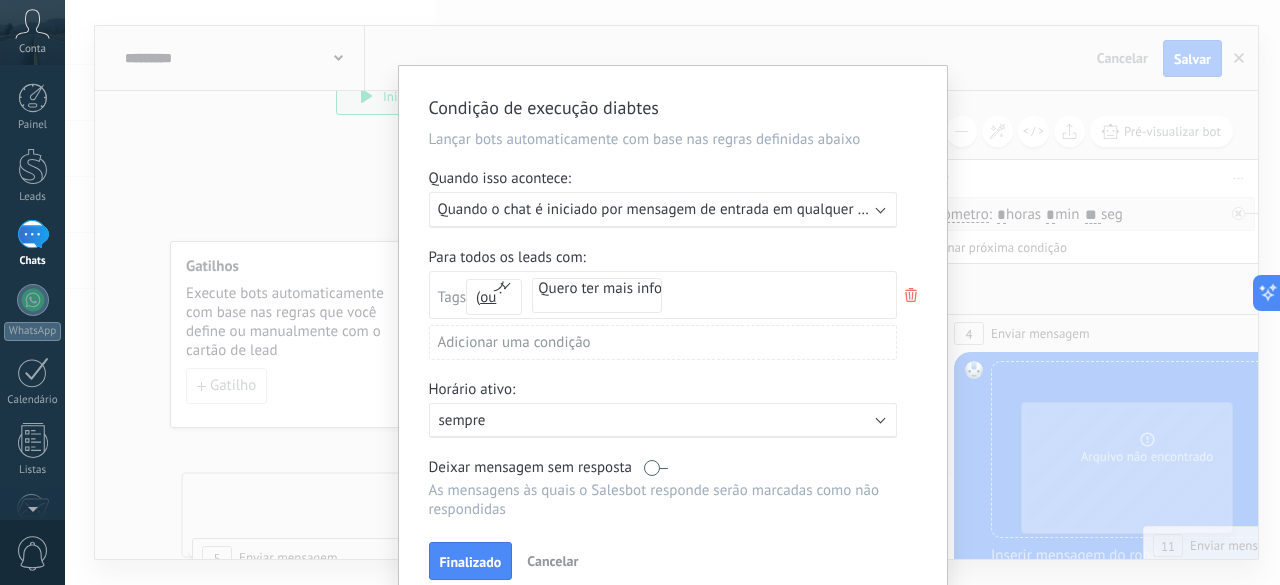 click on "Quero ter mais informações sobre este método para controlar a diabetes" at bounding box center [769, 288] 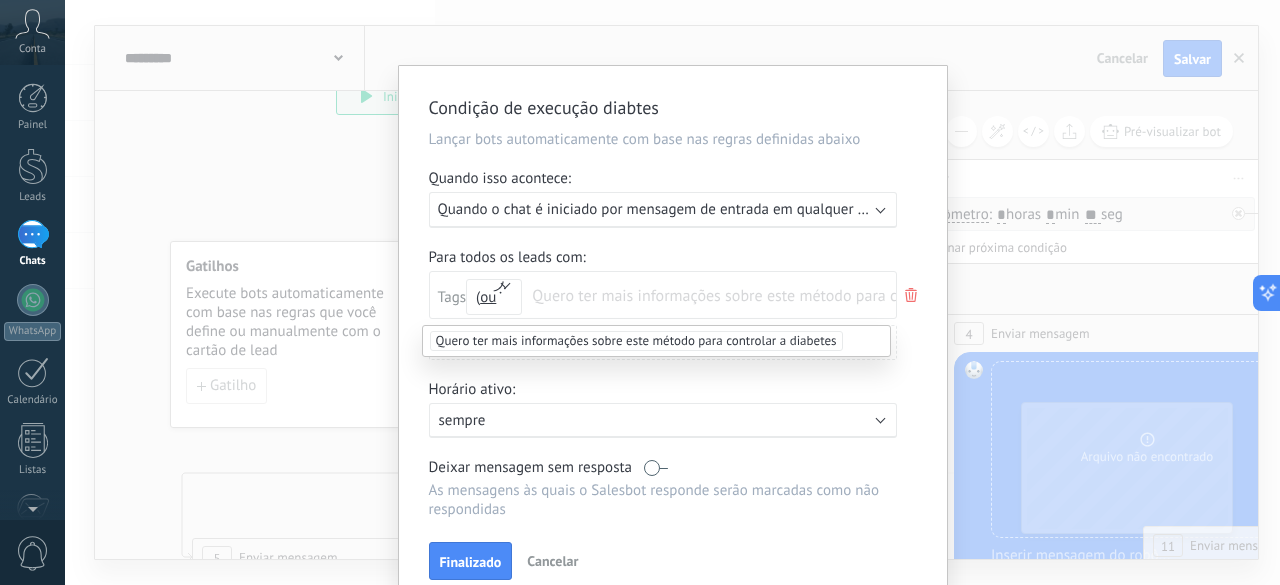 click on "Horário ativo:" at bounding box center (673, 391) 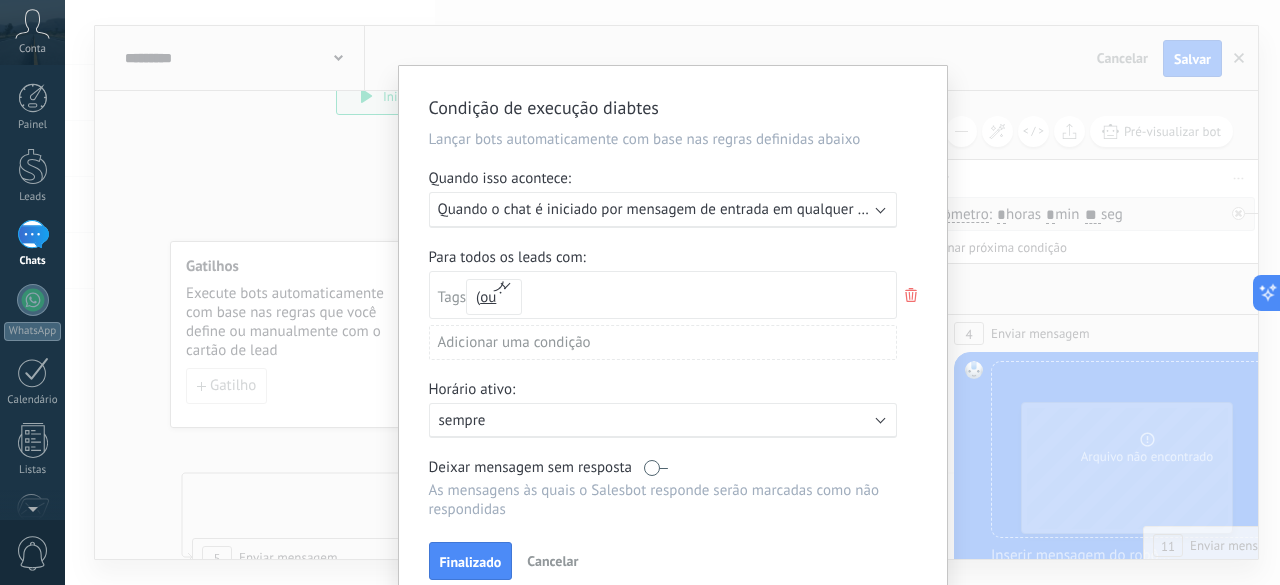 click on "Adicionar uma condição" at bounding box center (663, 342) 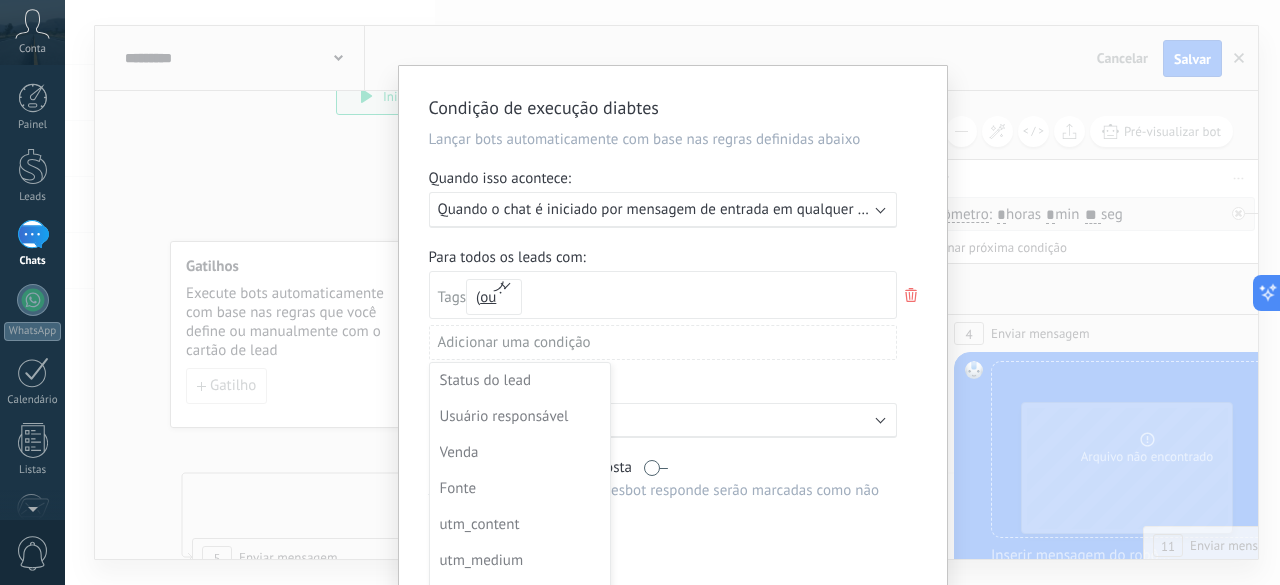 click at bounding box center [673, 338] 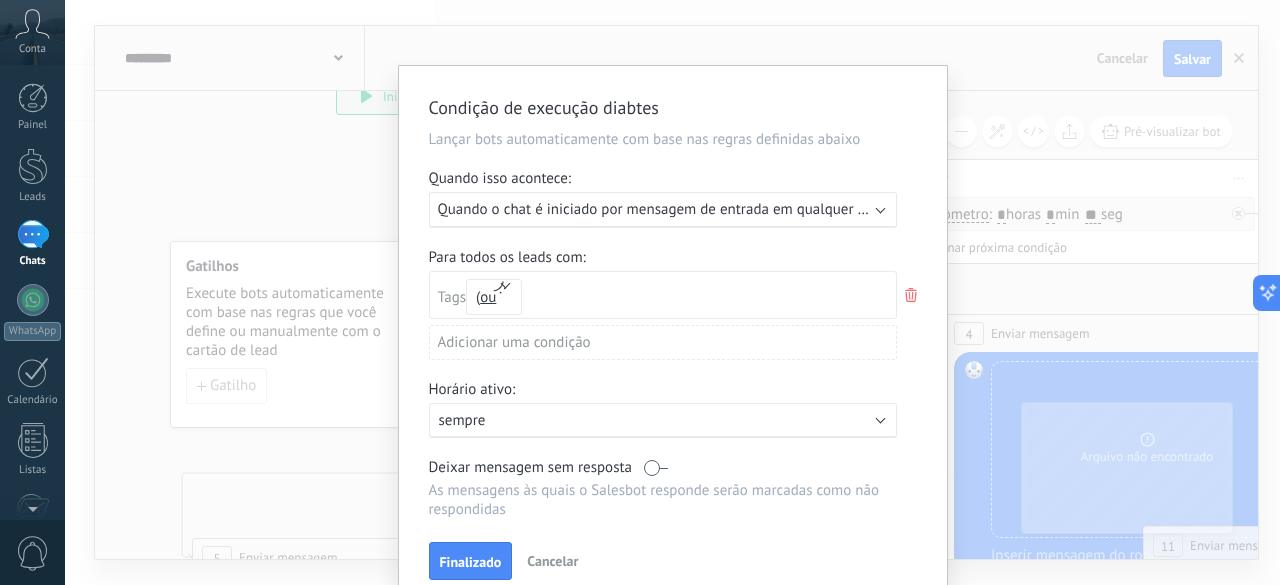 scroll, scrollTop: 90, scrollLeft: 0, axis: vertical 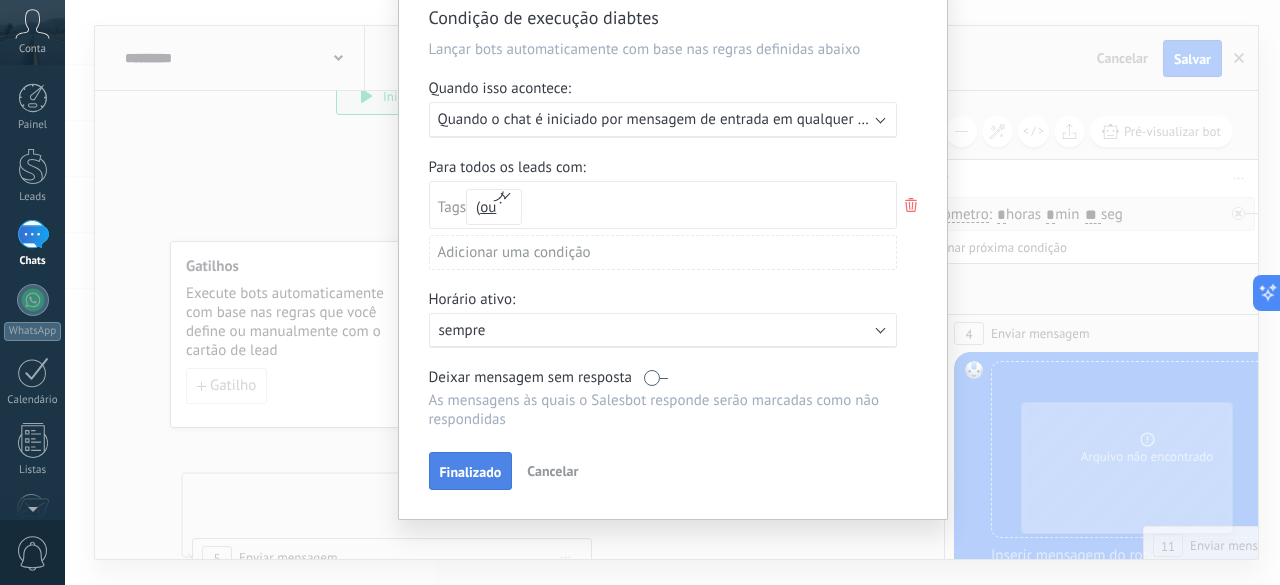 click on "Finalizado" at bounding box center [471, 472] 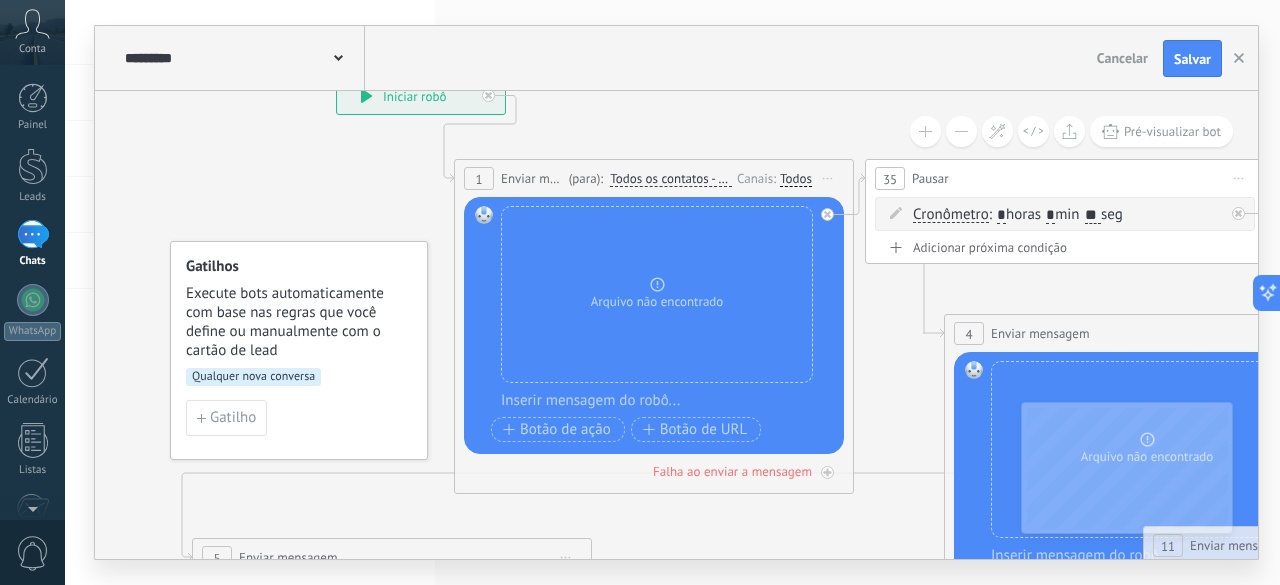 scroll, scrollTop: 0, scrollLeft: 0, axis: both 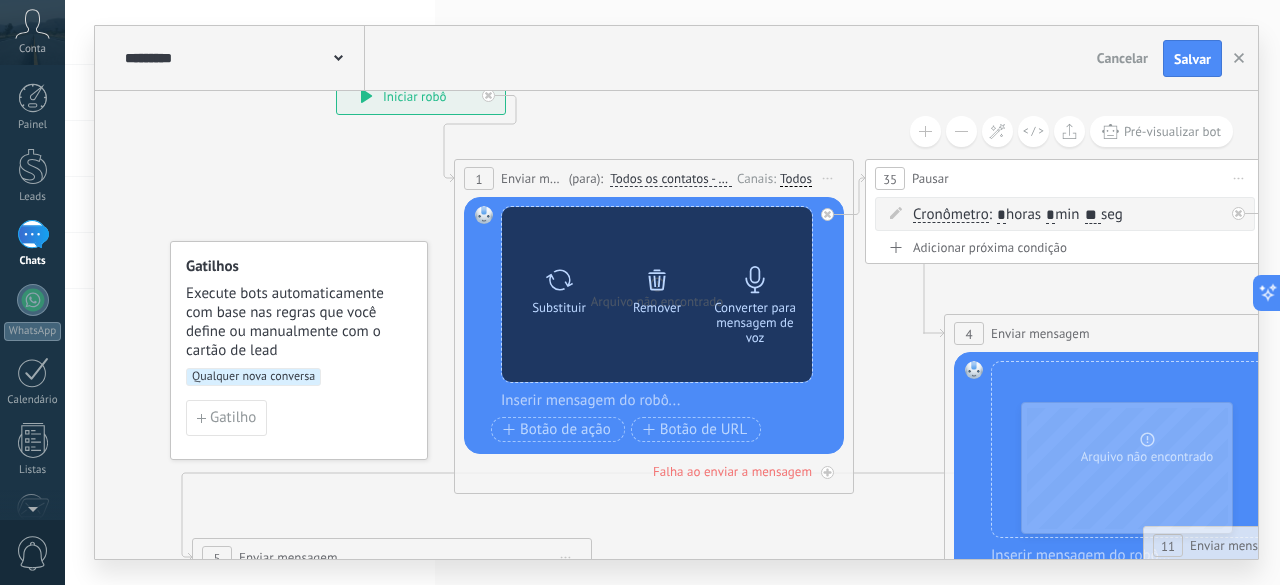 click 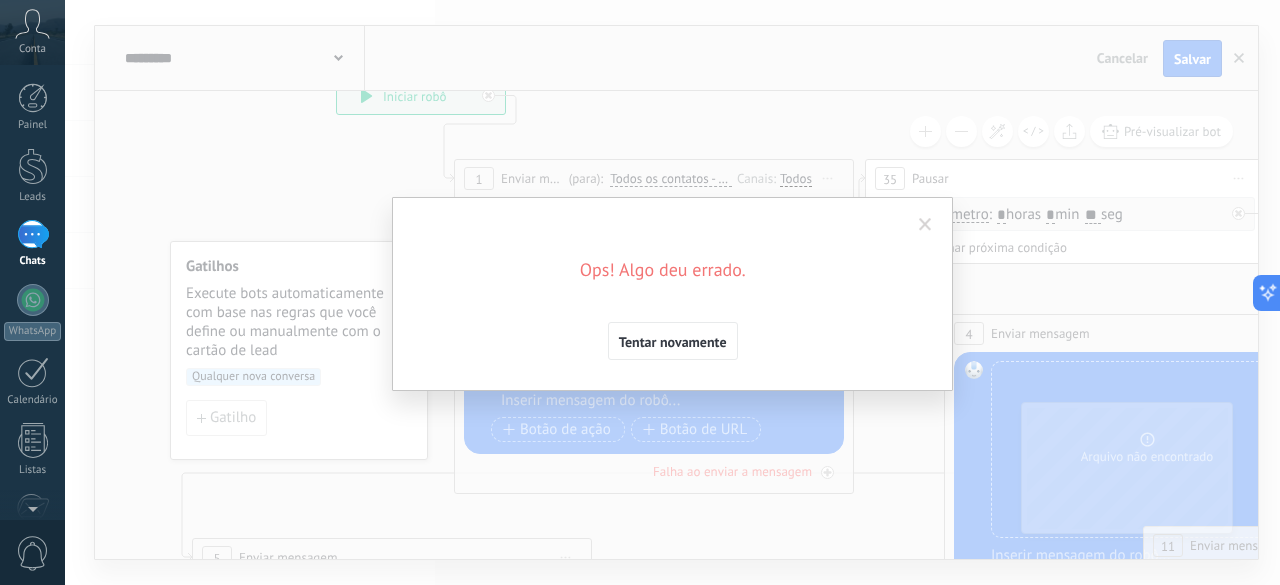 click at bounding box center (925, 225) 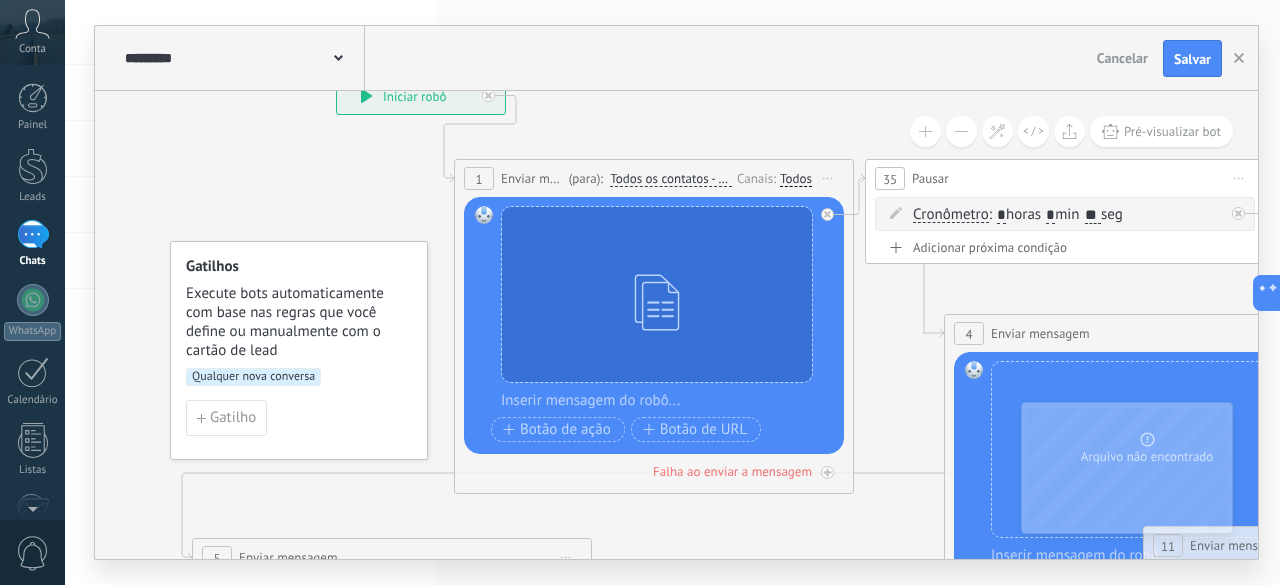 drag, startPoint x: 911, startPoint y: 68, endPoint x: 721, endPoint y: 59, distance: 190.21304 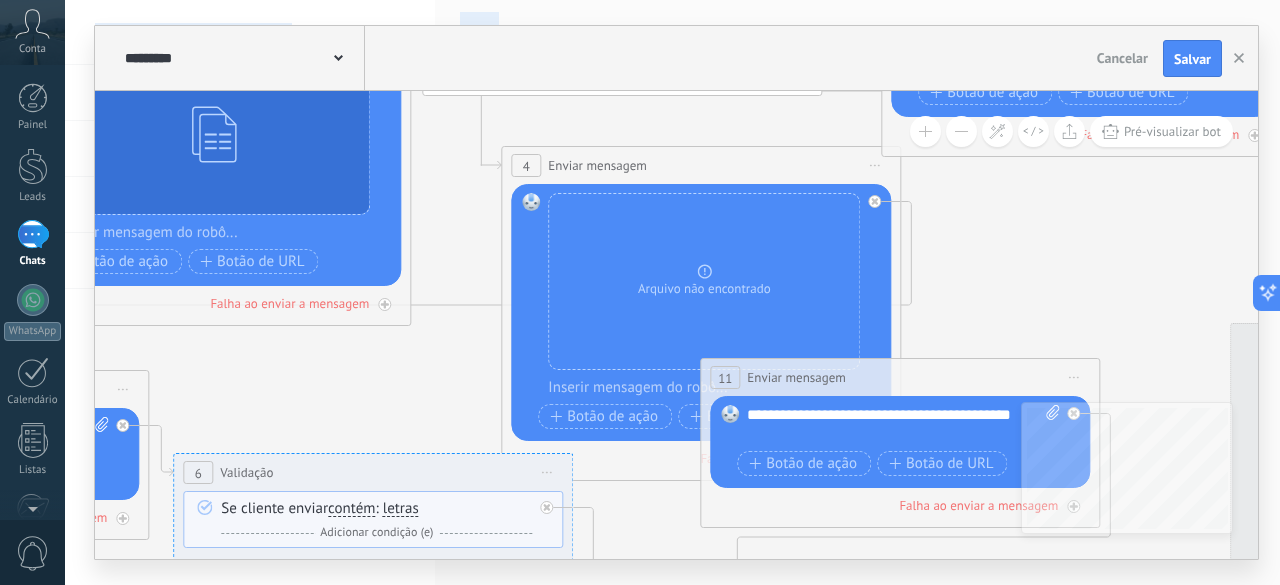 drag, startPoint x: 808, startPoint y: 117, endPoint x: 366, endPoint y: -53, distance: 473.56522 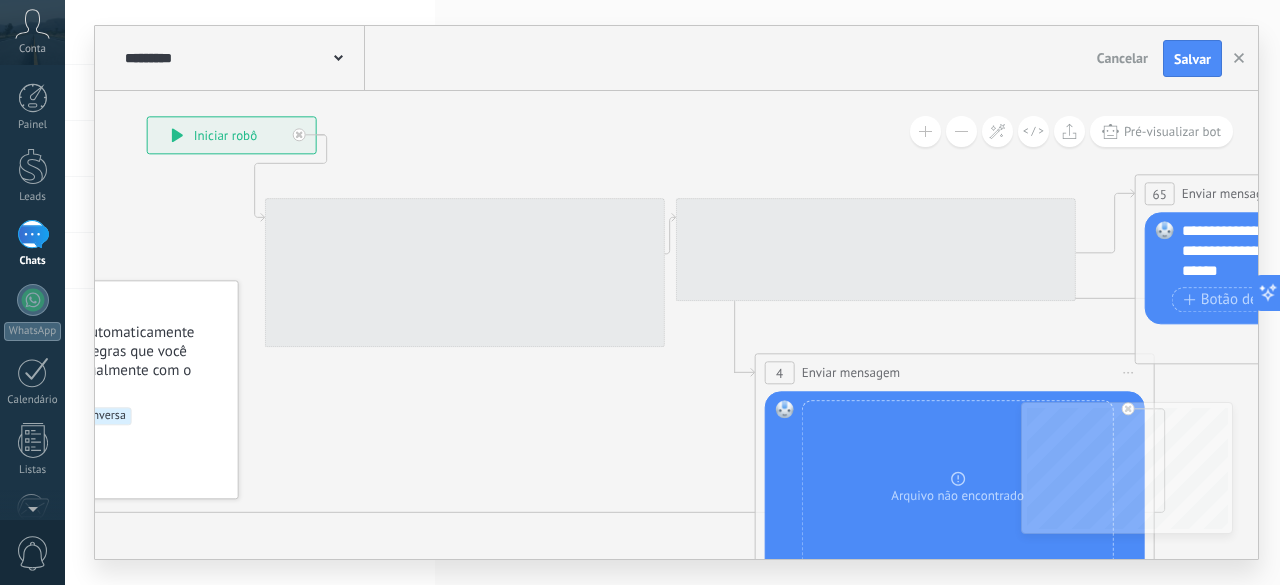 drag, startPoint x: 1026, startPoint y: 265, endPoint x: 1279, endPoint y: 477, distance: 330.0803 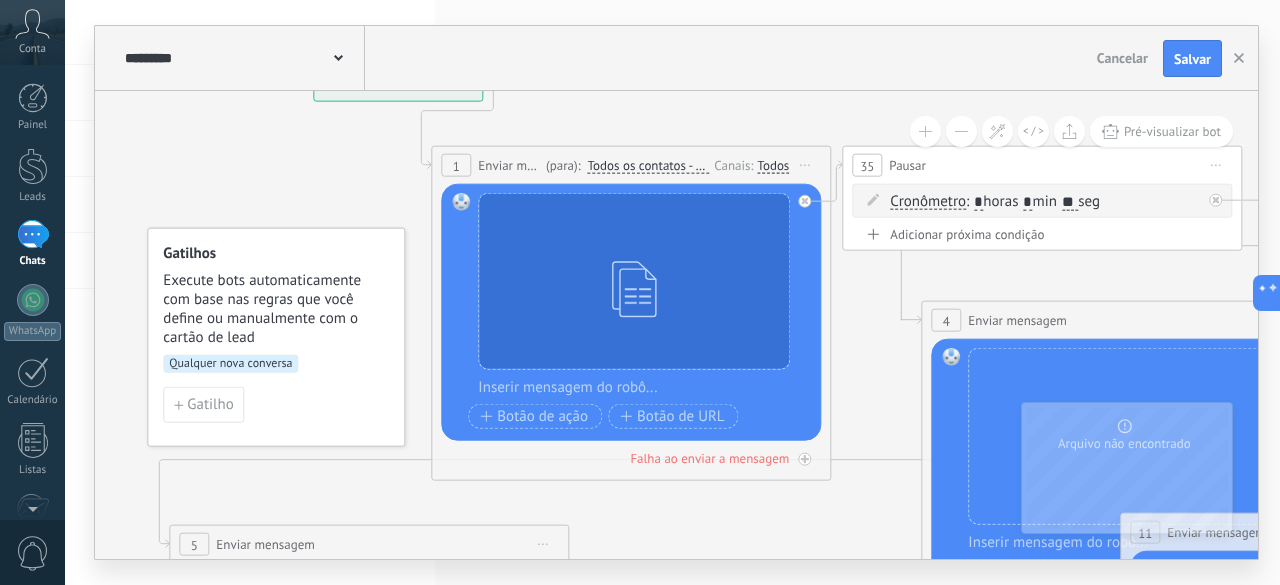 drag, startPoint x: 612, startPoint y: 133, endPoint x: 770, endPoint y: 70, distance: 170.09703 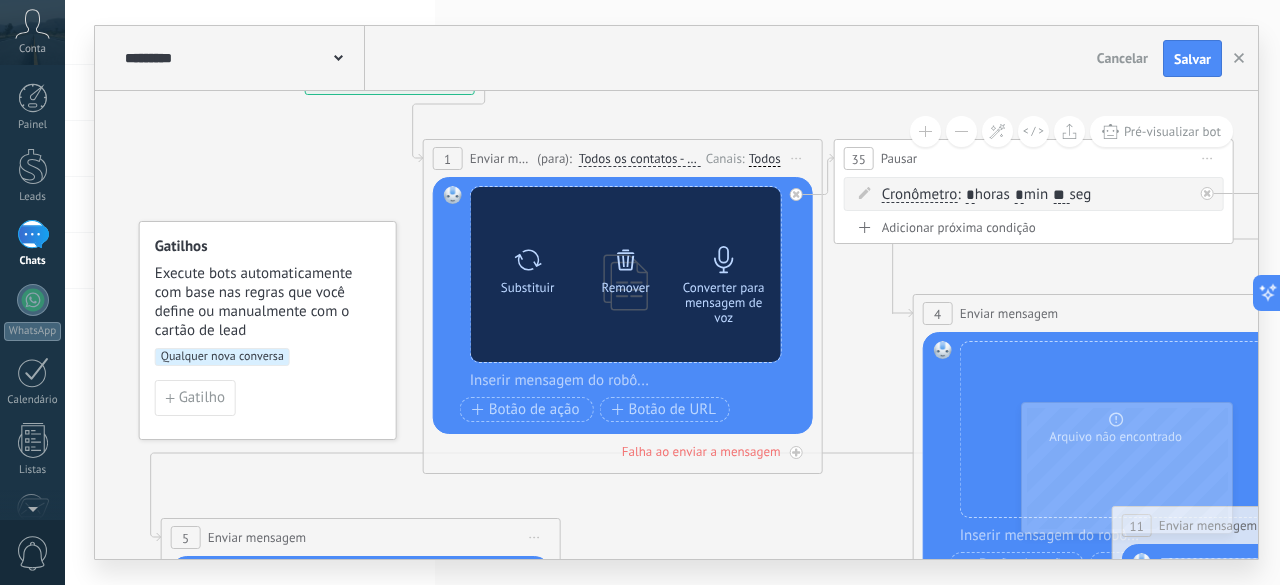 click 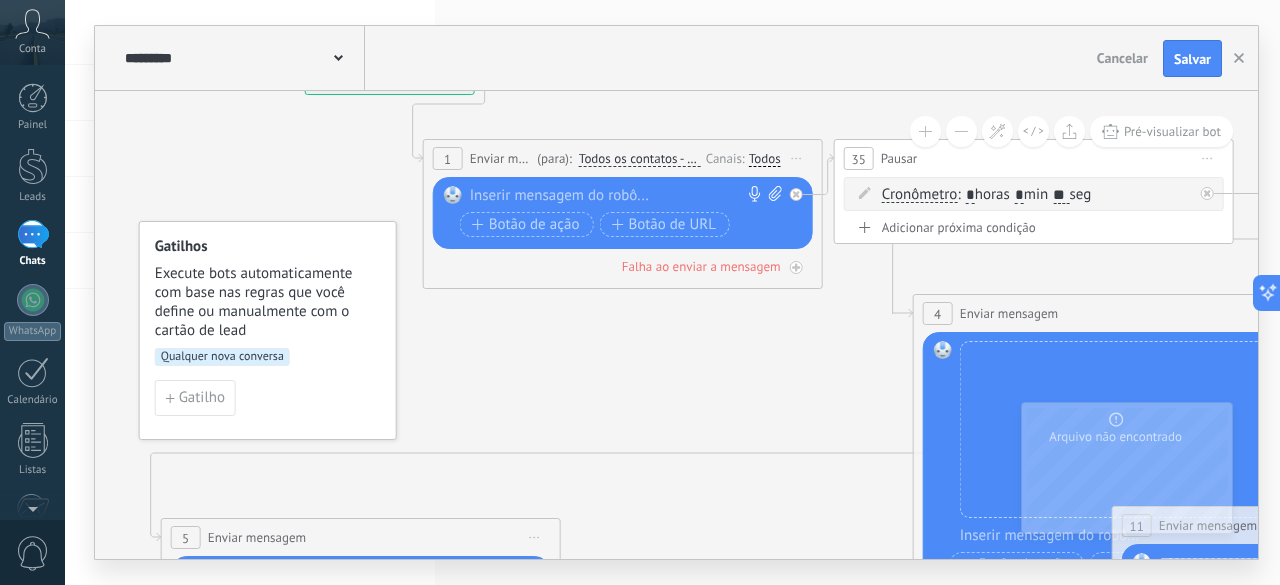 click 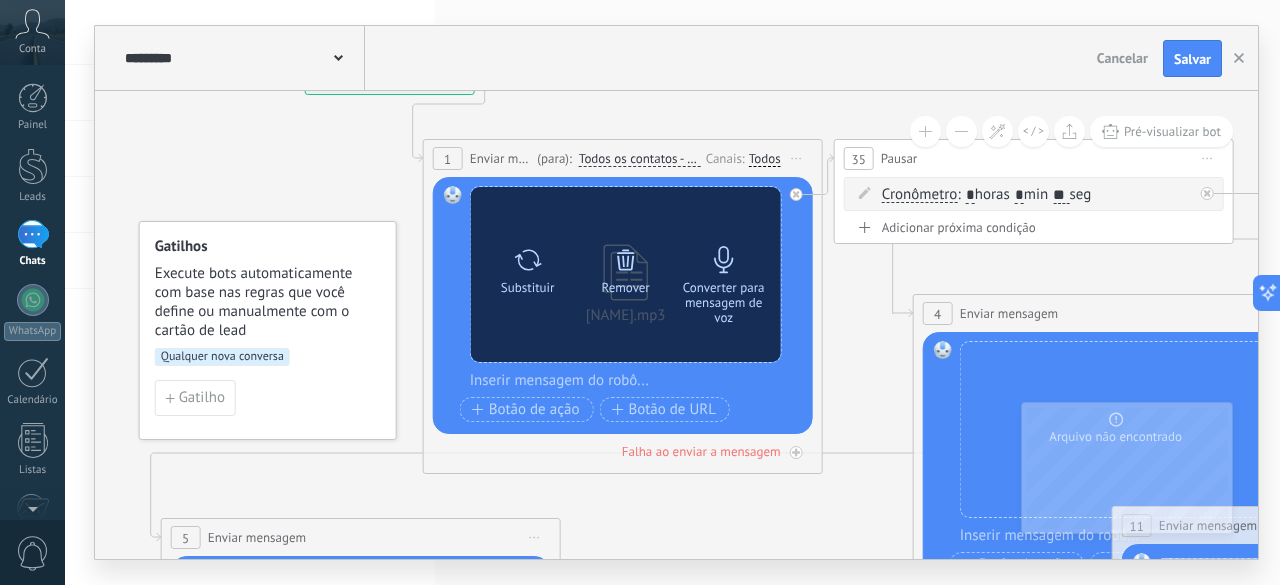 click on "Converter para mensagem de voz" at bounding box center [724, 302] 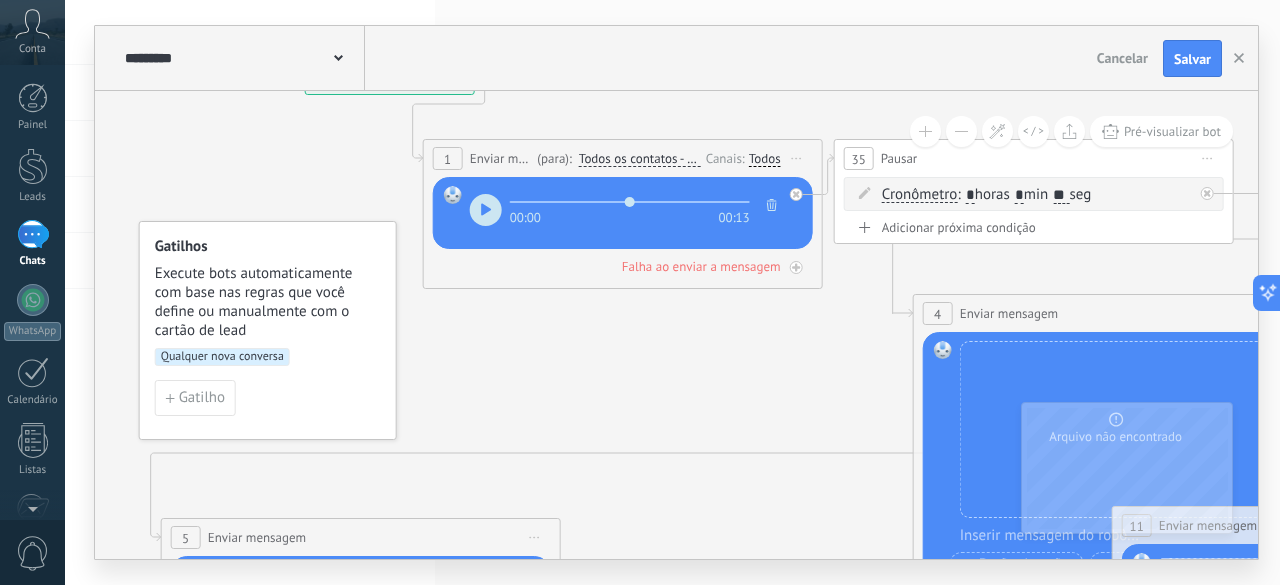 click 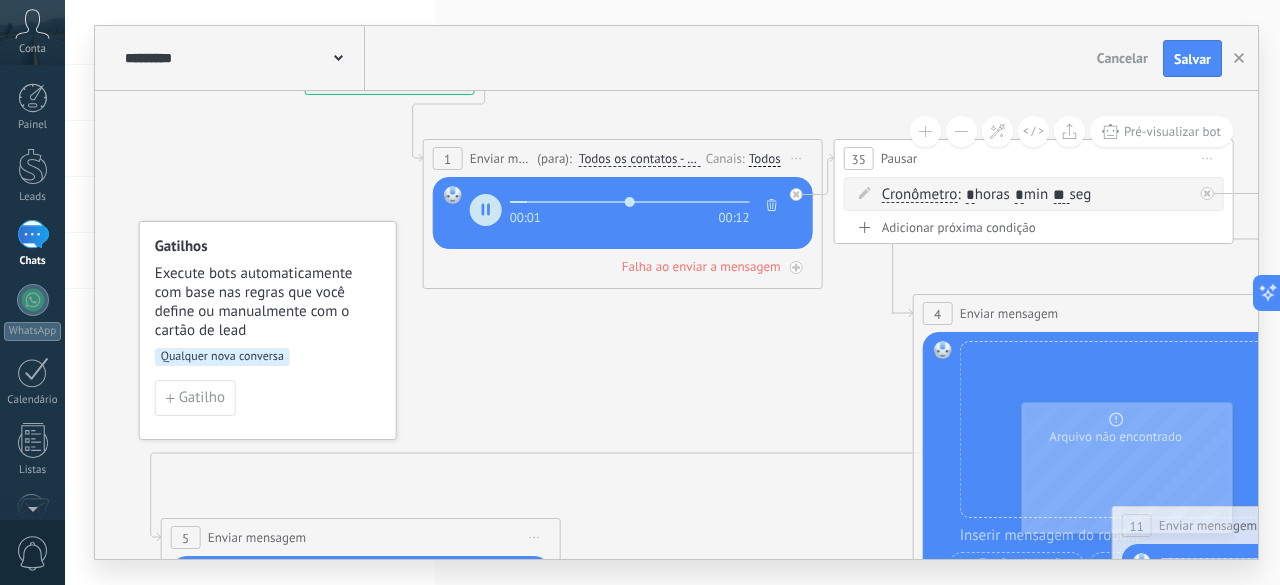type on "***" 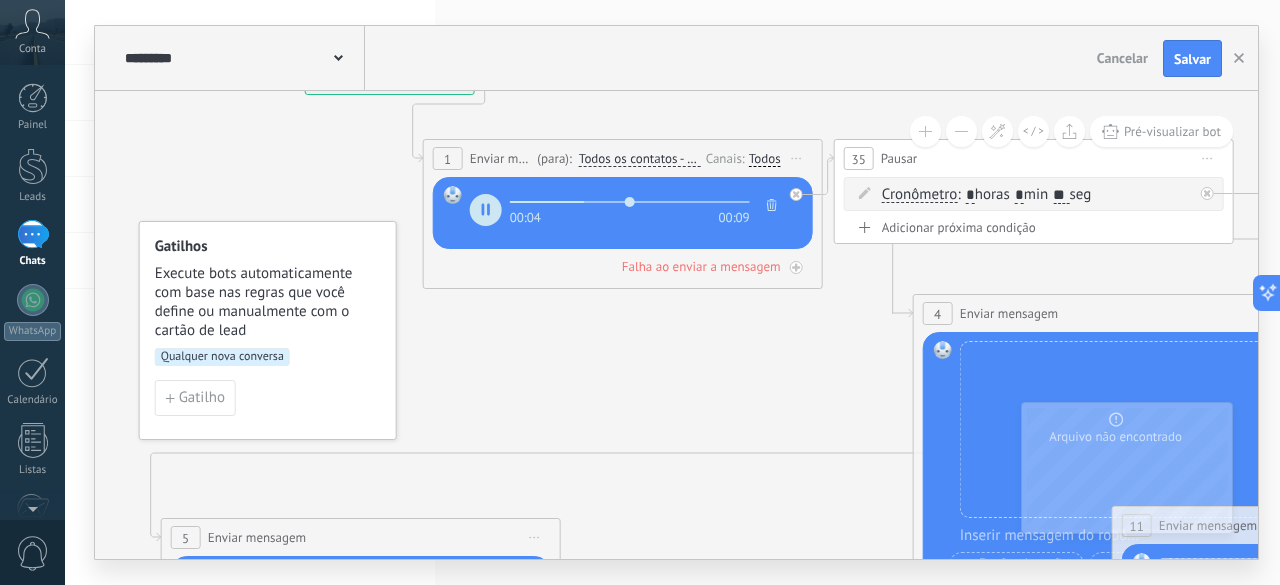 click 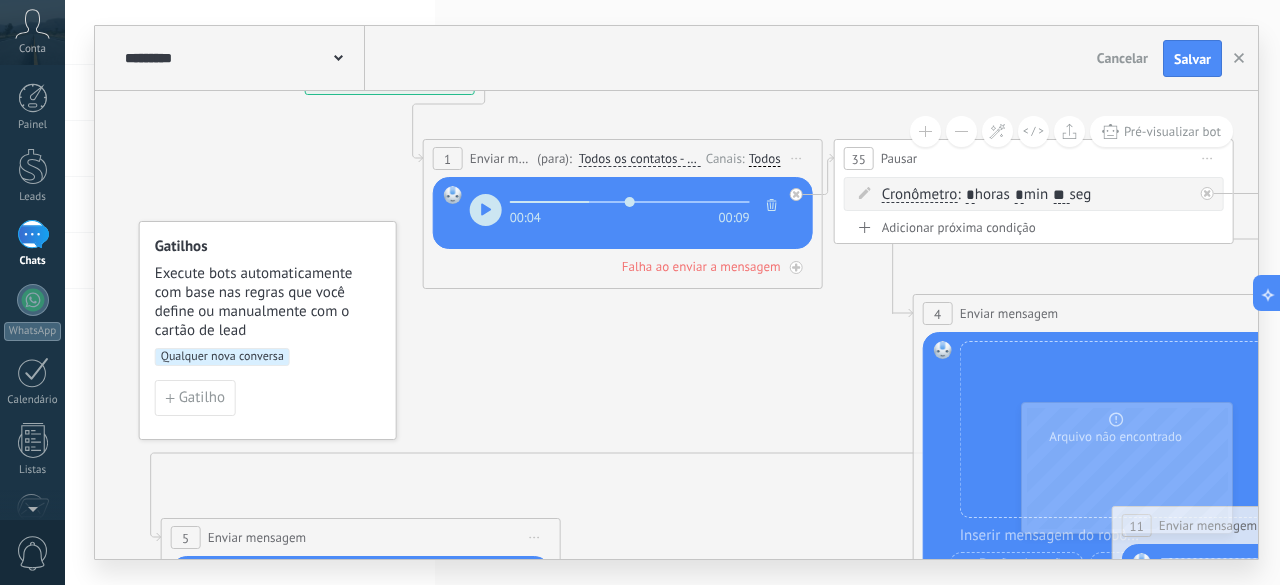 type on "****" 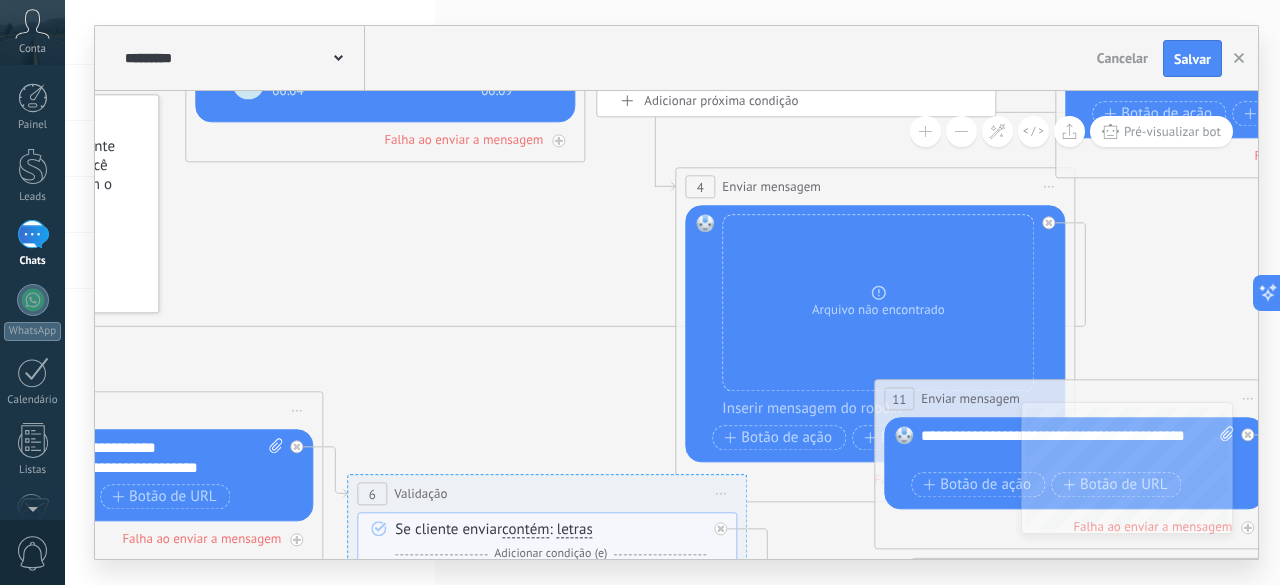 drag, startPoint x: 746, startPoint y: 346, endPoint x: 414, endPoint y: 155, distance: 383.02087 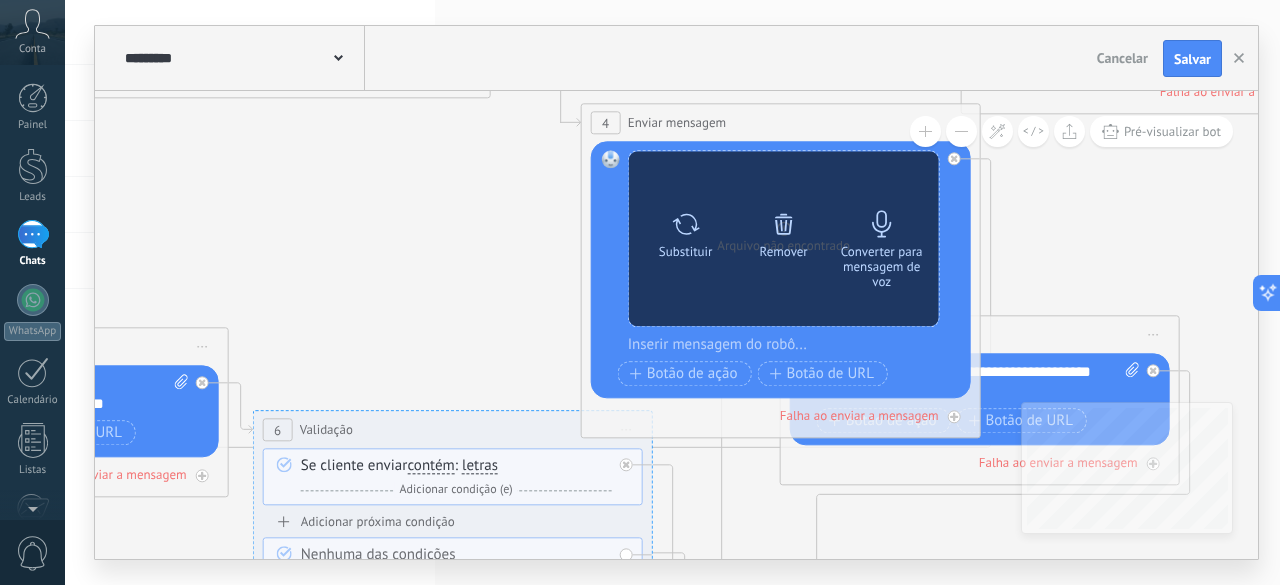 click 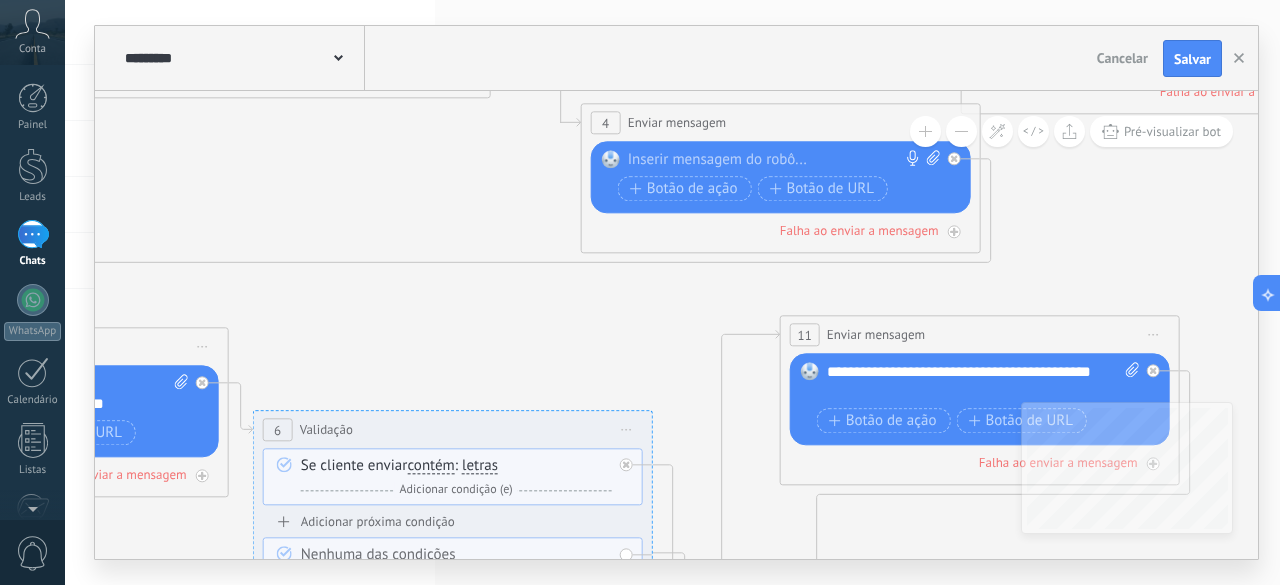 click 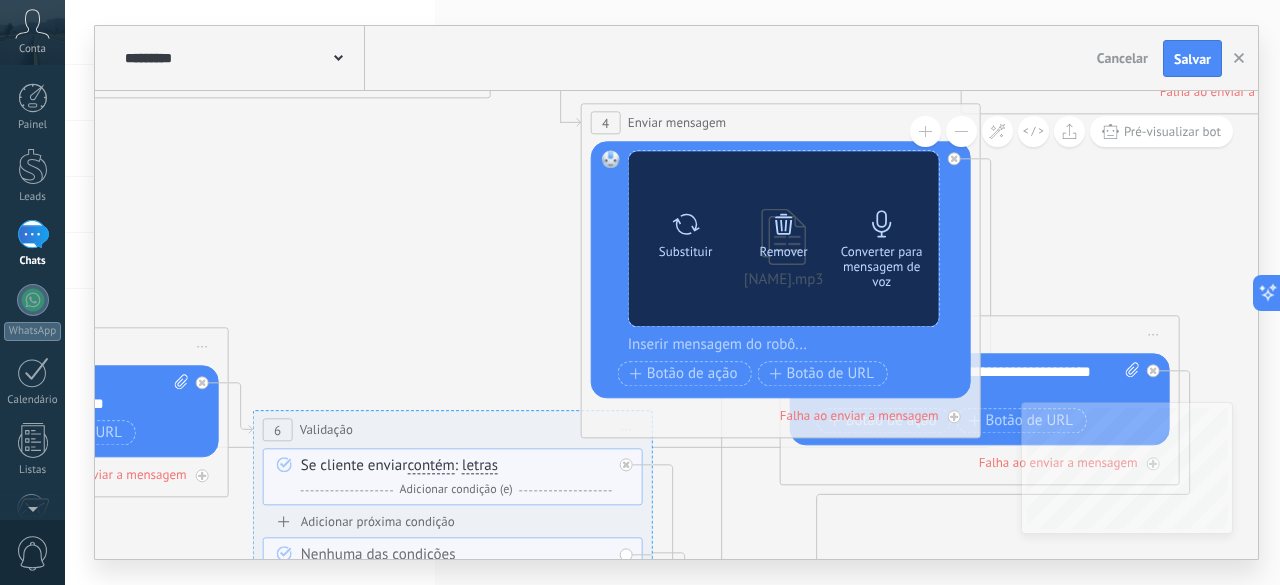 click on "Converter para mensagem de voz" at bounding box center (882, 266) 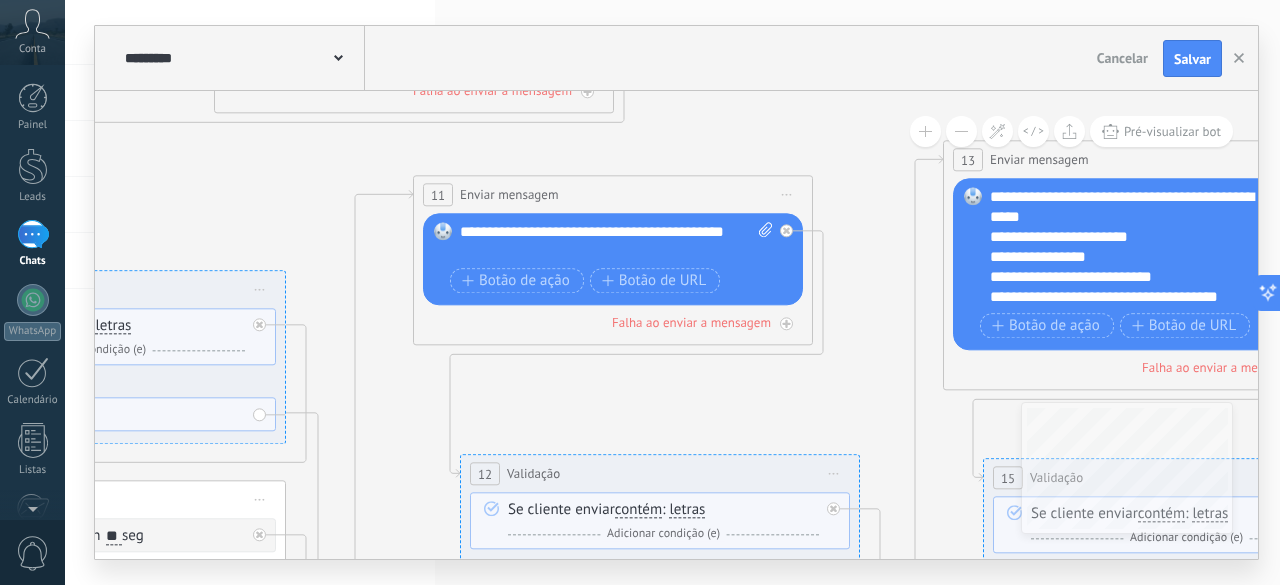 drag, startPoint x: 1097, startPoint y: 260, endPoint x: 557, endPoint y: 5, distance: 597.18085 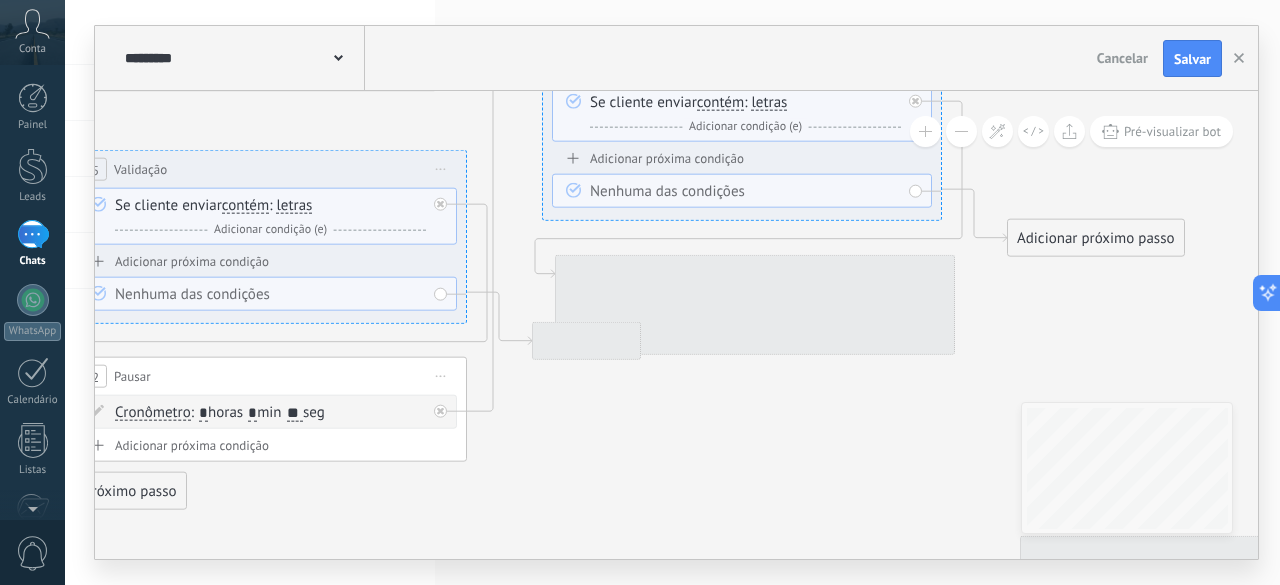 drag, startPoint x: 1004, startPoint y: 209, endPoint x: 378, endPoint y: 107, distance: 634.2555 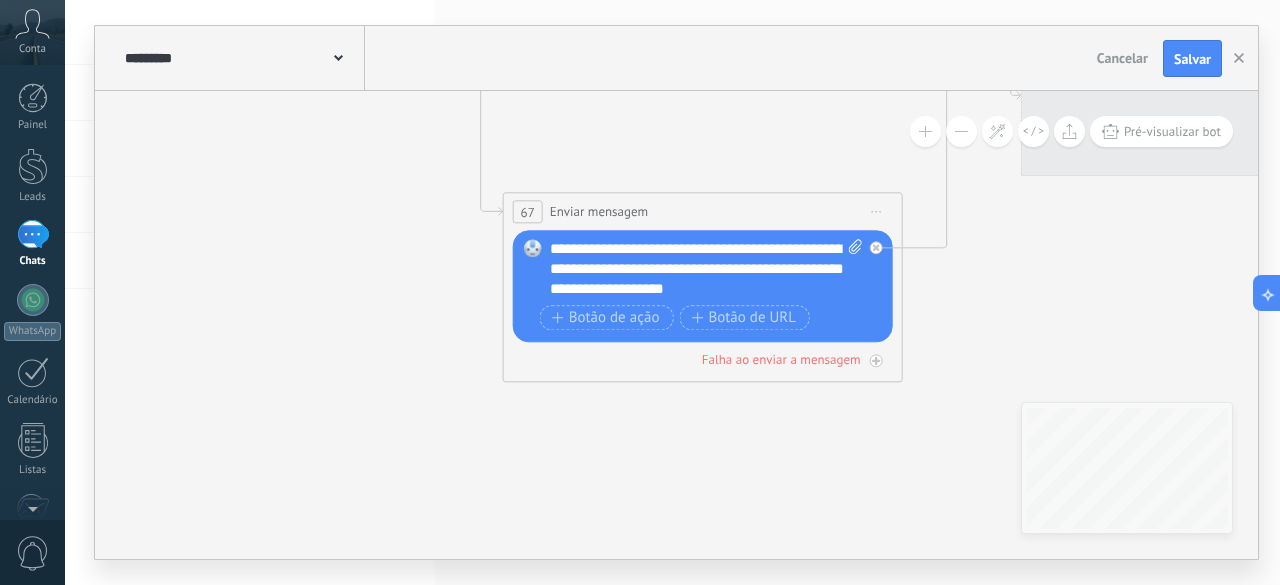 drag, startPoint x: 823, startPoint y: 443, endPoint x: 369, endPoint y: 103, distance: 567.20013 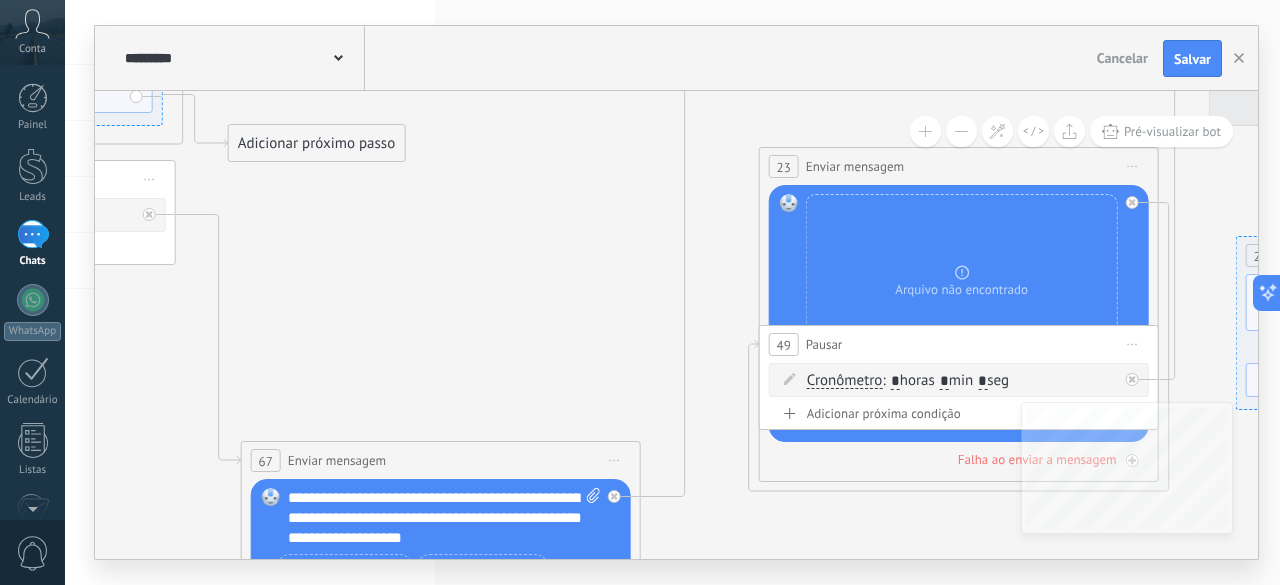 drag, startPoint x: 1112, startPoint y: 268, endPoint x: 846, endPoint y: 529, distance: 372.66205 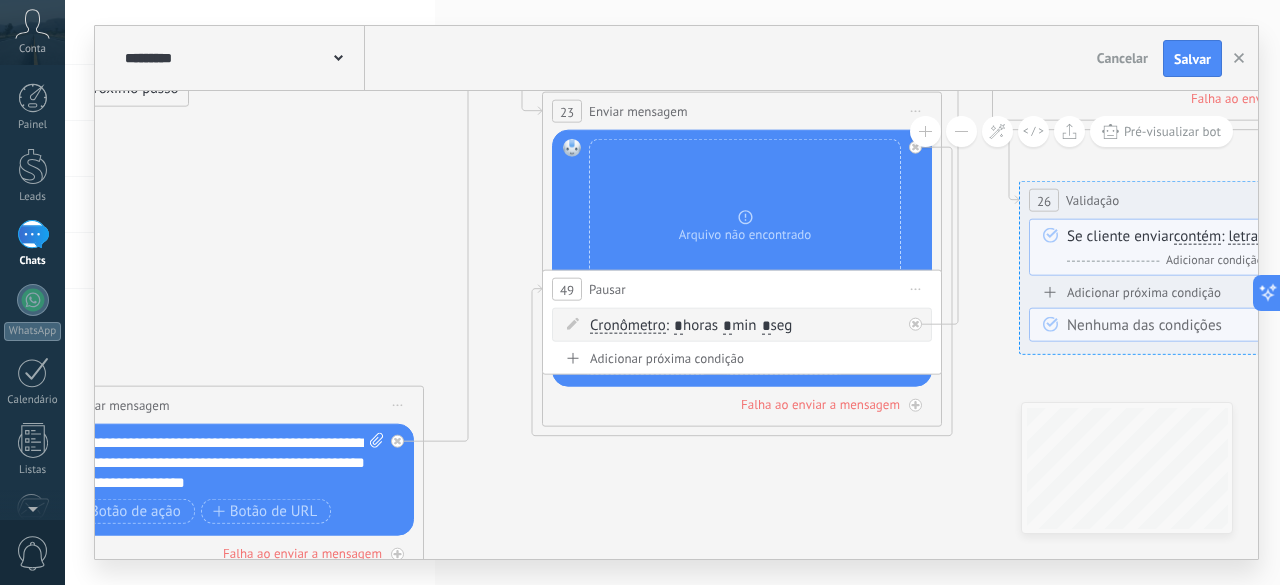 drag, startPoint x: 596, startPoint y: 311, endPoint x: 338, endPoint y: 221, distance: 273.24713 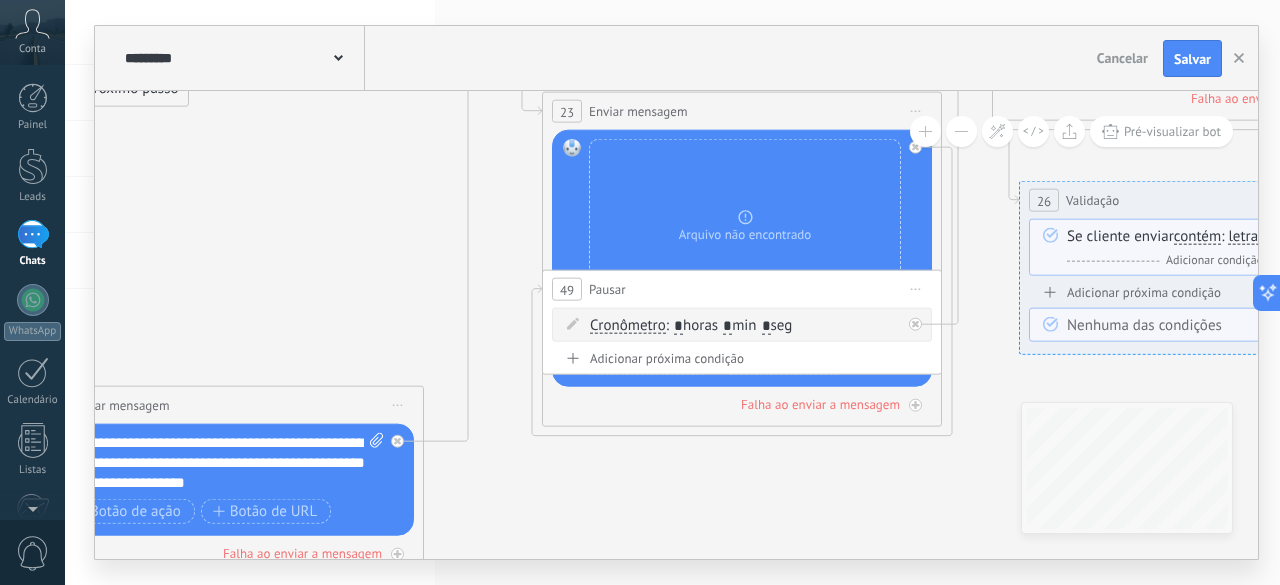 click 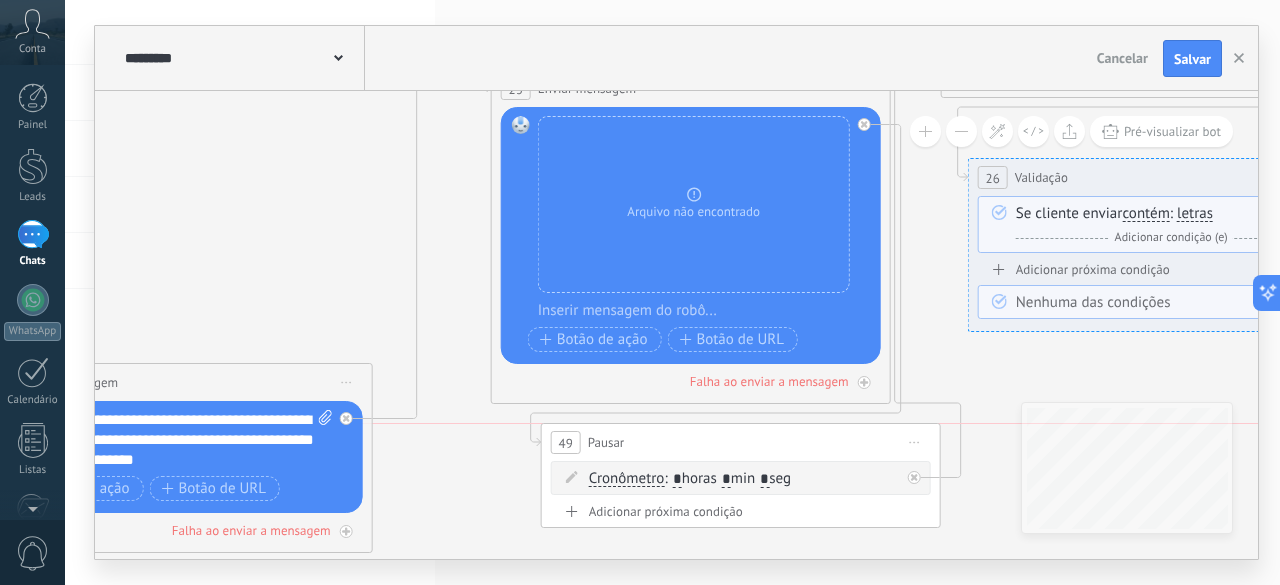 drag, startPoint x: 736, startPoint y: 269, endPoint x: 784, endPoint y: 462, distance: 198.87936 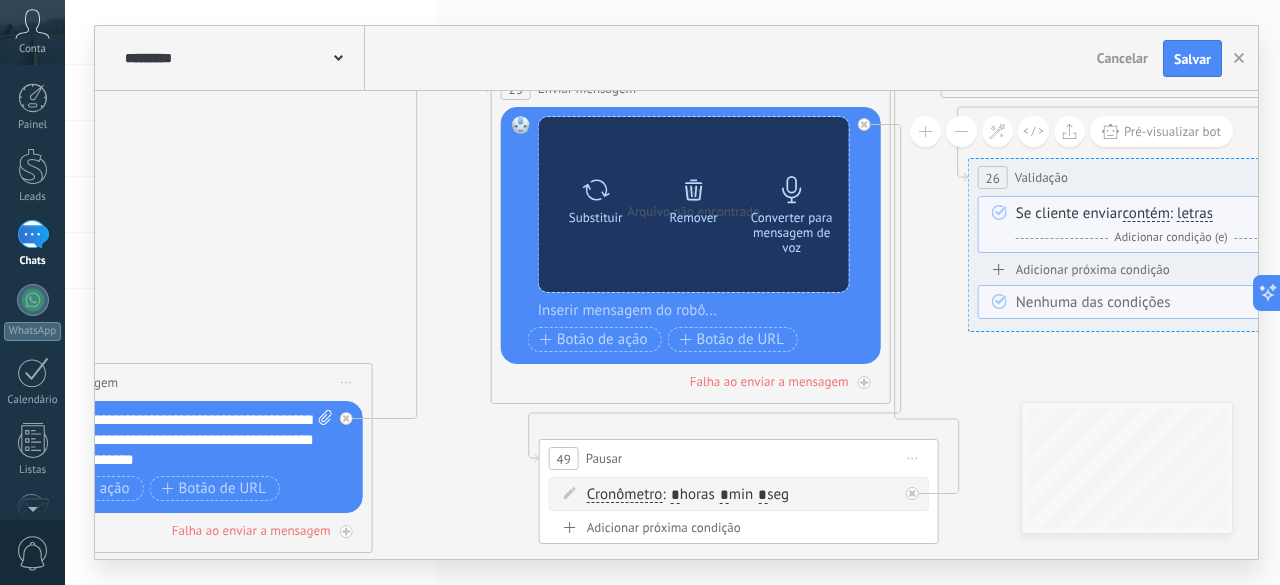 click 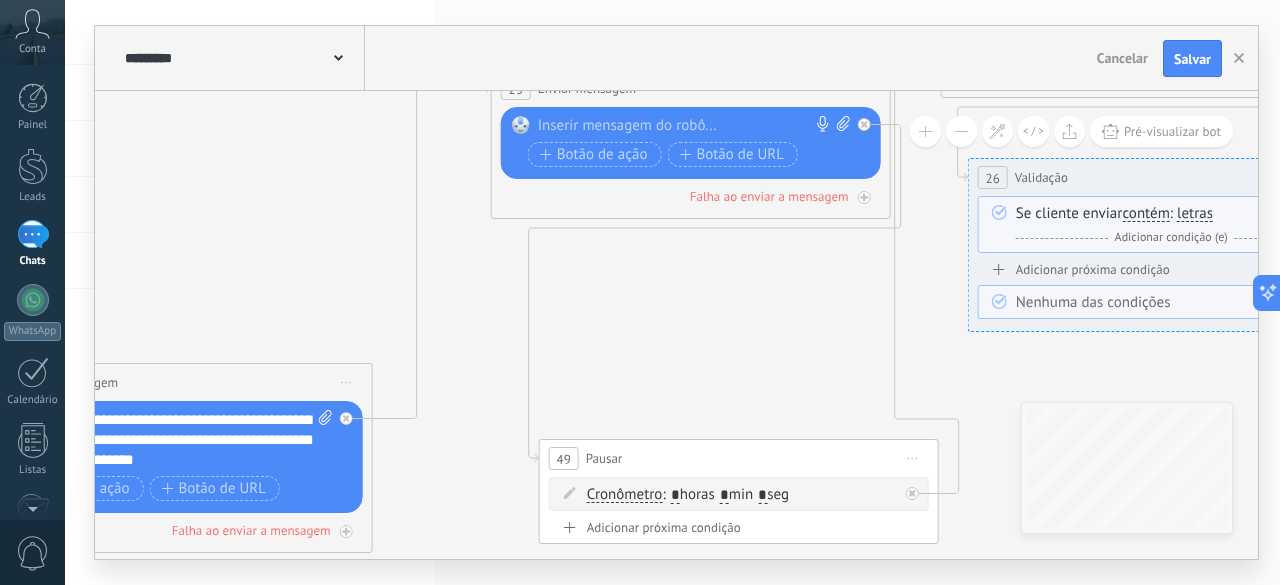 click 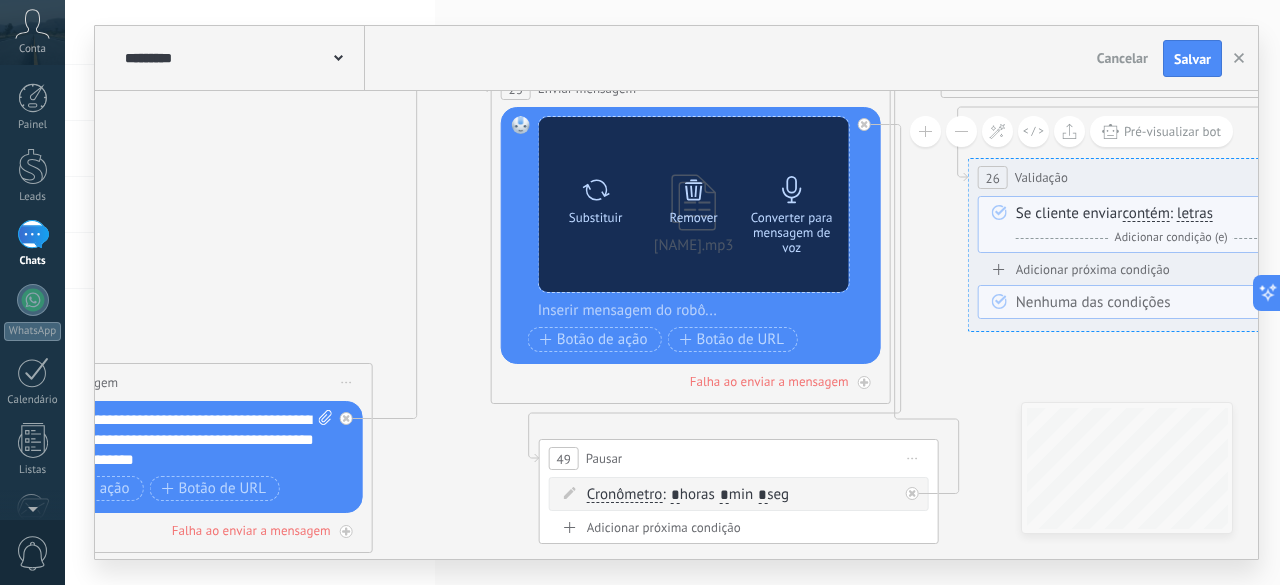 click at bounding box center (792, 190) 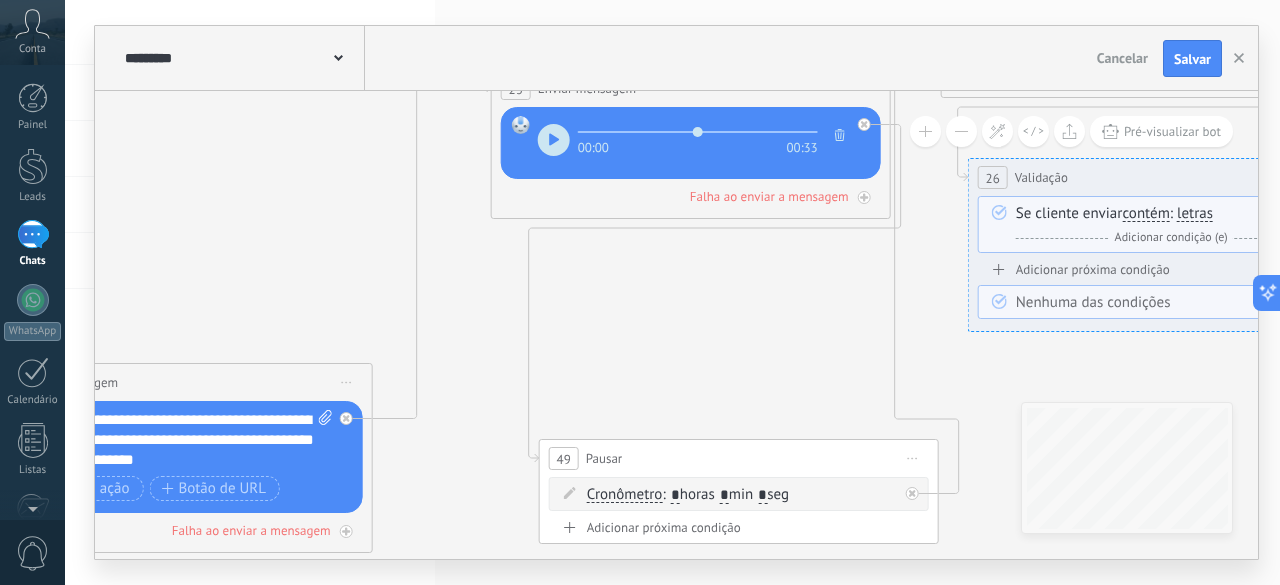 click 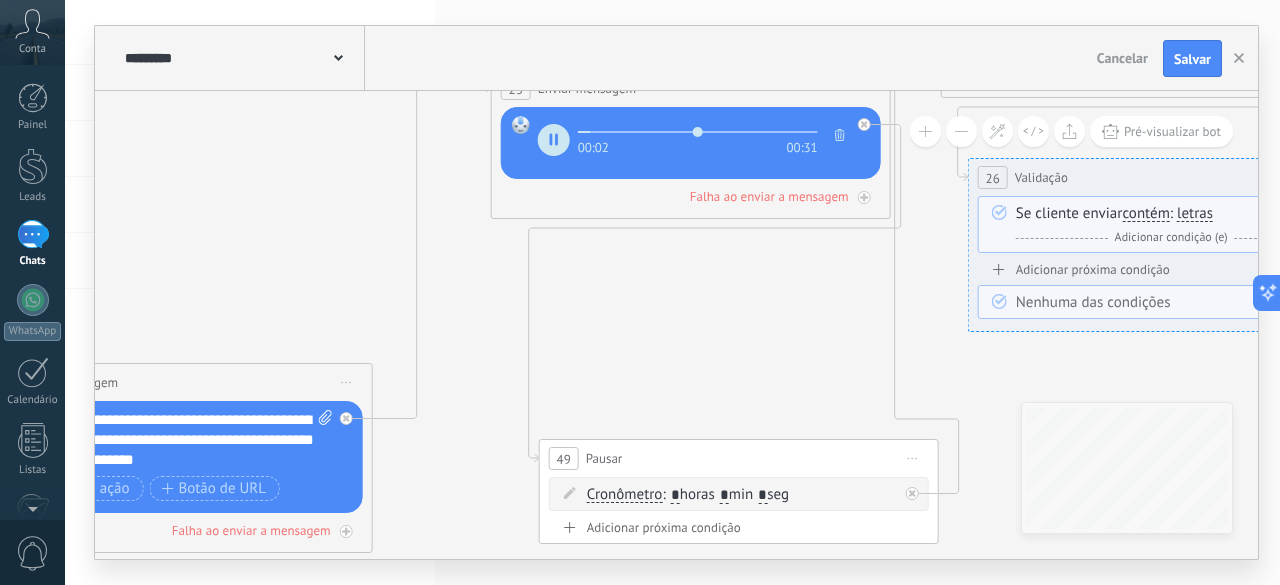 click 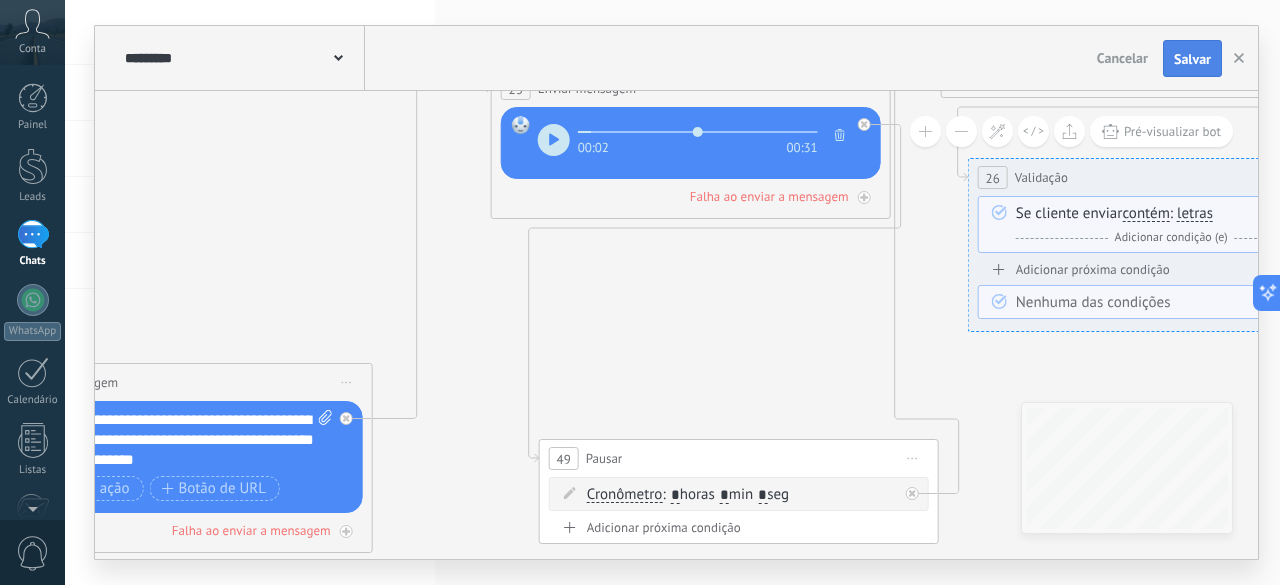 click on "Salvar" at bounding box center (1192, 59) 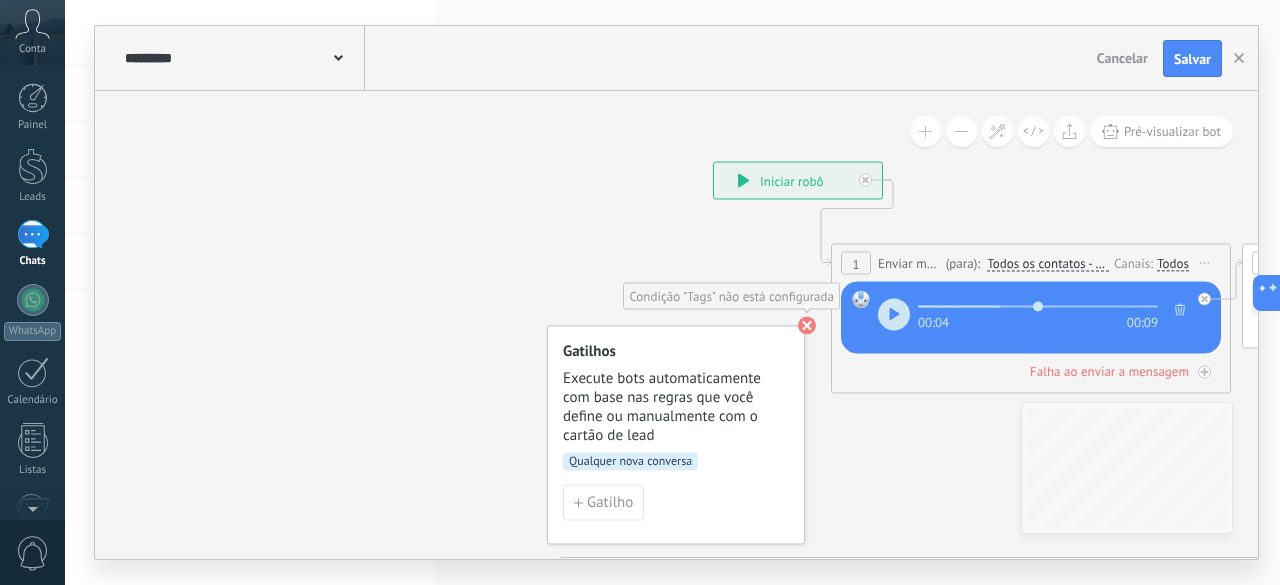 click on "Condição "Tags" não está configurada" at bounding box center (731, 296) 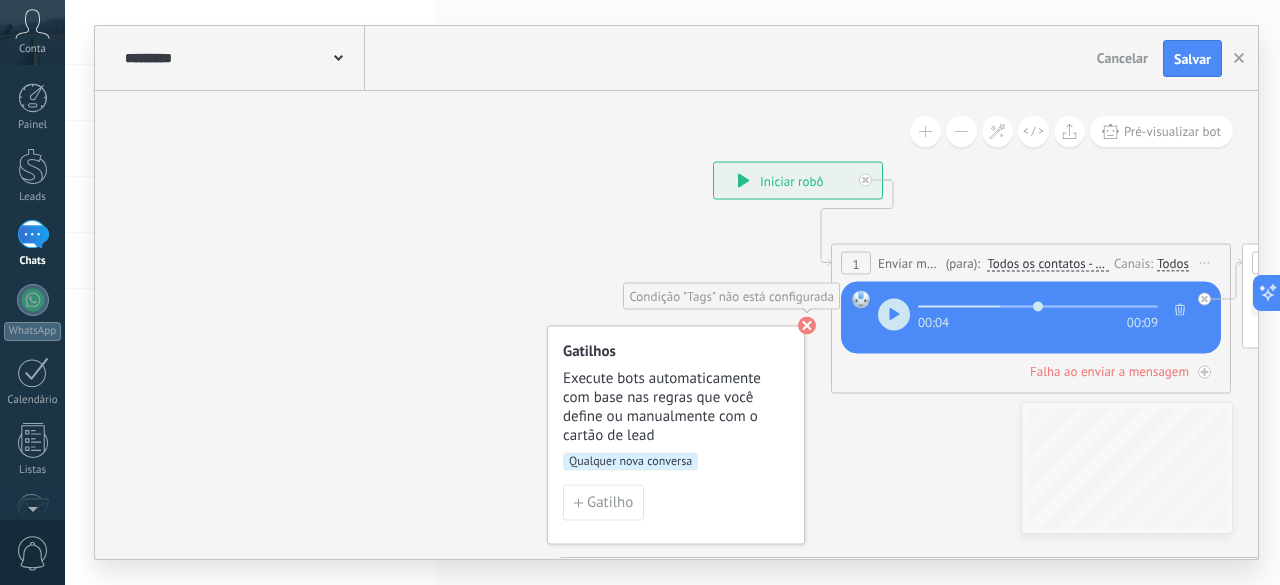 click on "Condição "Tags" não está configurada" at bounding box center [731, 296] 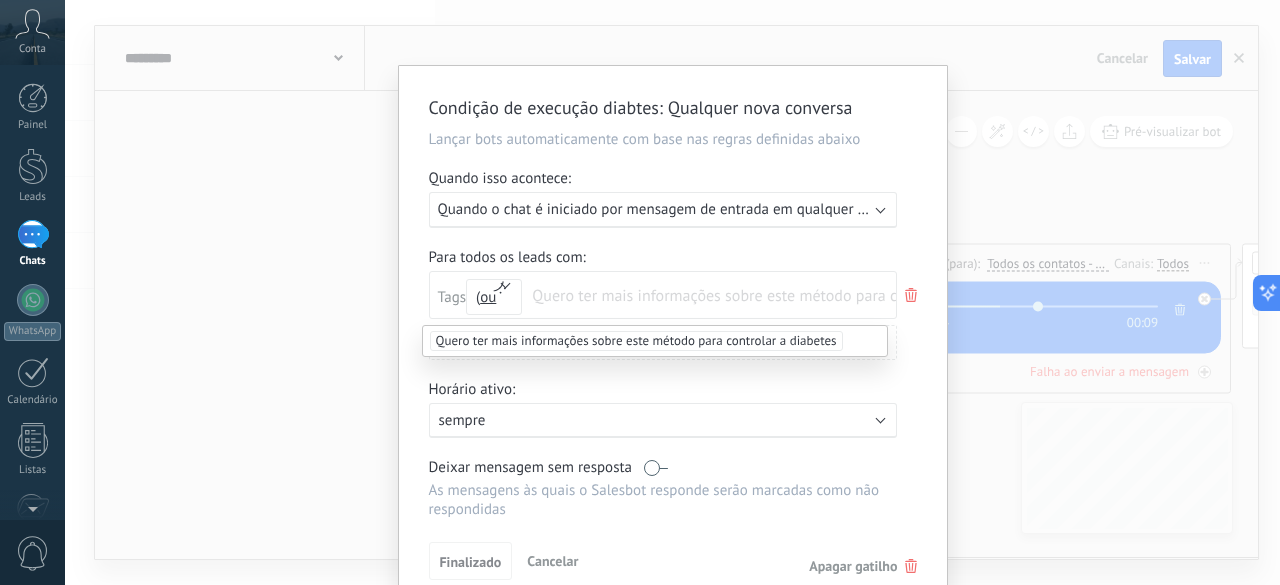 click on "Tags  e ou ou" at bounding box center [485, 293] 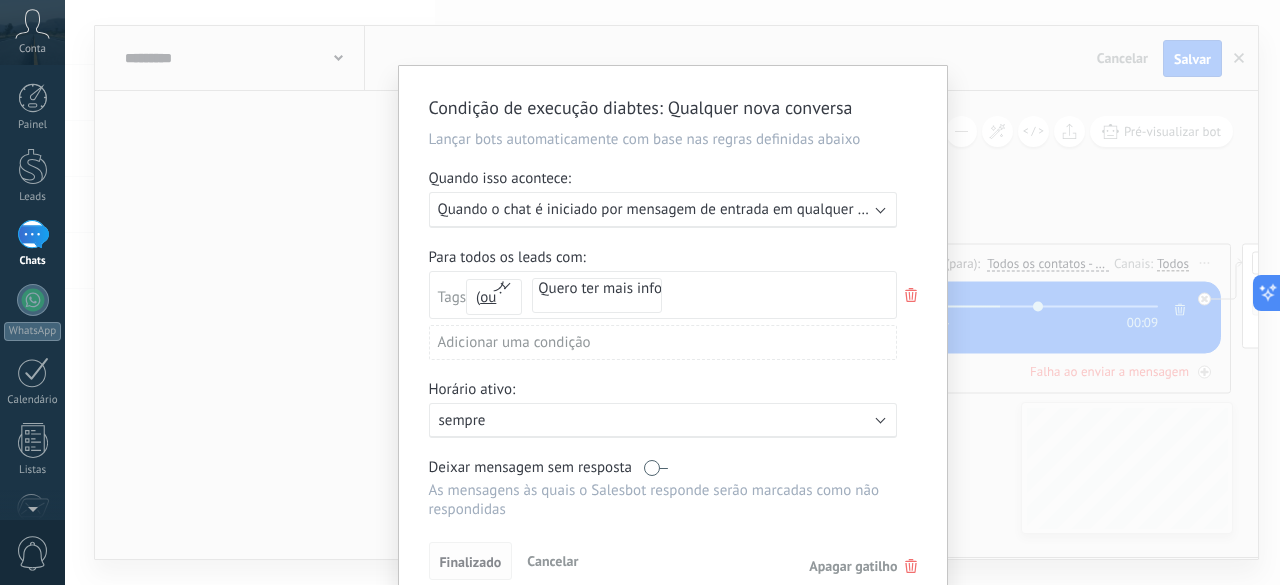 click on "Finalizado" at bounding box center (471, 562) 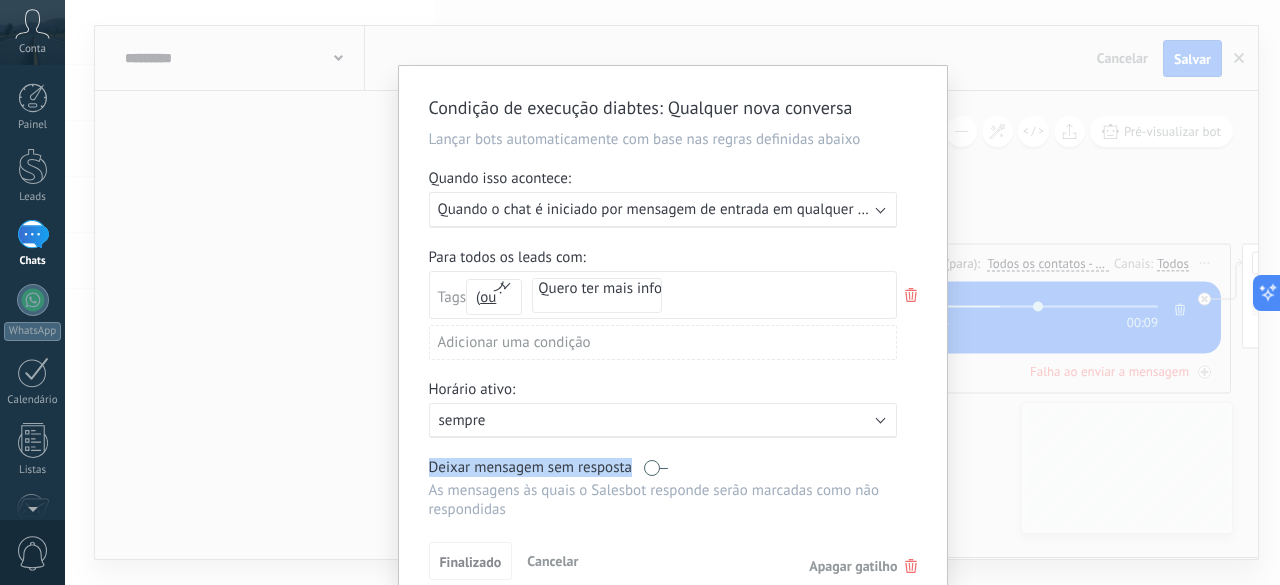 drag, startPoint x: 923, startPoint y: 462, endPoint x: 867, endPoint y: 457, distance: 56.22277 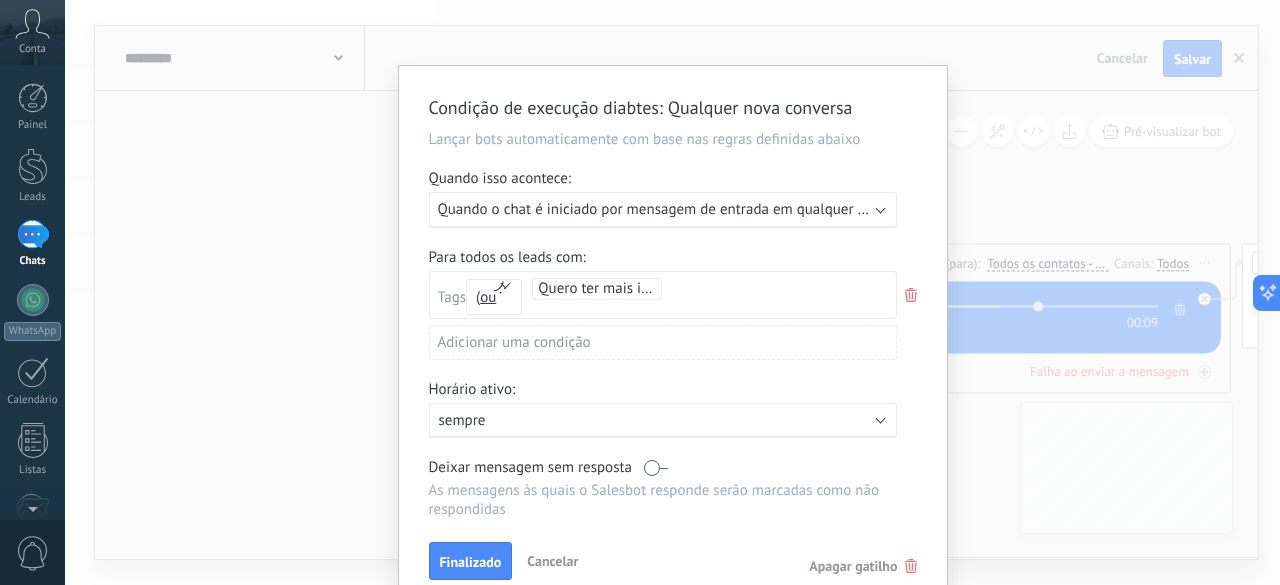 click on "Condição de execução diabtes : Qualquer nova conversa Lançar bots automaticamente com base nas regras definidas abaixo Quando isso acontece: Executar:  Quando o chat é iniciado por mensagem de entrada em qualquer canal Para todos os leads com: Tags  e ou ou Quero ter mais informações sobre este método para controlar a diabetes Adicionar uma condição Horário ativo: Ativo:  sempre Deixar mensagem sem resposta As mensagens às quais o Salesbot responde serão marcadas como não respondidas Aplicar o gatilho à todos os leads já nesta etapa Finalizado Cancelar Apagar gatilho" at bounding box center (673, 337) 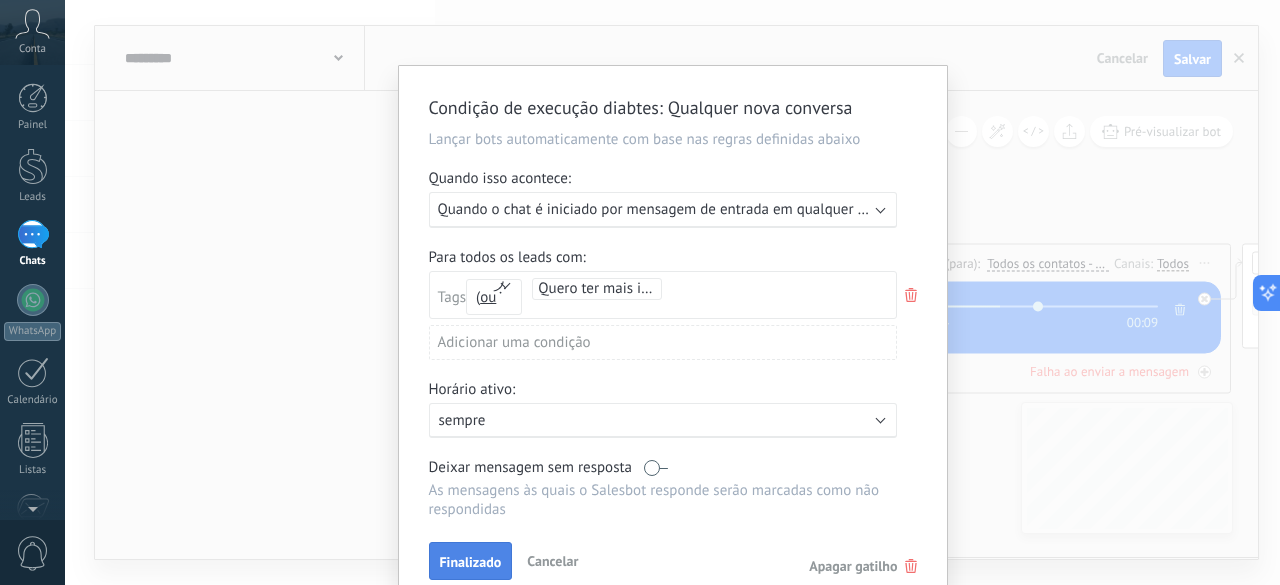 click on "Finalizado" at bounding box center (471, 562) 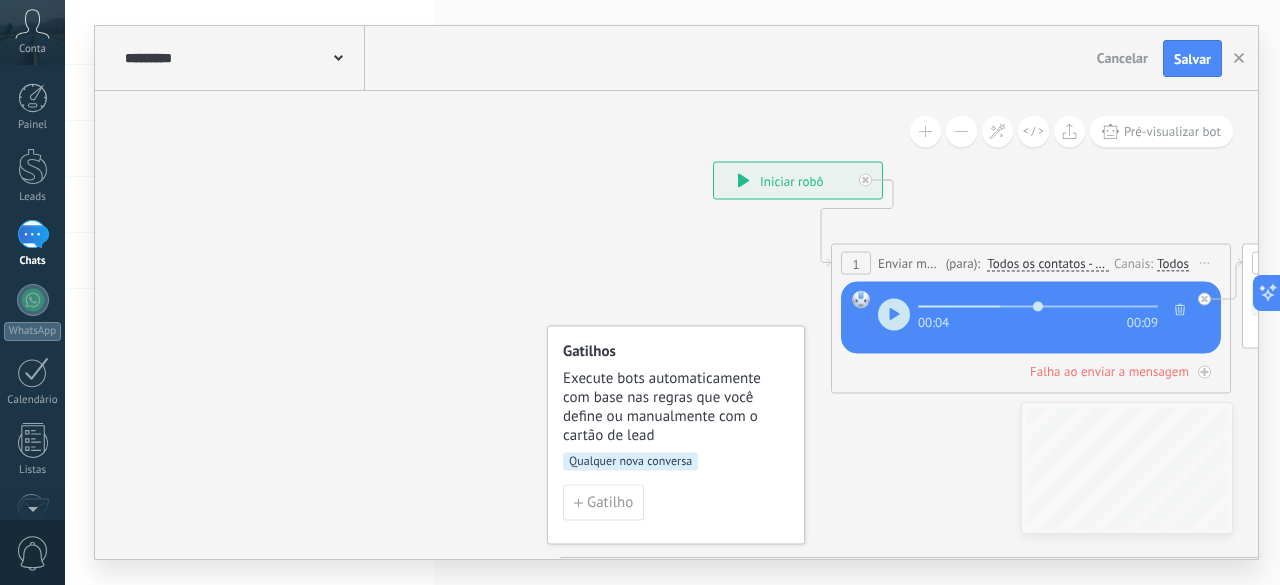 drag, startPoint x: 619, startPoint y: 244, endPoint x: 552, endPoint y: 196, distance: 82.419655 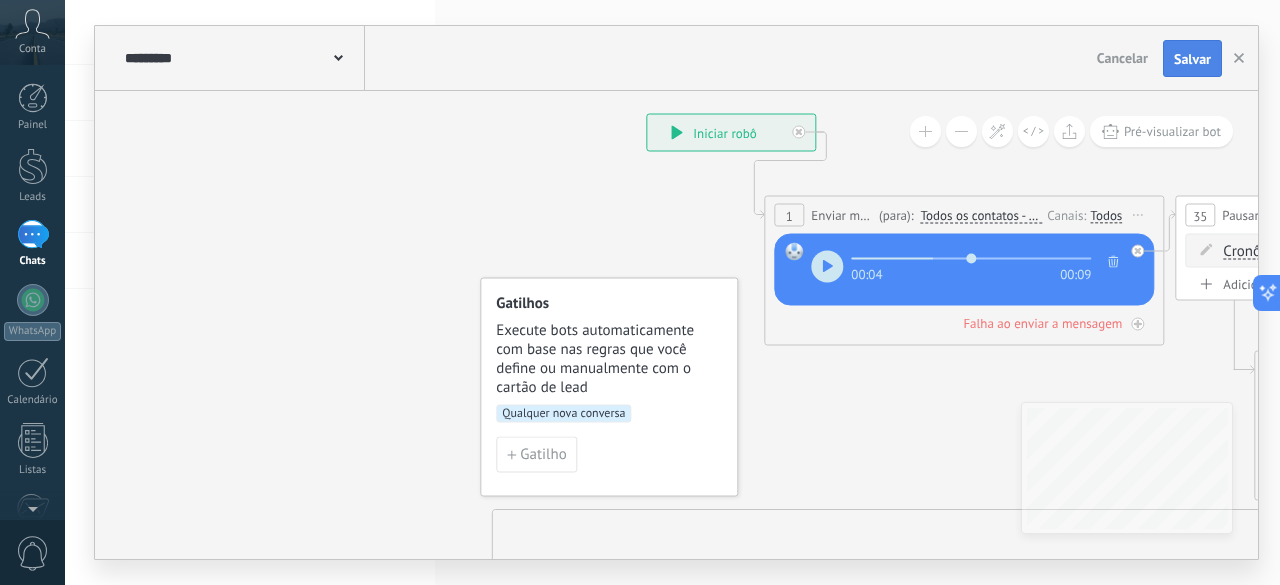 click on "Salvar" at bounding box center [1192, 59] 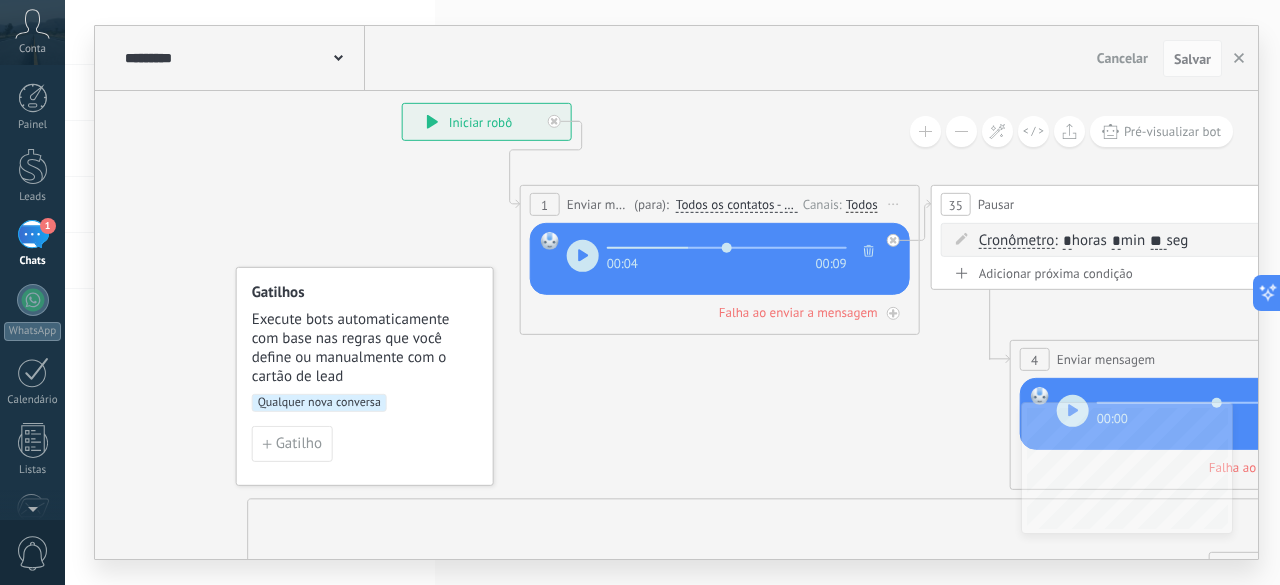 drag, startPoint x: 404, startPoint y: 207, endPoint x: 152, endPoint y: 197, distance: 252.19833 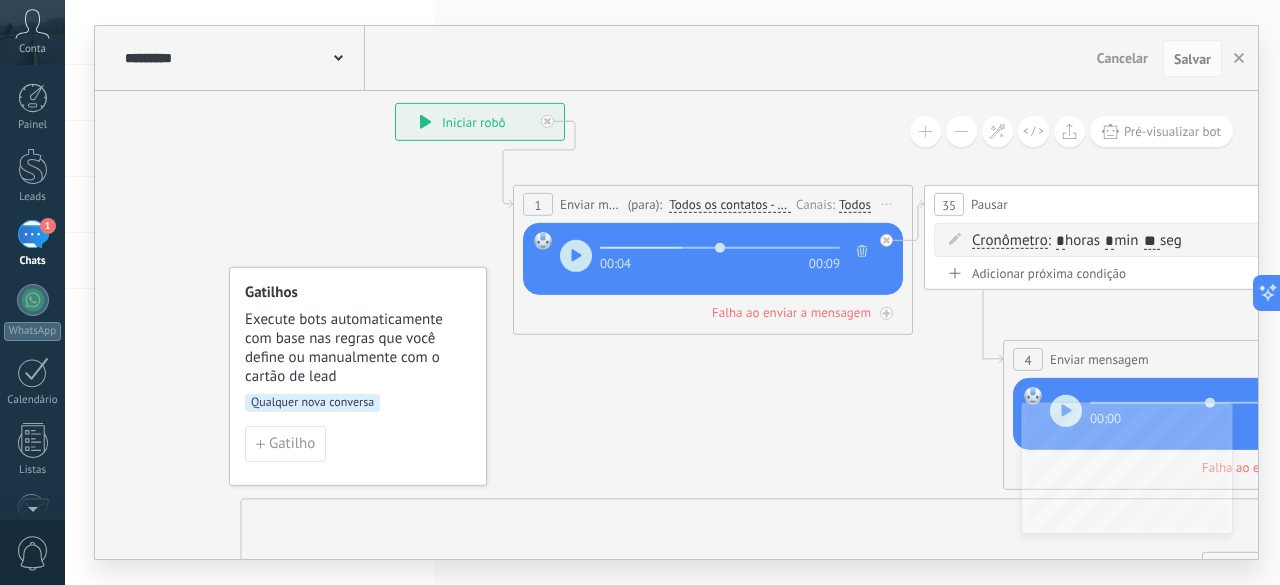 click 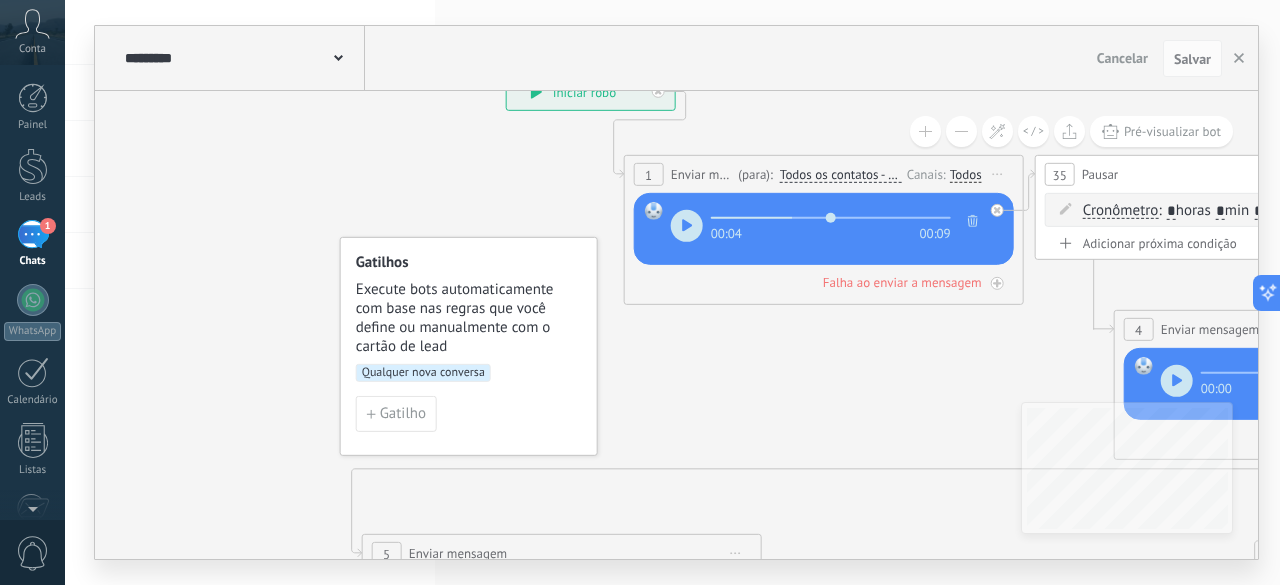 drag, startPoint x: 591, startPoint y: 403, endPoint x: 705, endPoint y: 373, distance: 117.881294 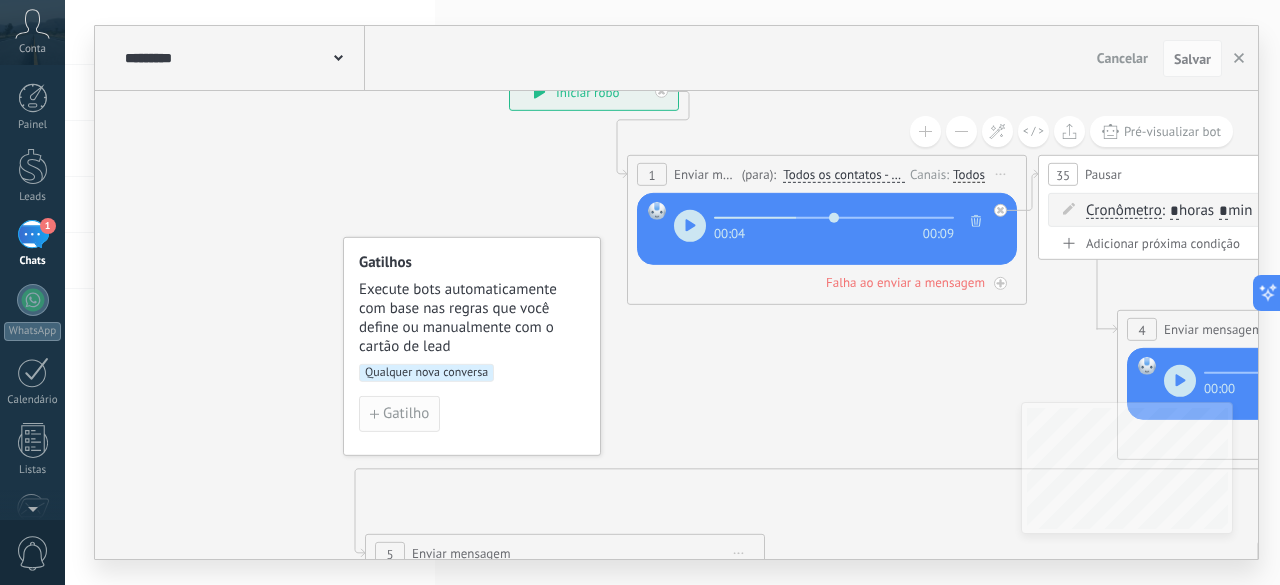 click on "Gatilho" at bounding box center [406, 414] 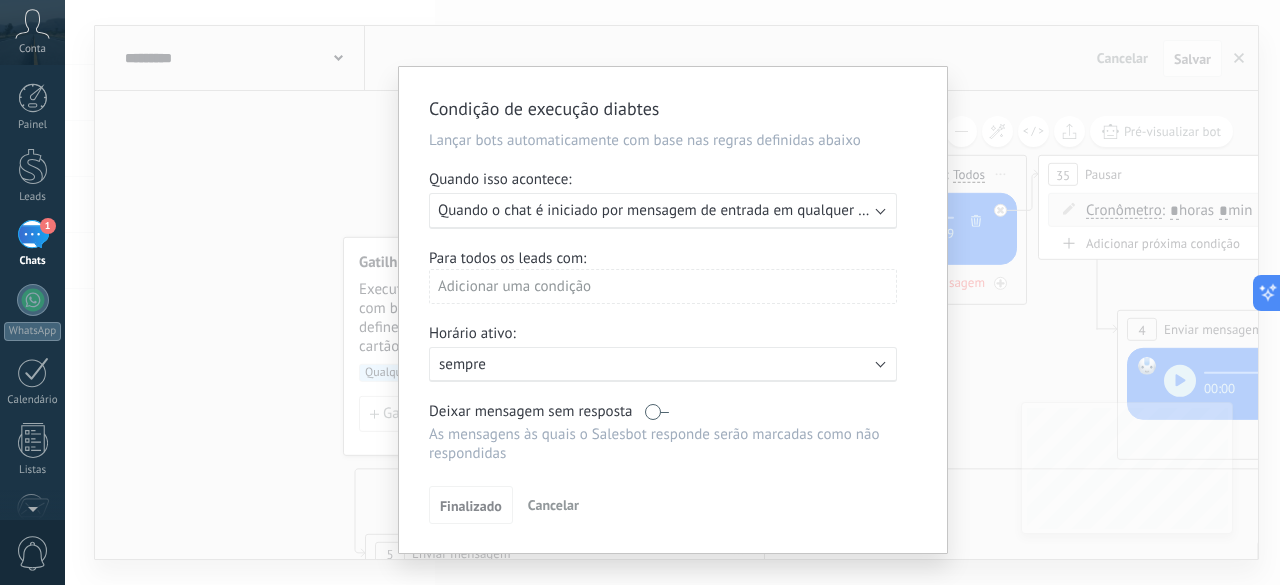 click on "Quando o chat é iniciado por mensagem de entrada em qualquer canal" at bounding box center [665, 210] 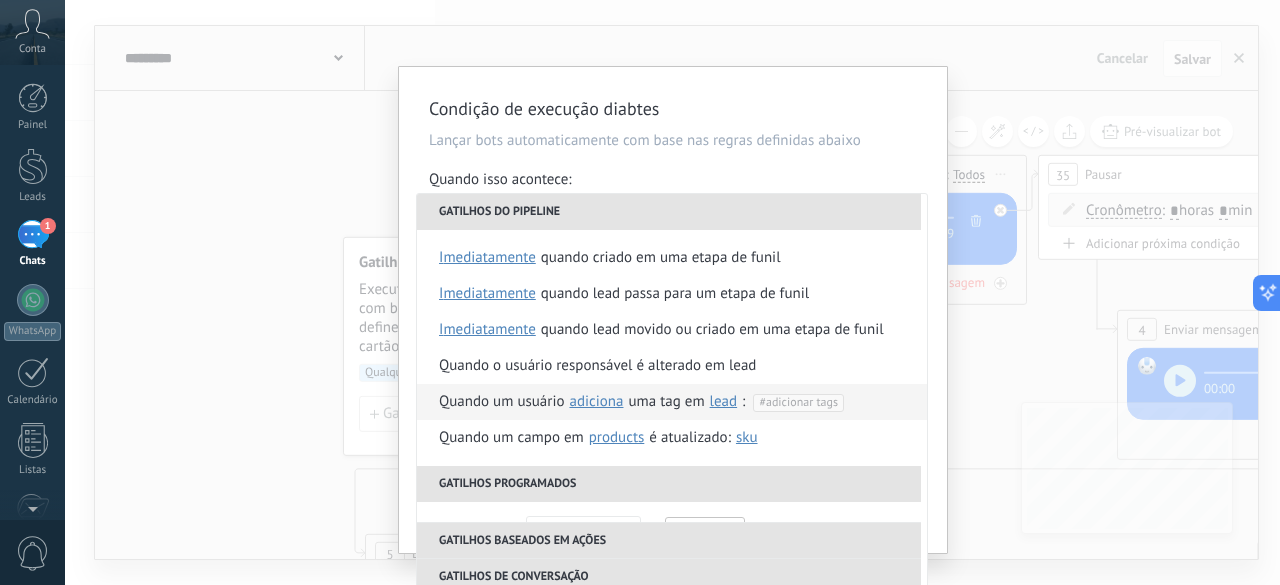 click on "#adicionar tags" at bounding box center [798, 402] 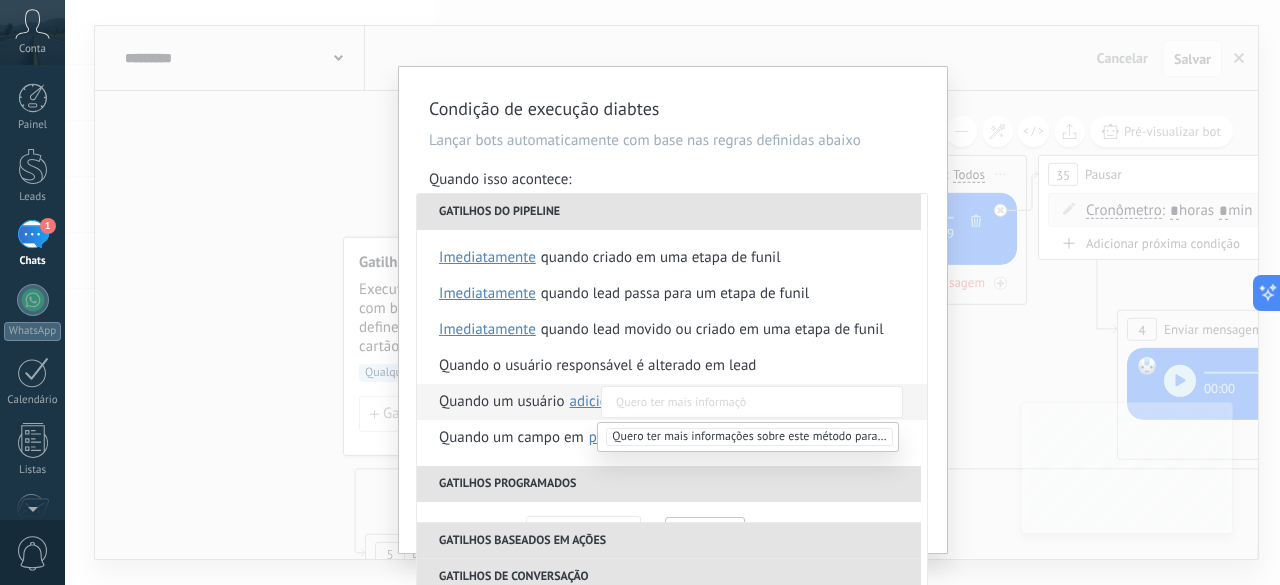 click on "Quero ter mais informações sobre este método para controlar a diabetes" at bounding box center (749, 437) 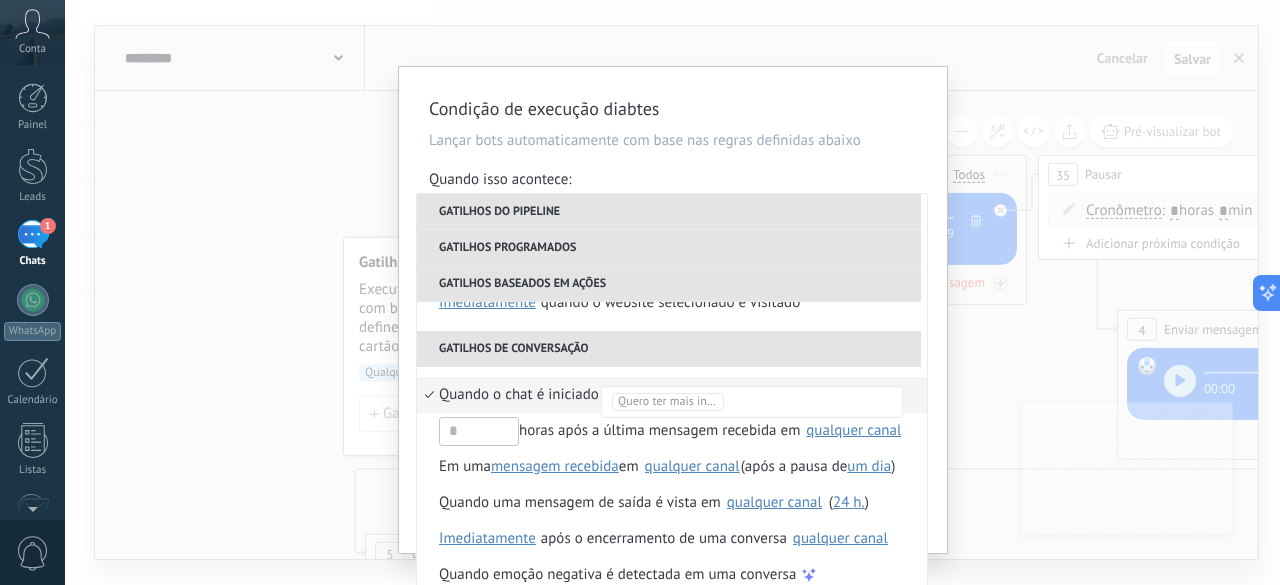 scroll, scrollTop: 472, scrollLeft: 0, axis: vertical 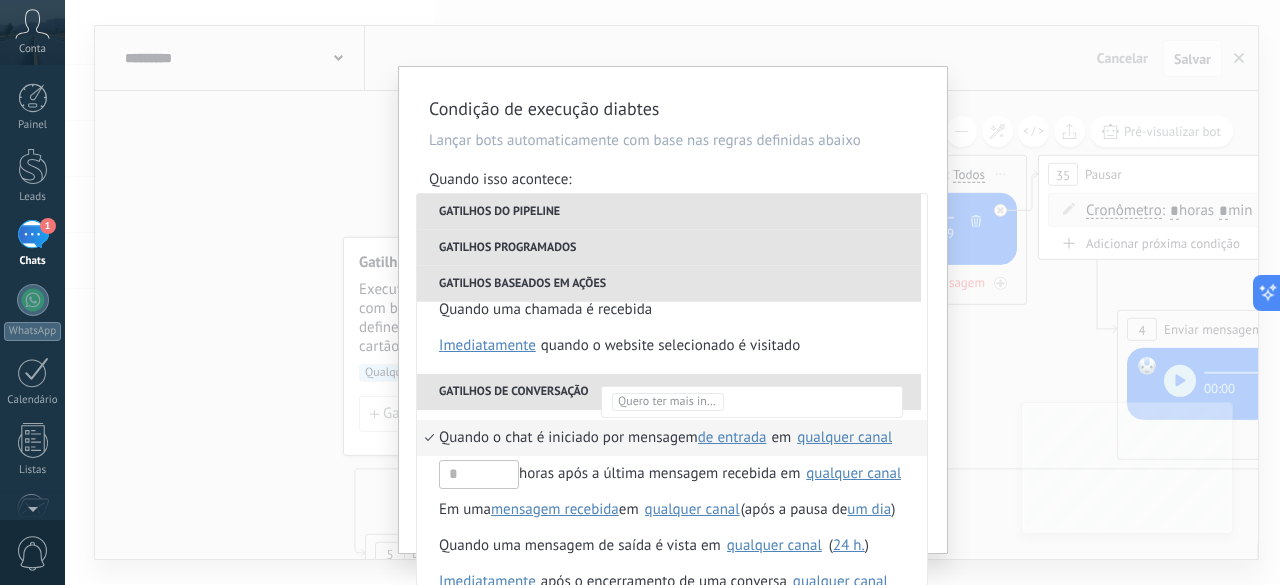 click on "qualquer canal" at bounding box center [844, 437] 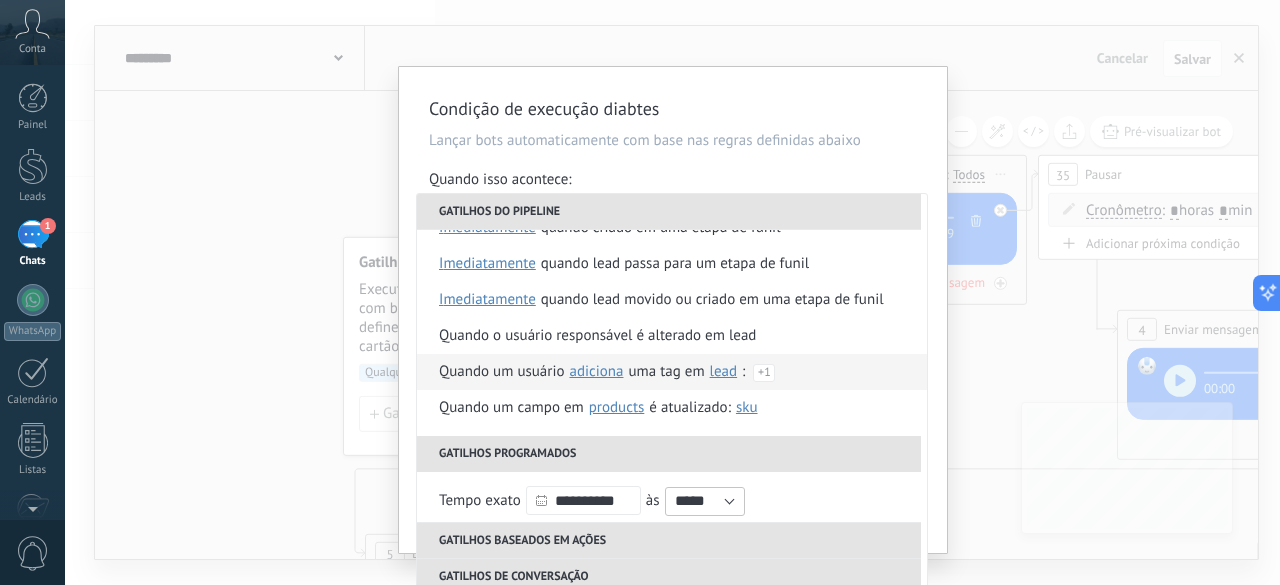 scroll, scrollTop: 36, scrollLeft: 0, axis: vertical 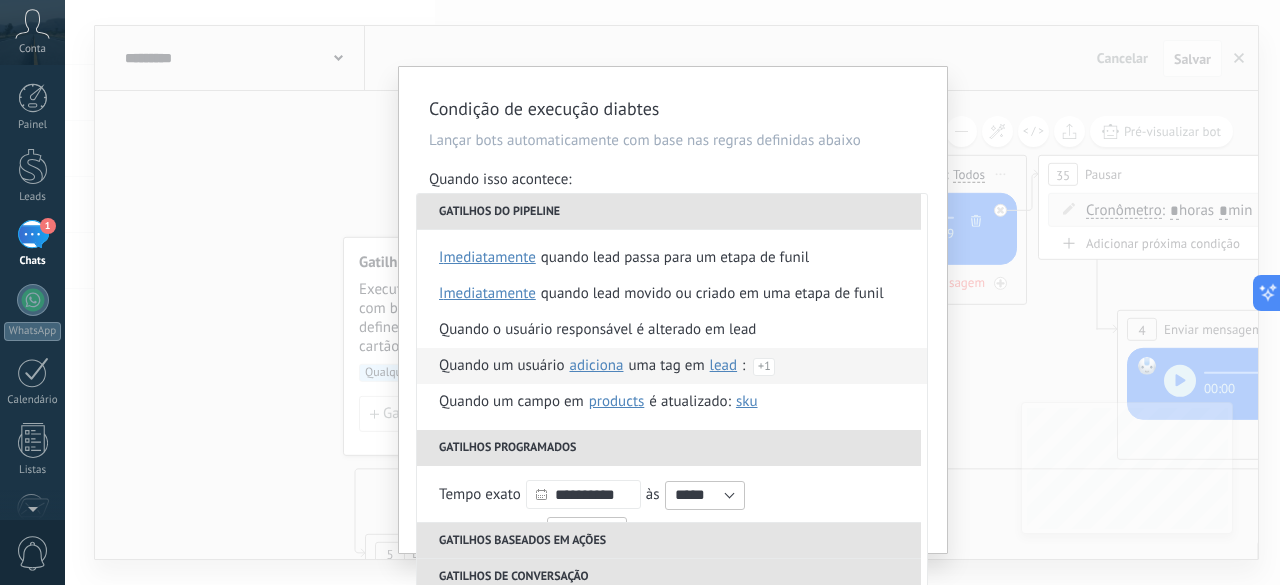 click on "Quero ter mais informações sobre este método para controlar a diabetes" at bounding box center (828, 378) 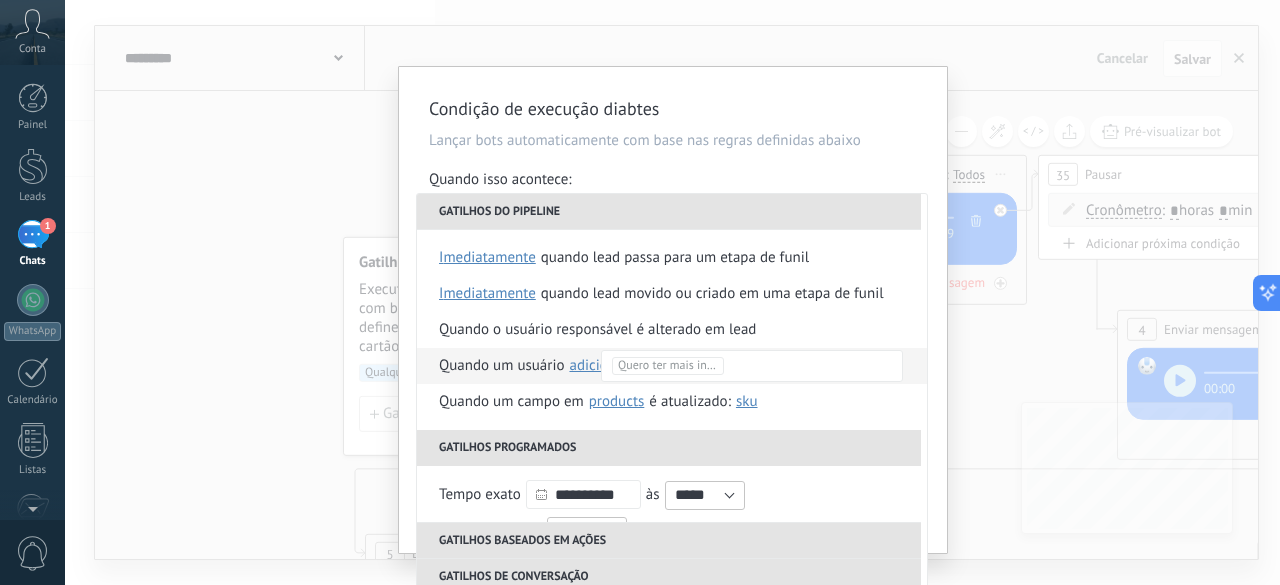 click on "Quero ter mais informações sobre este método para controlar a diabetes" at bounding box center [668, 366] 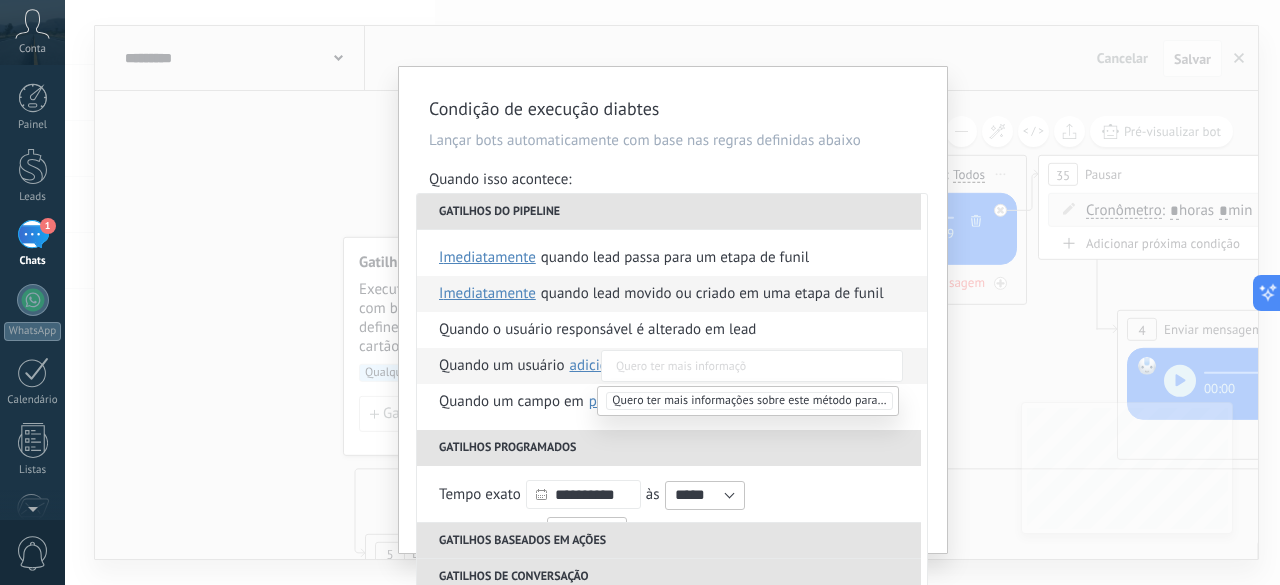 click on "Quando lead movido ou criado em uma etapa de funil" at bounding box center [712, 294] 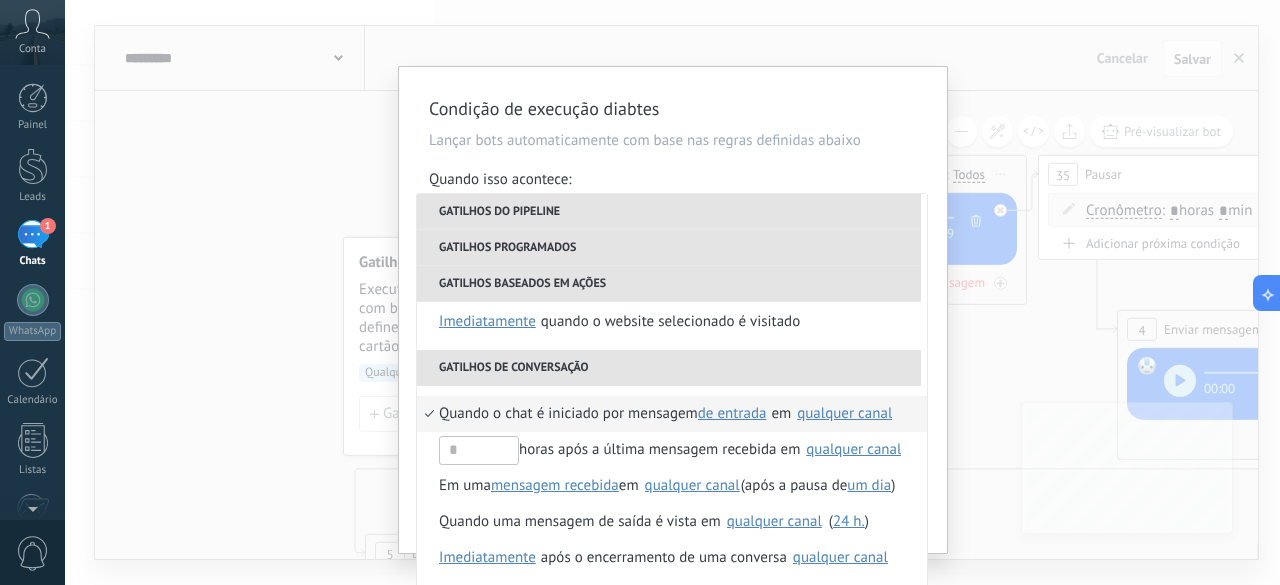 scroll, scrollTop: 472, scrollLeft: 0, axis: vertical 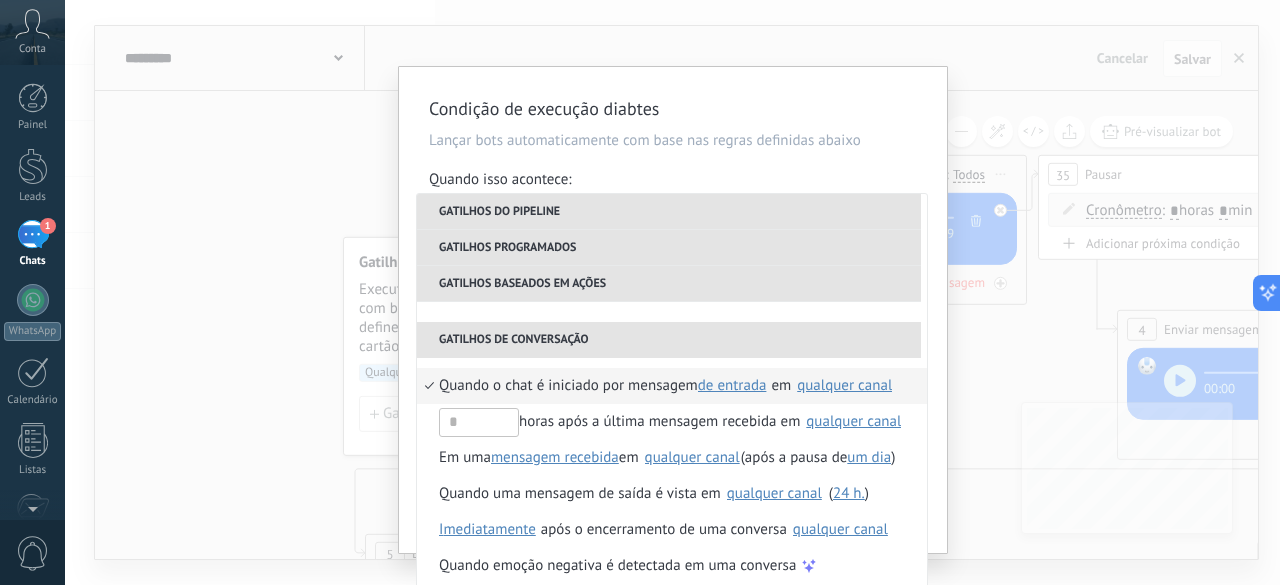 click on "qualquer canal" at bounding box center [844, 385] 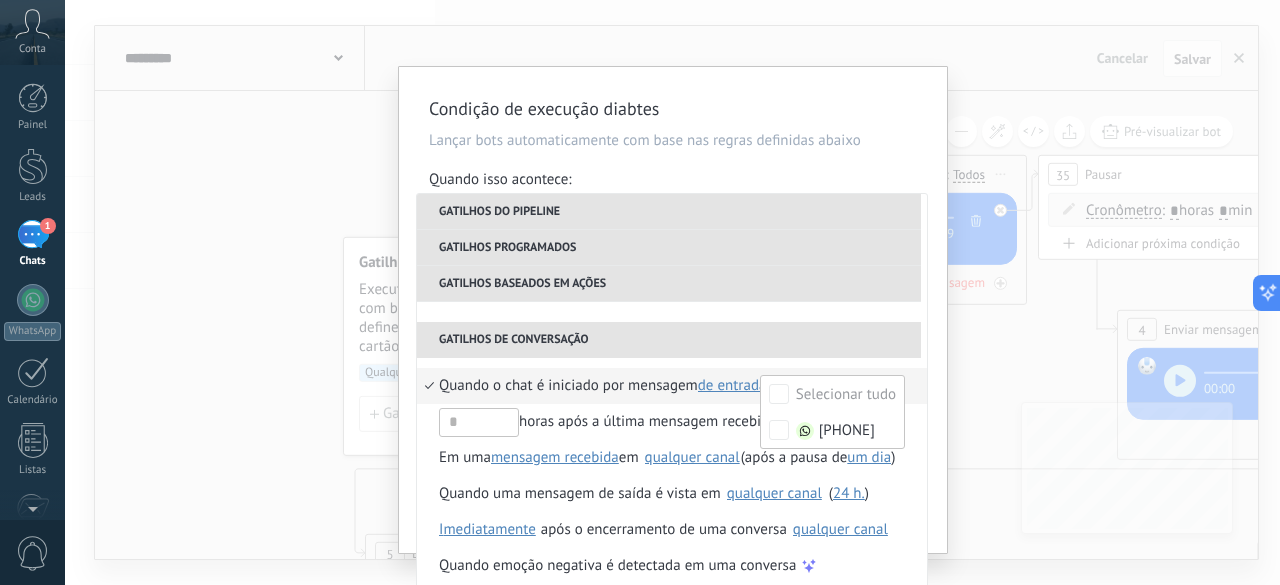 click on "**********" at bounding box center [673, 310] 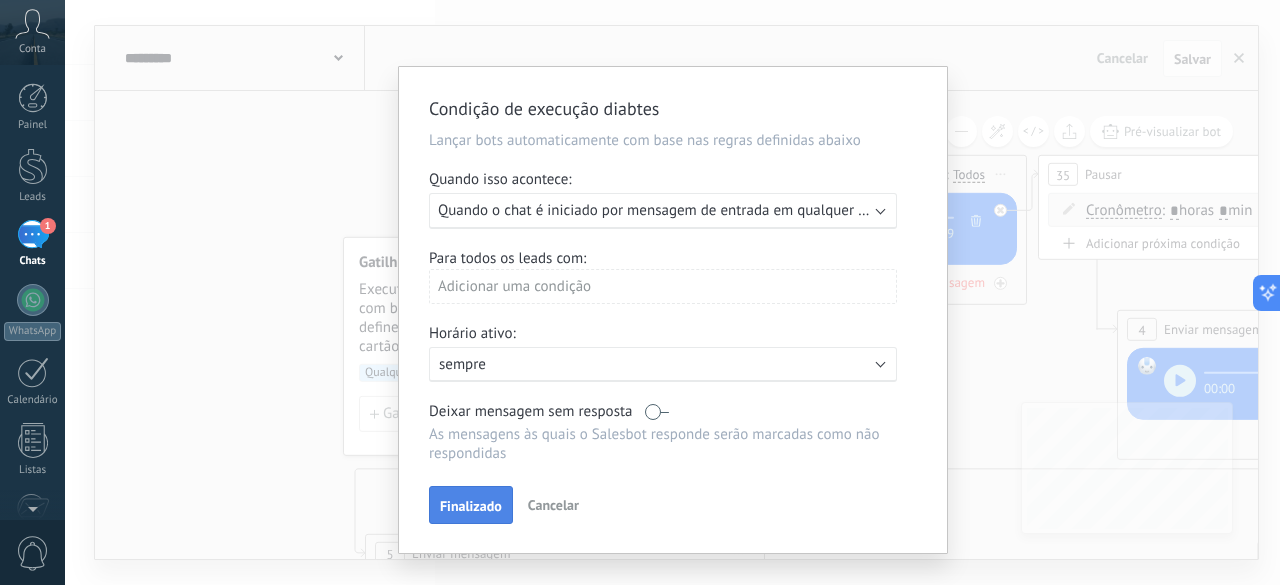 click on "Finalizado" at bounding box center (471, 506) 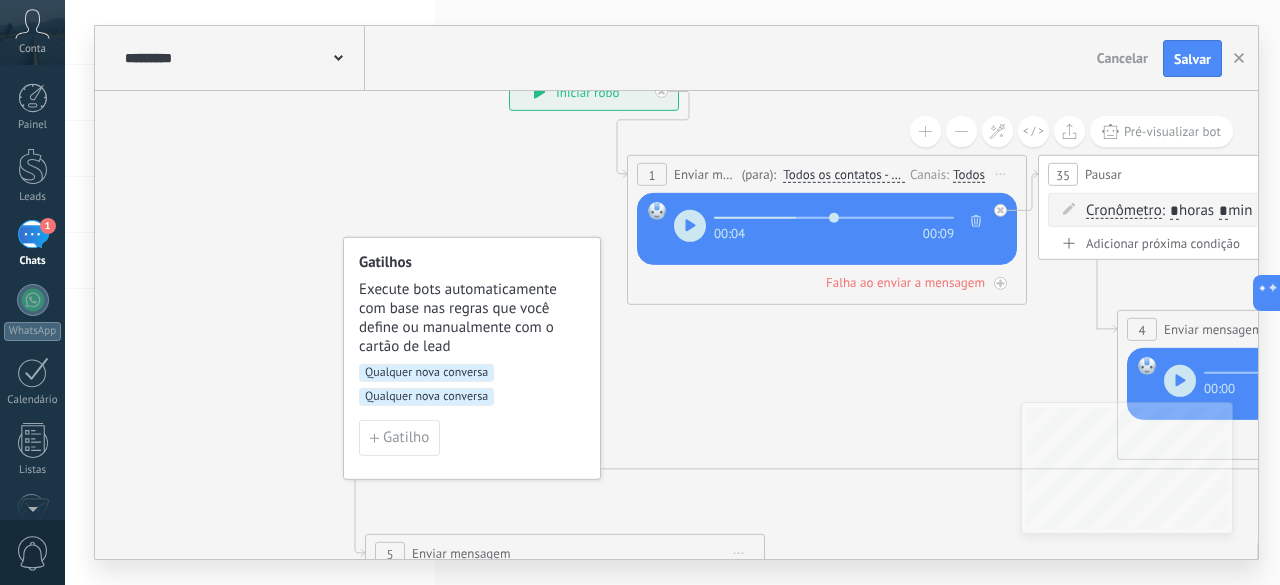 click on "Qualquer nova conversa" at bounding box center (426, 373) 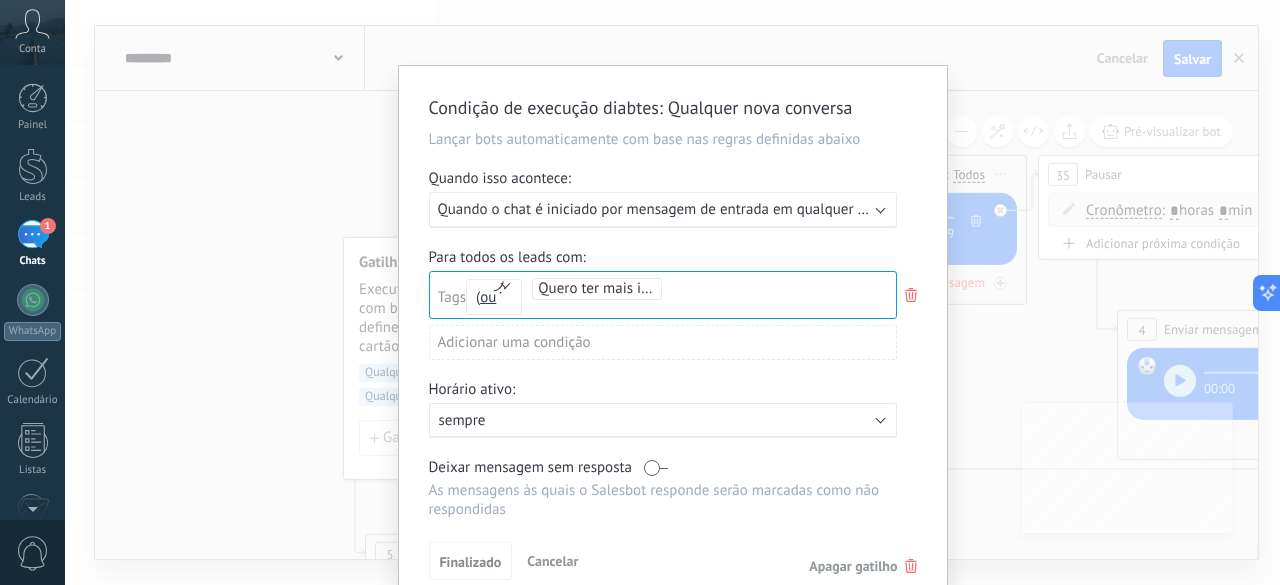 click on "Condição de execução diabtes : Qualquer nova conversa Lançar bots automaticamente com base nas regras definidas abaixo Quando isso acontece: Executar:  Quando o chat é iniciado por mensagem de entrada em qualquer canal Para todos os leads com: Tags  e ou ou Quero ter mais informações sobre este método para controlar a diabetes Adicionar uma condição Horário ativo: Ativo:  sempre Deixar mensagem sem resposta As mensagens às quais o Salesbot responde serão marcadas como não respondidas Aplicar o gatilho à todos os leads já nesta etapa Finalizado Cancelar Apagar gatilho" at bounding box center (672, 292) 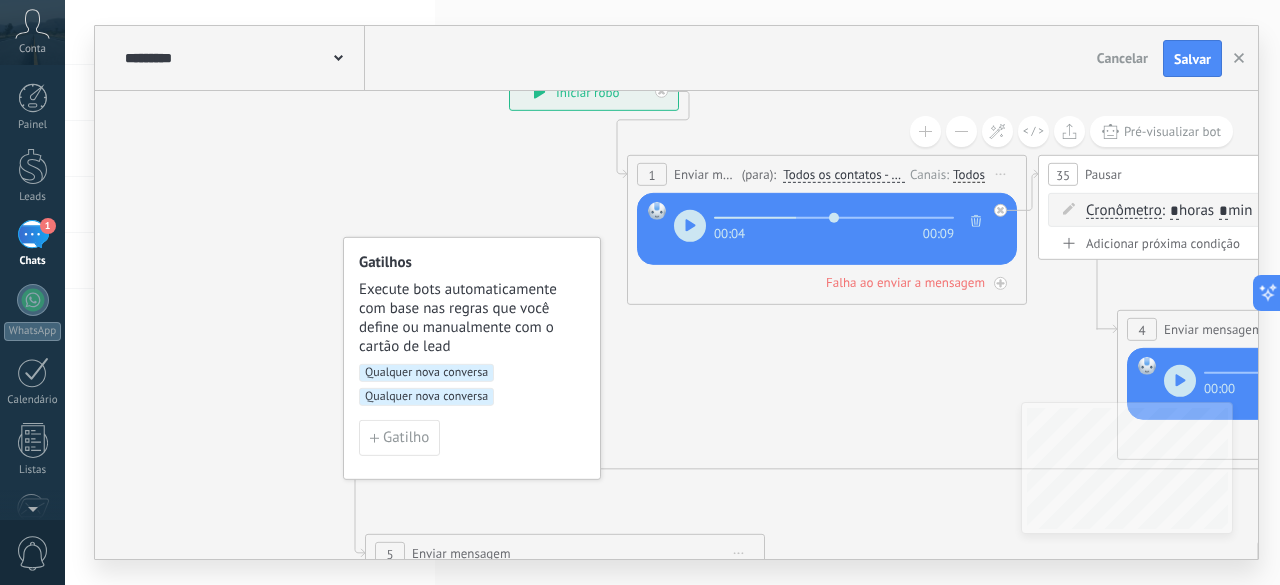 click on "Qualquer nova conversa" at bounding box center (426, 397) 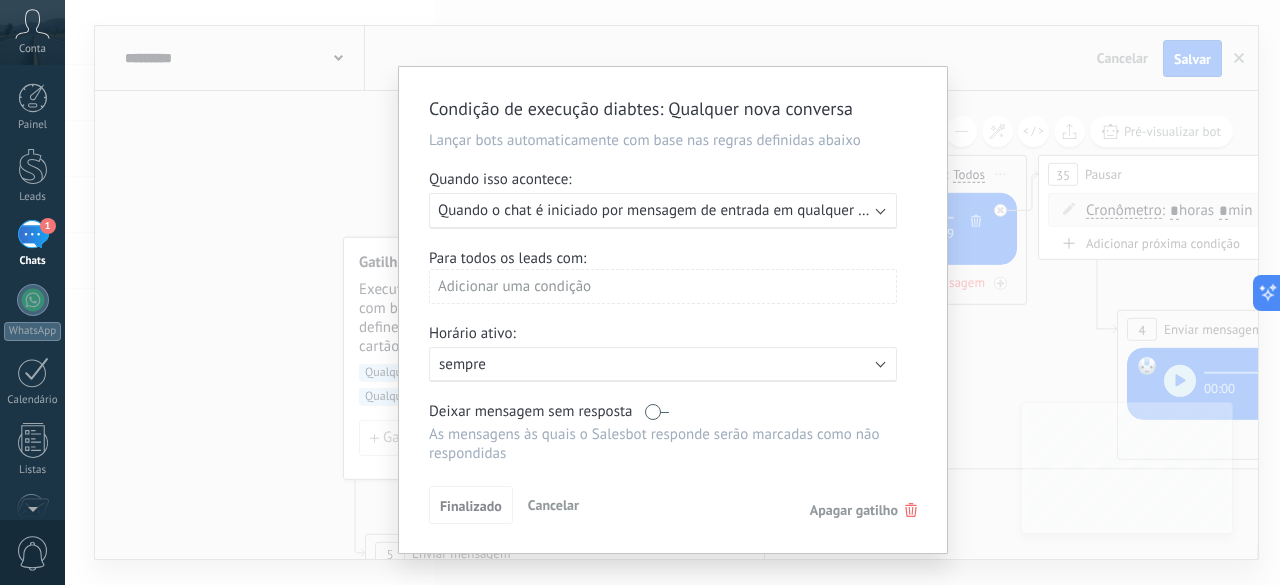 click 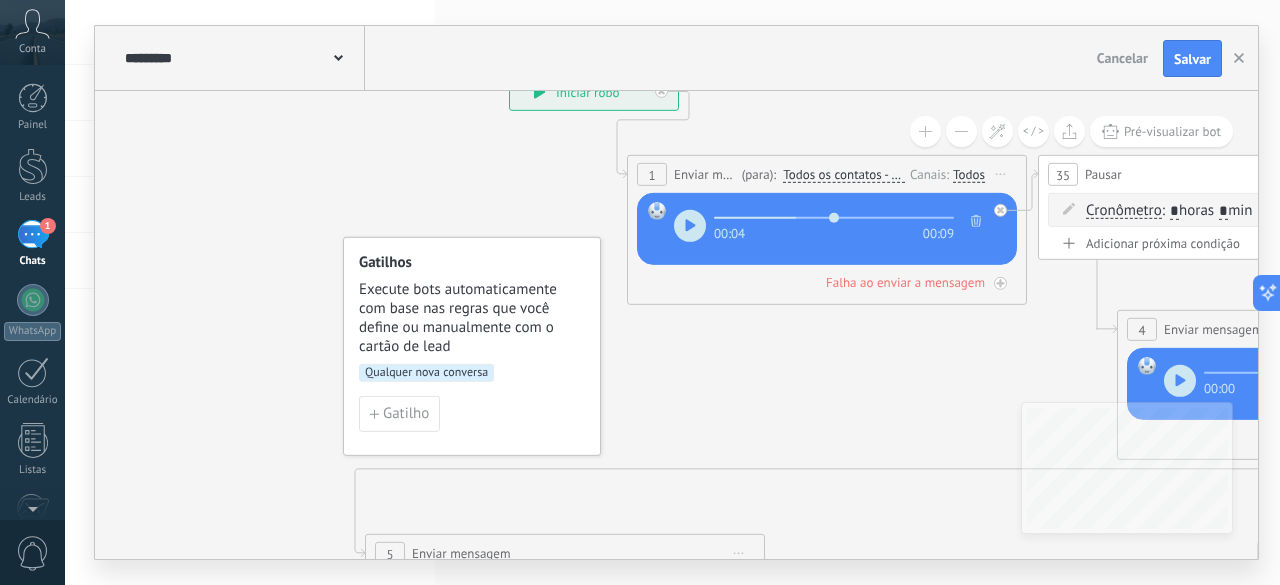 click on "Qualquer nova conversa" at bounding box center (426, 373) 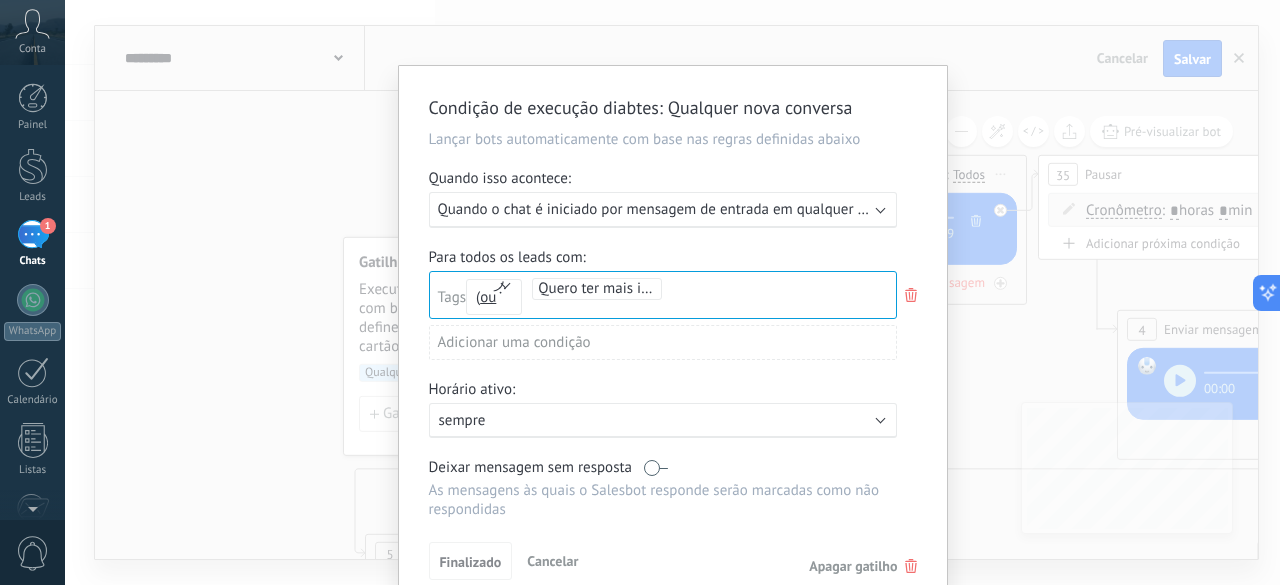 click on "Quando o chat é iniciado por mensagem de entrada em qualquer canal" at bounding box center [665, 209] 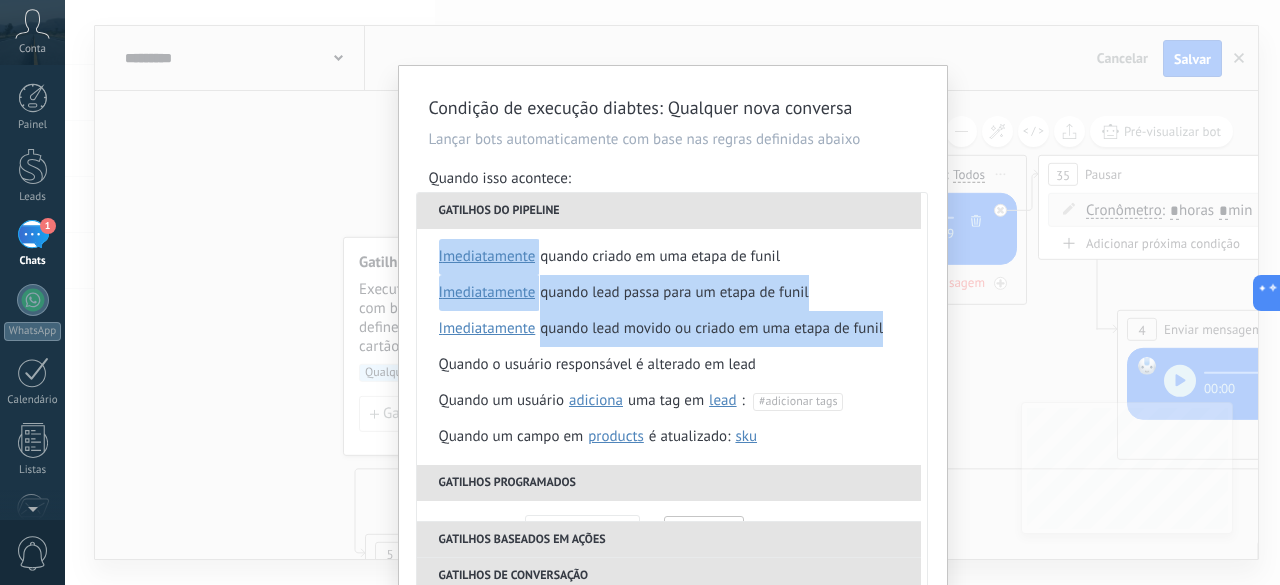drag, startPoint x: 922, startPoint y: 261, endPoint x: 918, endPoint y: 313, distance: 52.153618 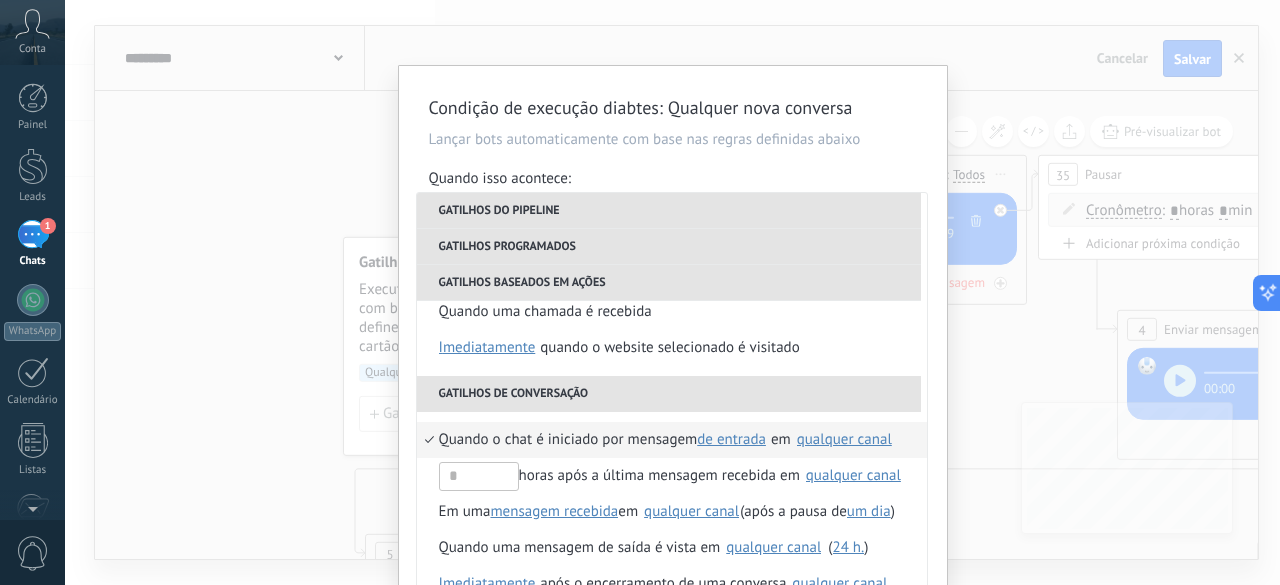 scroll, scrollTop: 444, scrollLeft: 0, axis: vertical 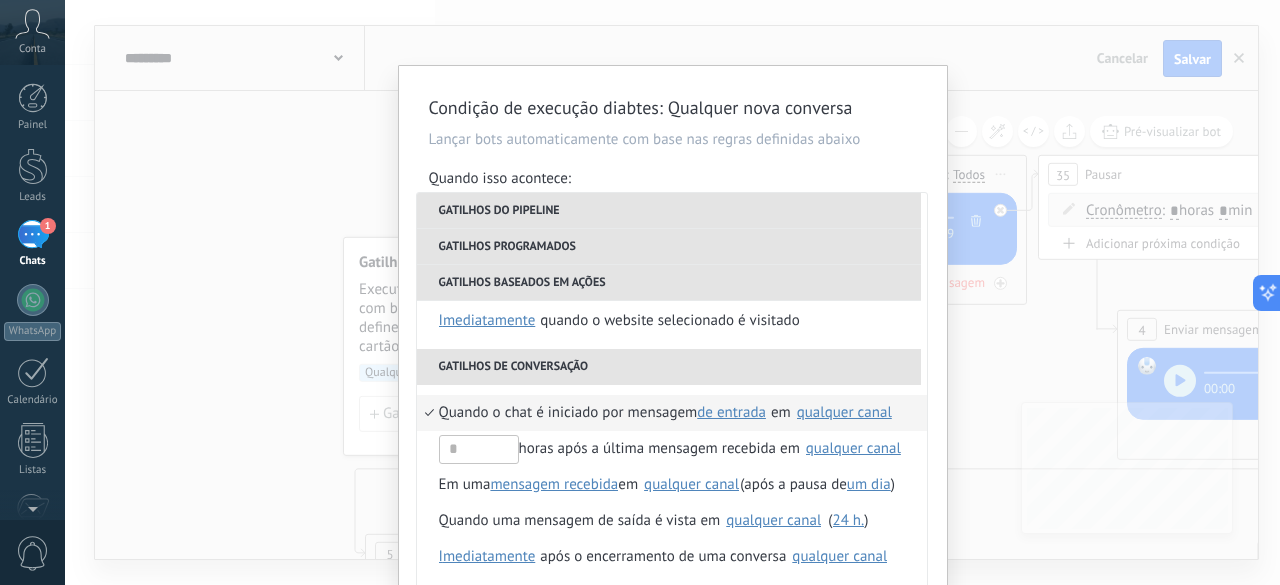 click on "qualquer canal" at bounding box center [844, 412] 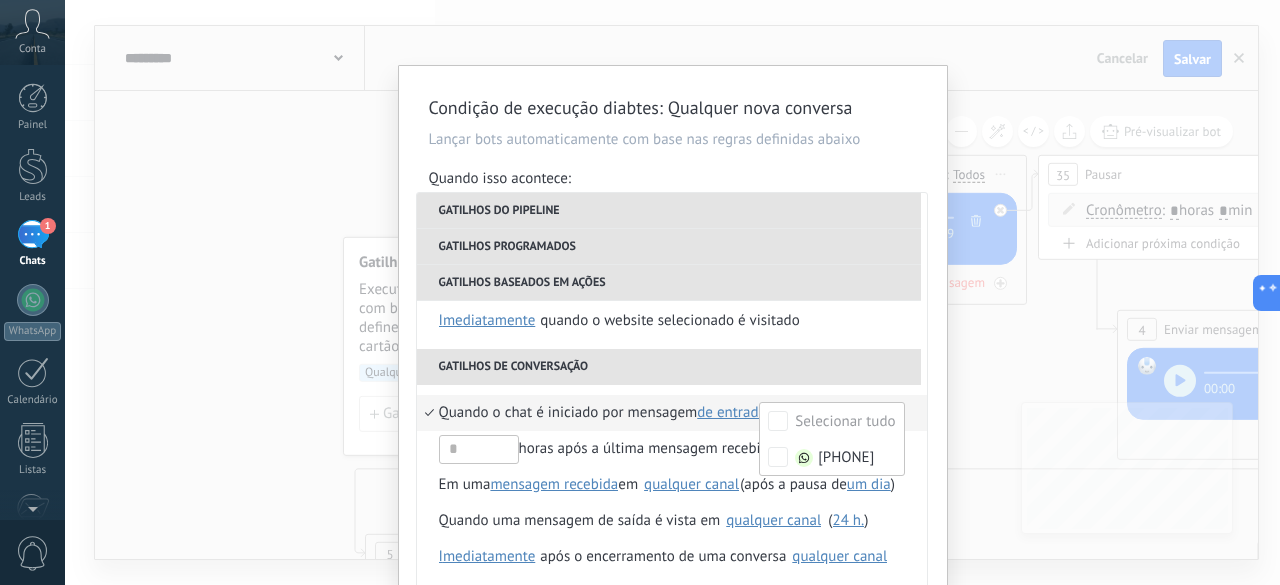 click on "Para todos os leads com: Tags  e ou ou Quero ter mais informações sobre este método para controlar a diabetes Adicionar uma condição" at bounding box center [673, 311] 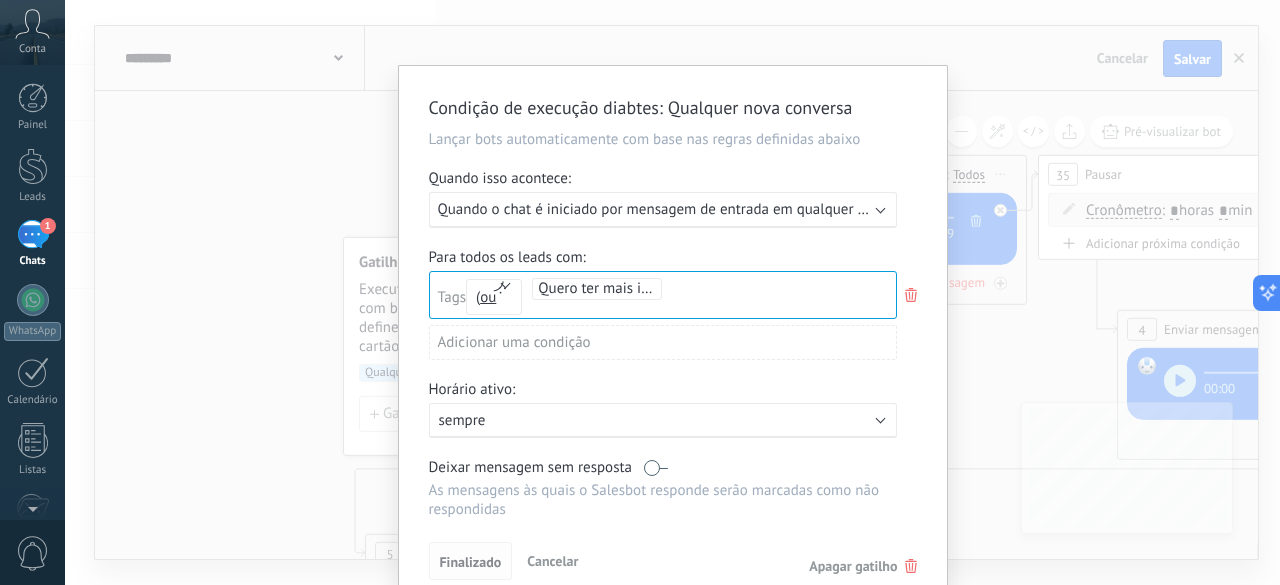 click on "Finalizado" at bounding box center [471, 562] 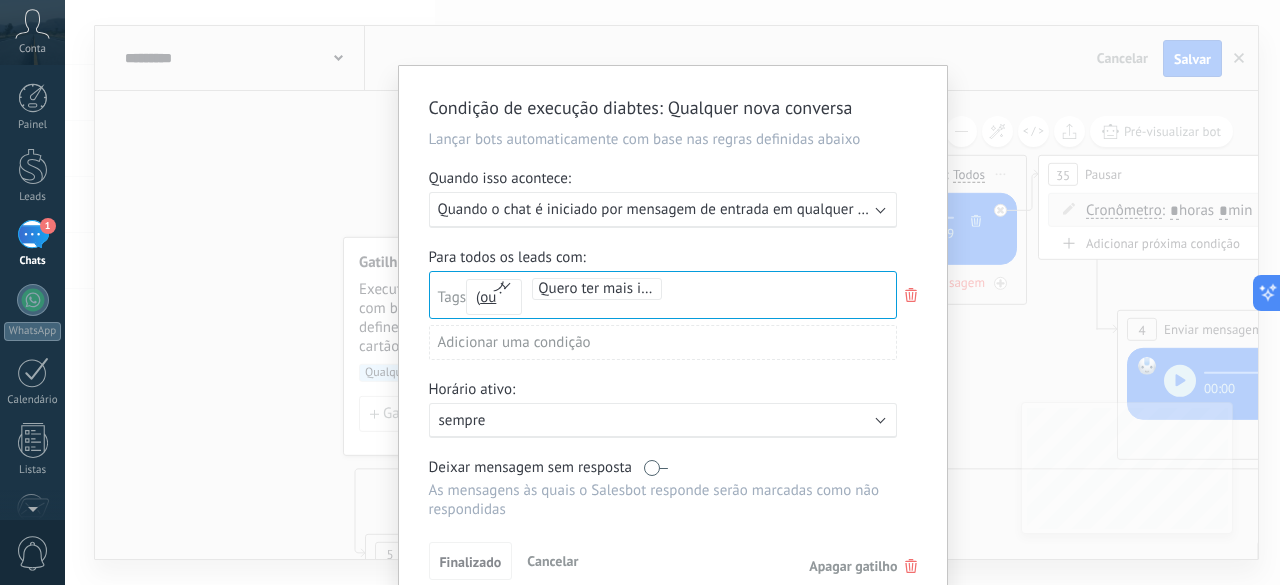 click on "Condição de execução diabtes : Qualquer nova conversa Lançar bots automaticamente com base nas regras definidas abaixo Quando isso acontece: Executar:  Quando o chat é iniciado por mensagem de entrada em qualquer canal Para todos os leads com: Tags  e ou ou Quero ter mais informações sobre este método para controlar a diabetes Adicionar uma condição Horário ativo: Ativo:  sempre Deixar mensagem sem resposta As mensagens às quais o Salesbot responde serão marcadas como não respondidas Aplicar o gatilho à todos os leads já nesta etapa Finalizado Cancelar Apagar gatilho" at bounding box center [672, 292] 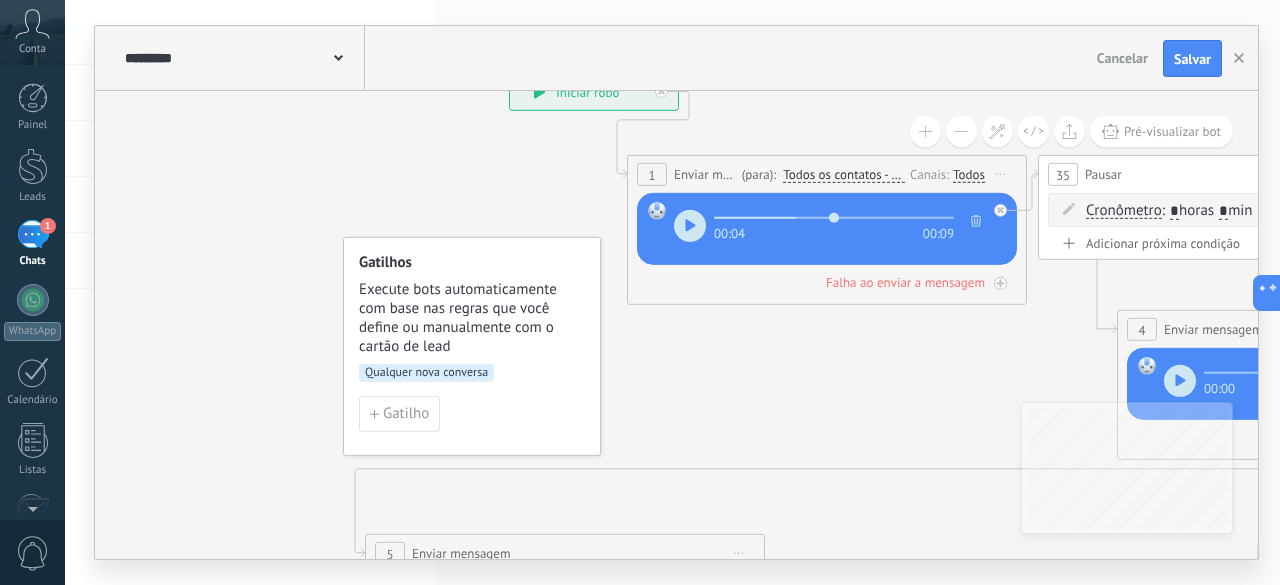 click on "1" at bounding box center (33, 234) 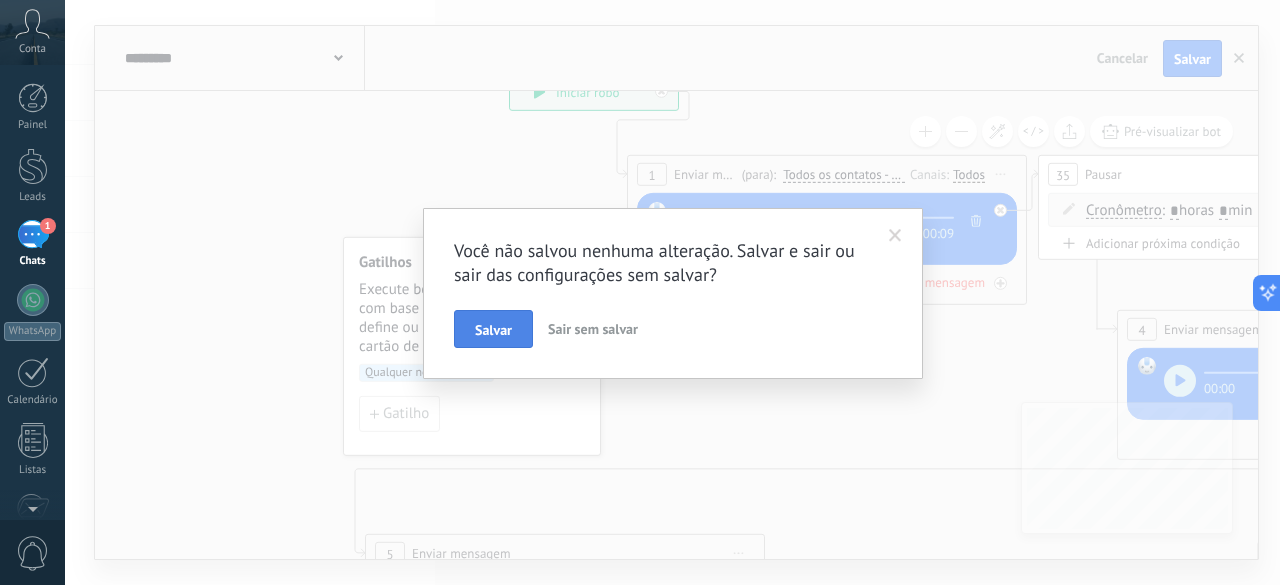 click on "Salvar" at bounding box center [493, 330] 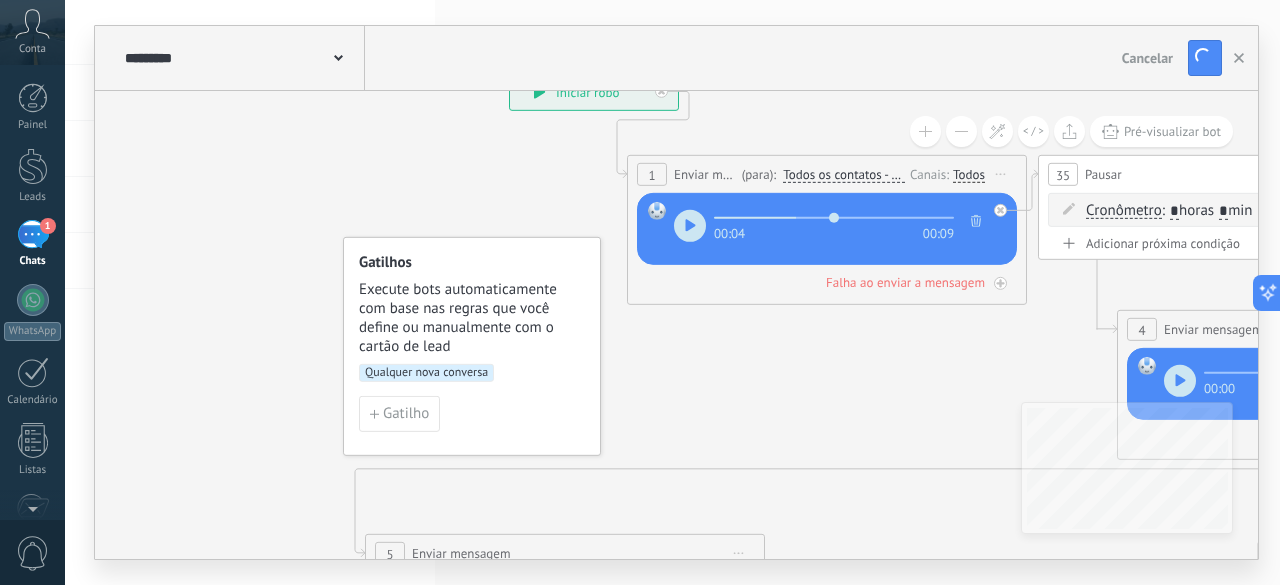 click on "1" at bounding box center (33, 234) 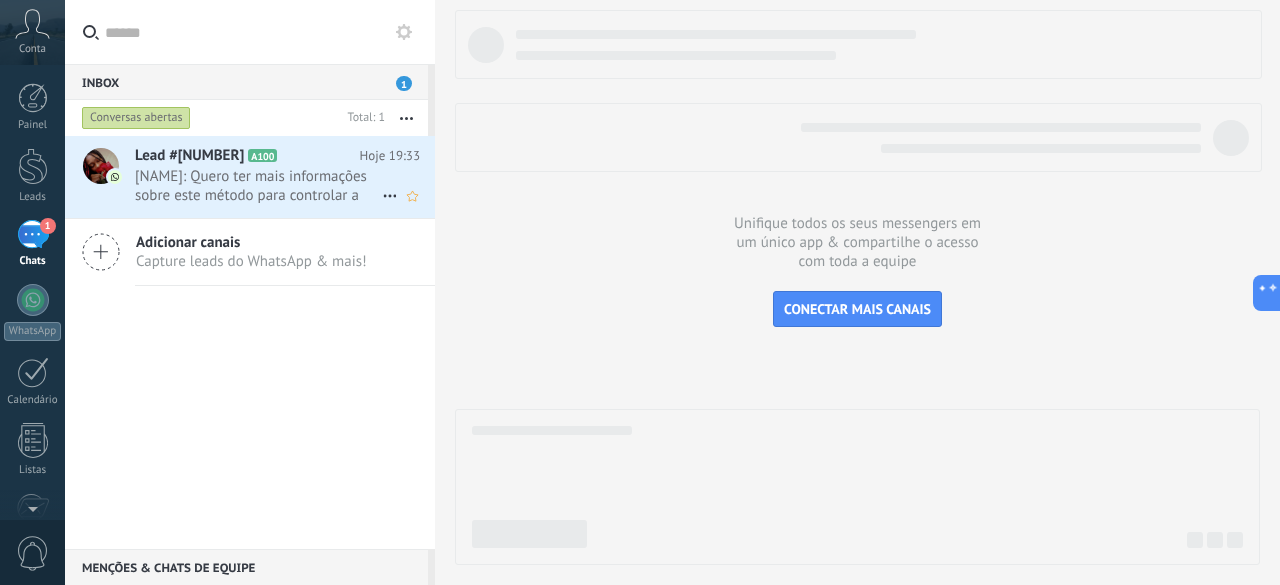 click 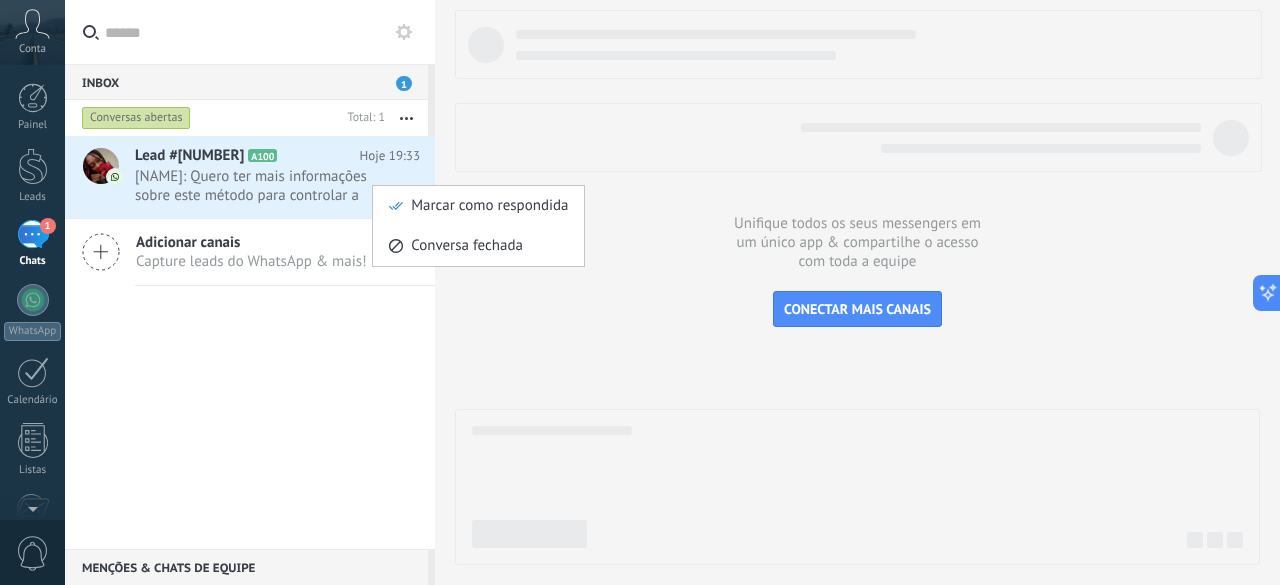click at bounding box center (640, 292) 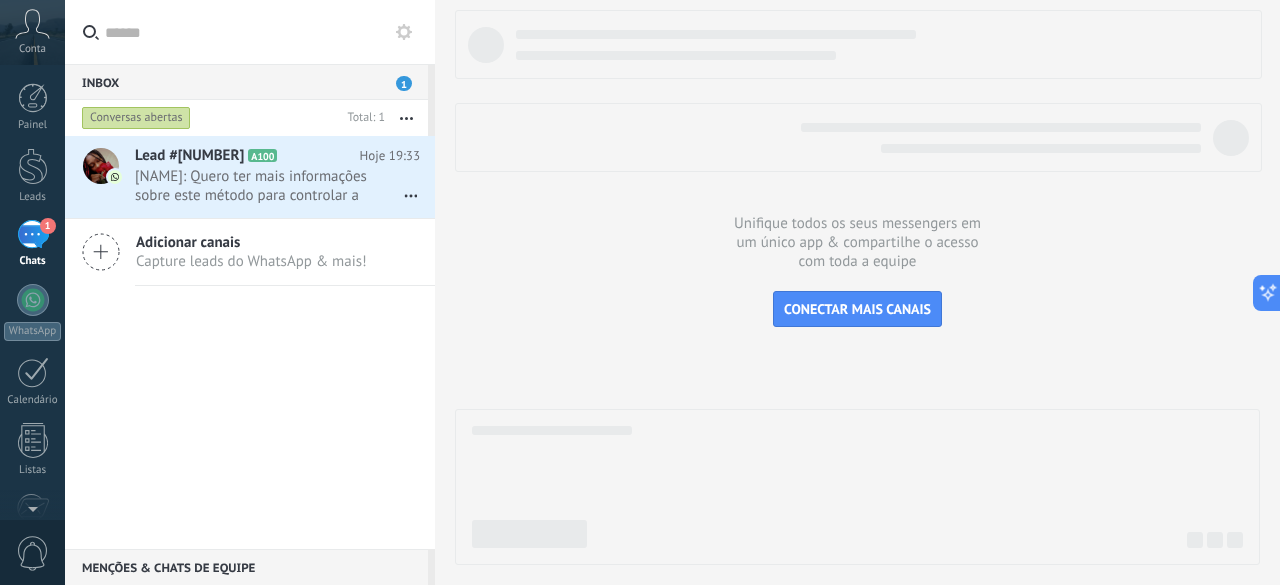 click at bounding box center (406, 118) 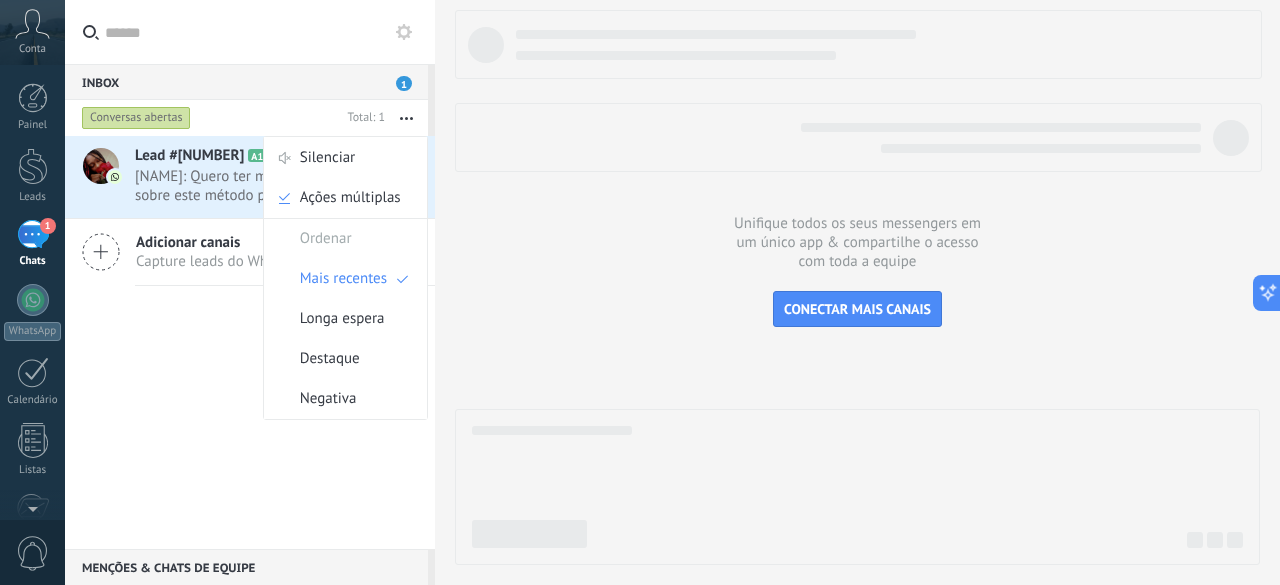 click on "[NAME]: Quero ter mais informações sobre este método para controlar a diabetes" at bounding box center [258, 186] 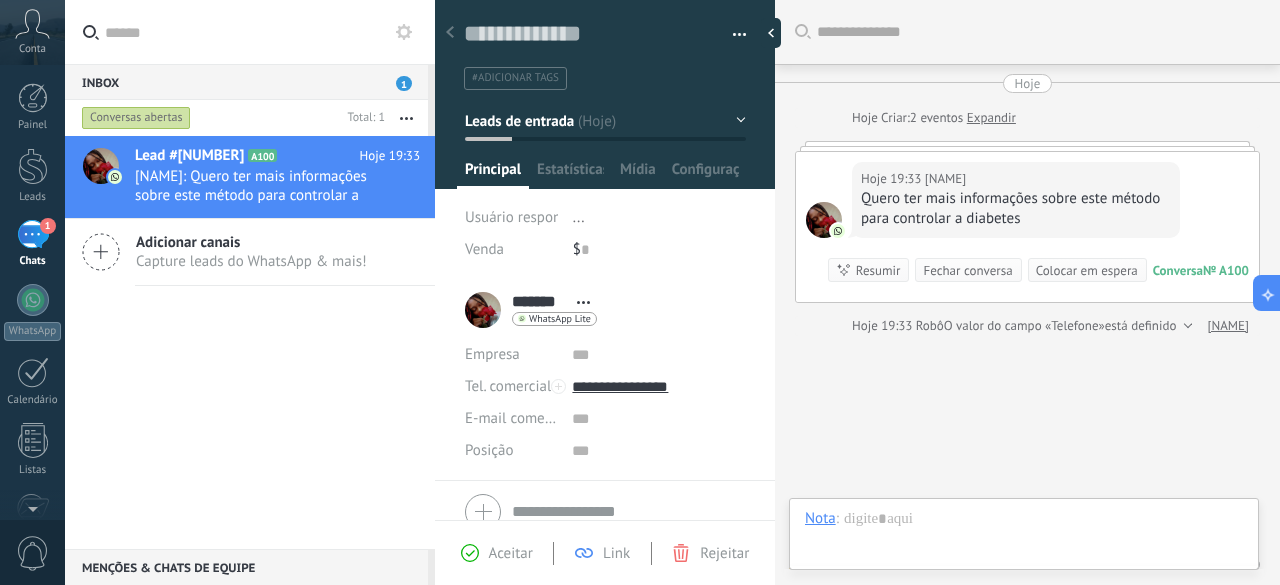 scroll, scrollTop: 30, scrollLeft: 0, axis: vertical 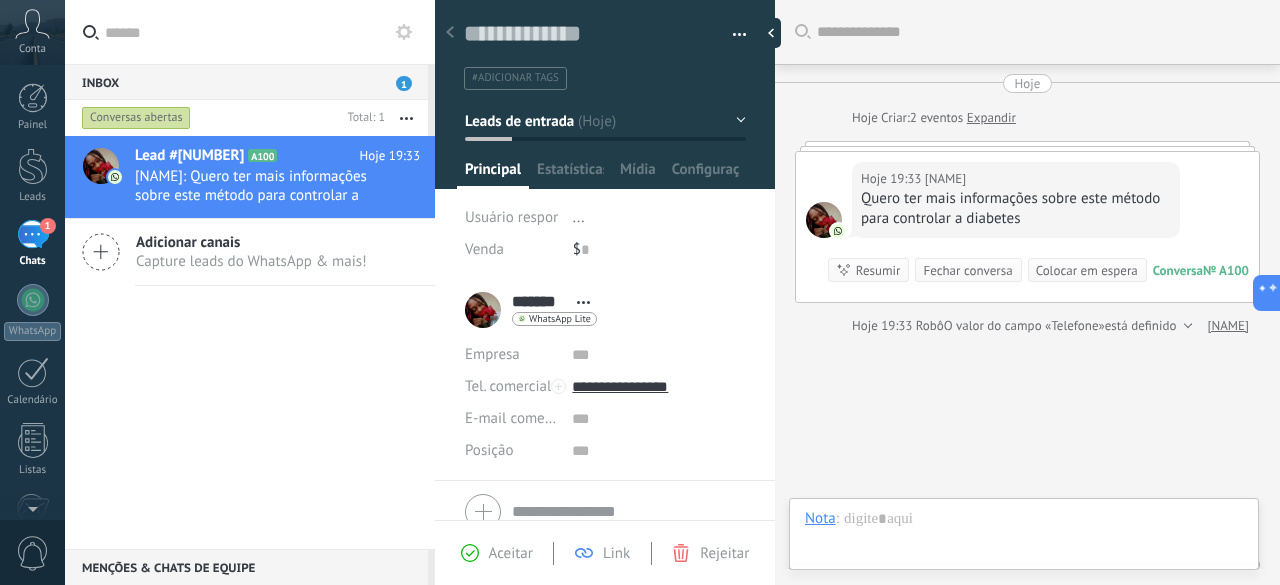 click on "Rejeitar" at bounding box center [710, 553] 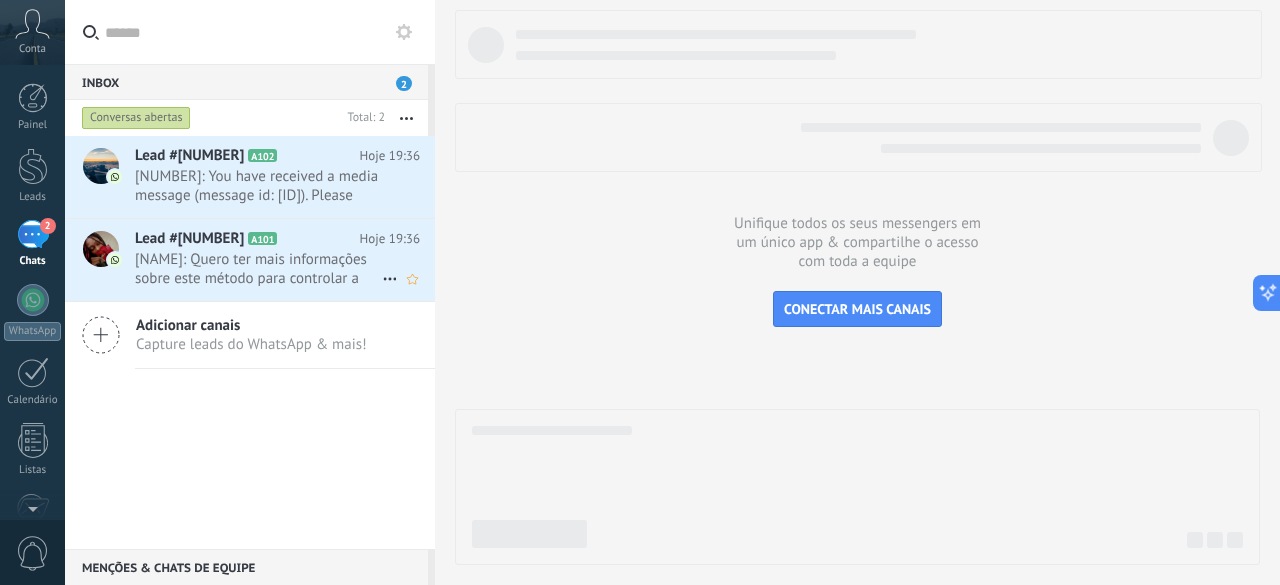 click 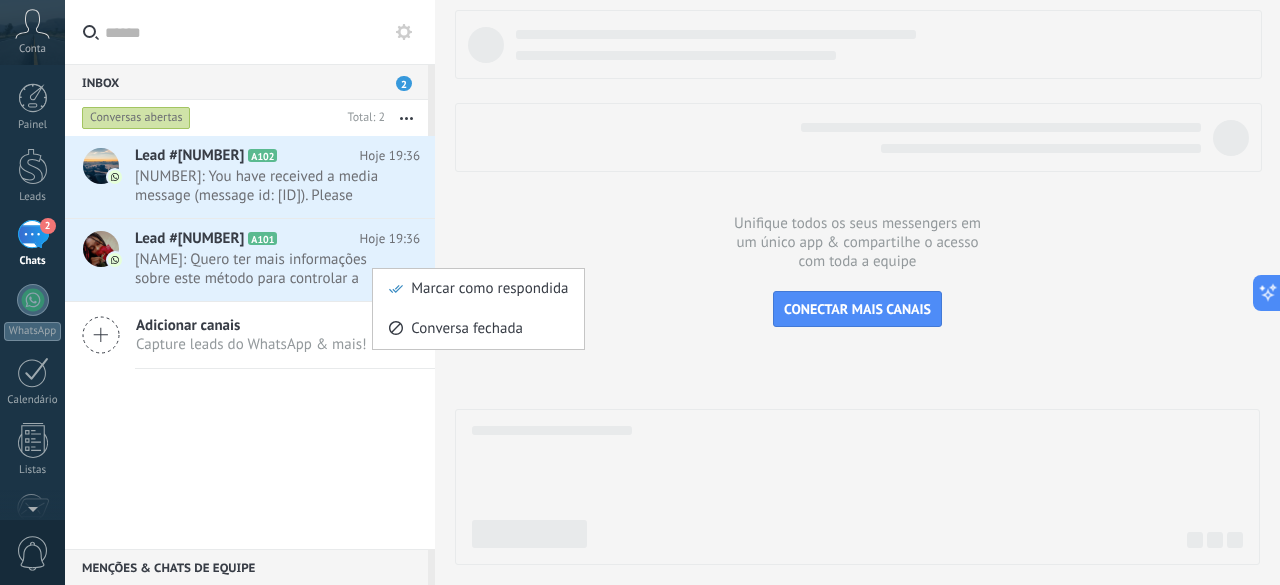 click at bounding box center [640, 292] 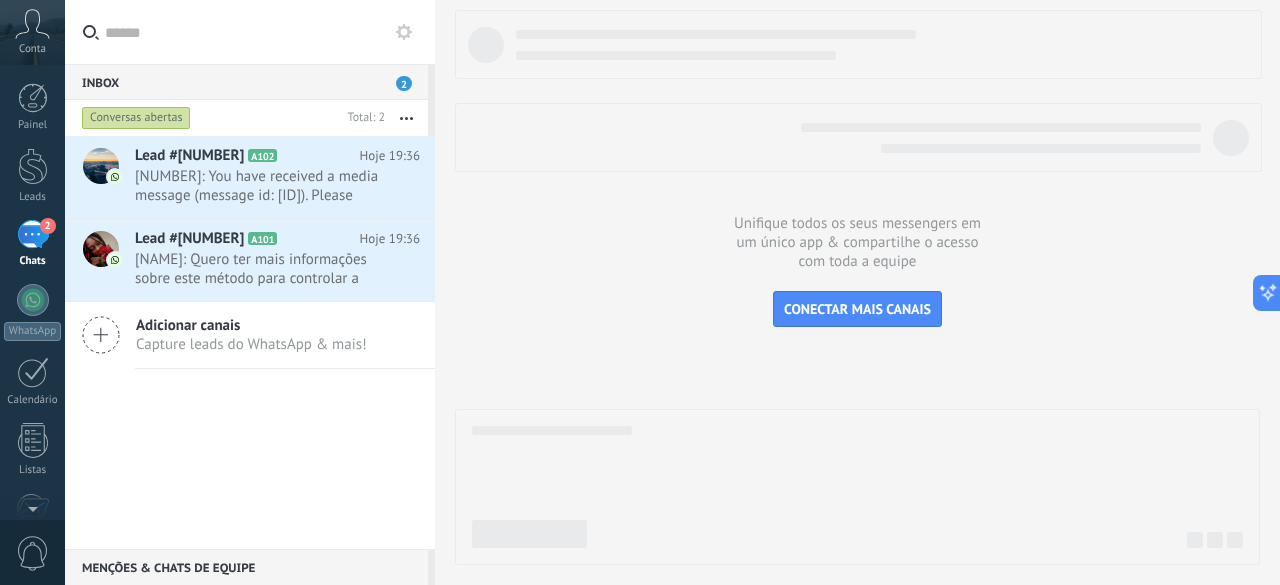 click on "[NAME]: Quero ter mais informações sobre este método para controlar a diabetes" at bounding box center [258, 269] 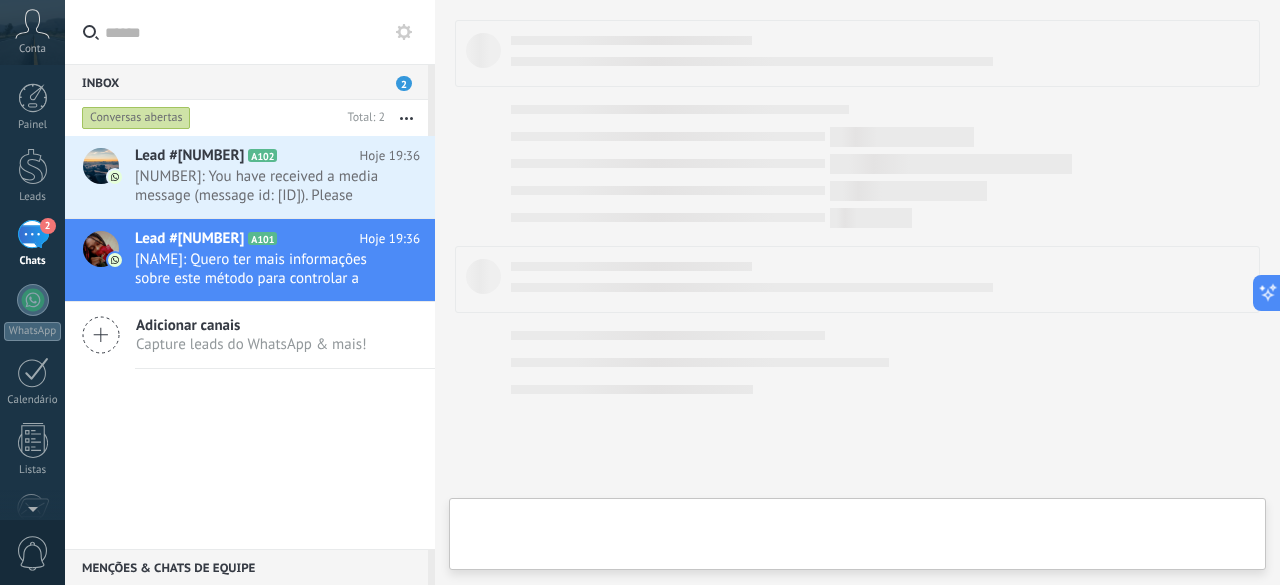 click on "[NAME]: Quero ter mais informações sobre este método para controlar a diabetes" at bounding box center [258, 269] 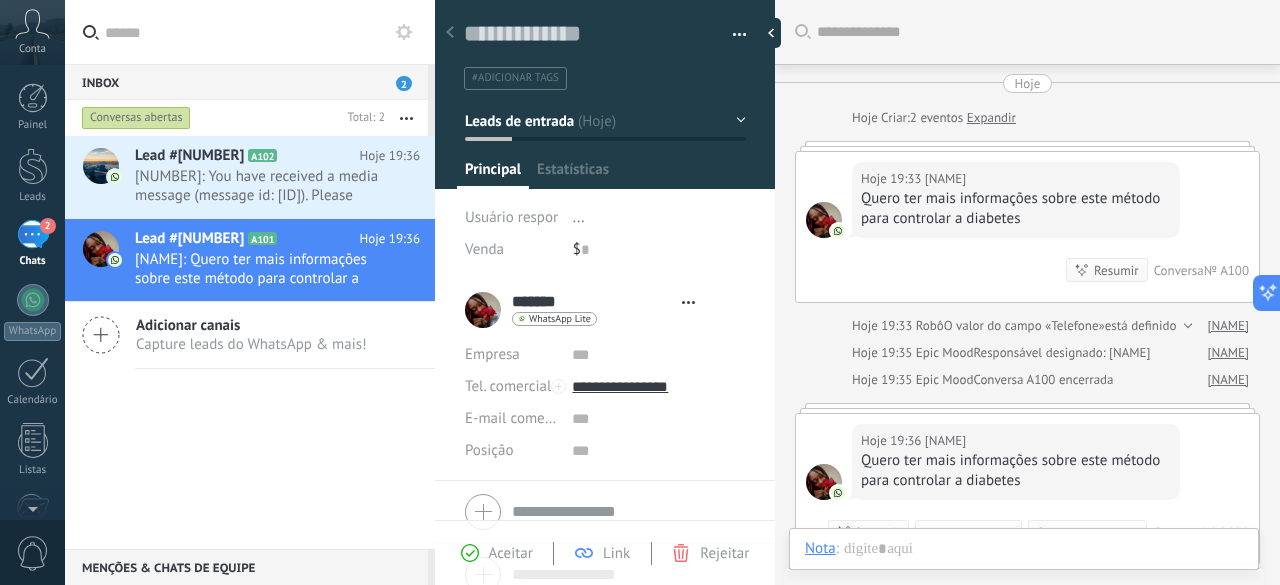 scroll, scrollTop: 189, scrollLeft: 0, axis: vertical 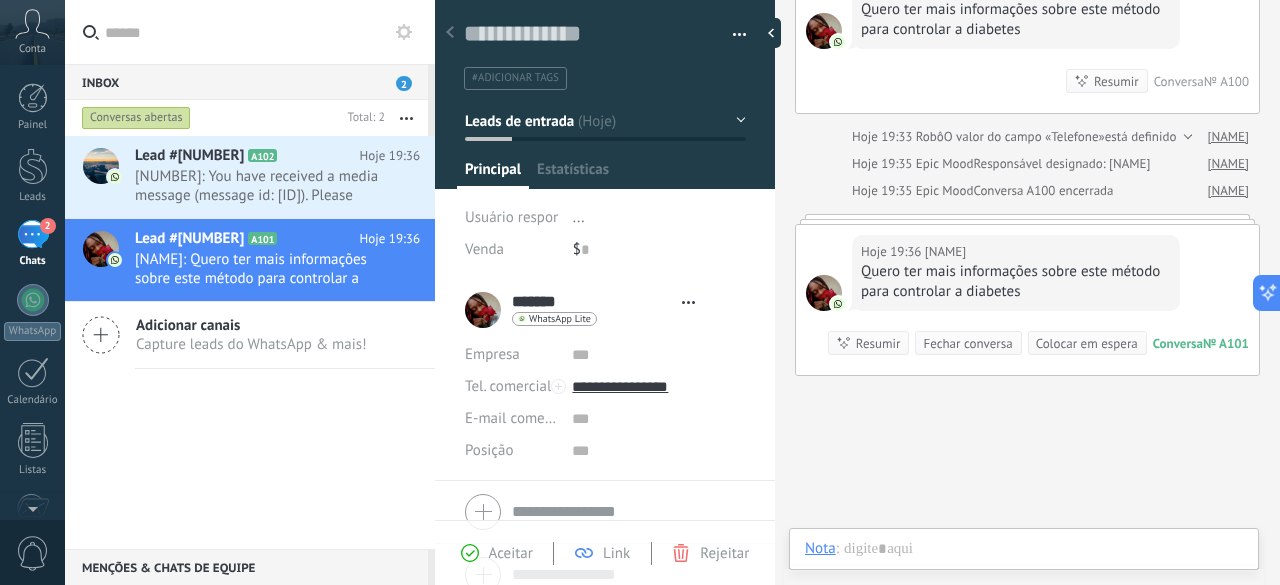type on "**********" 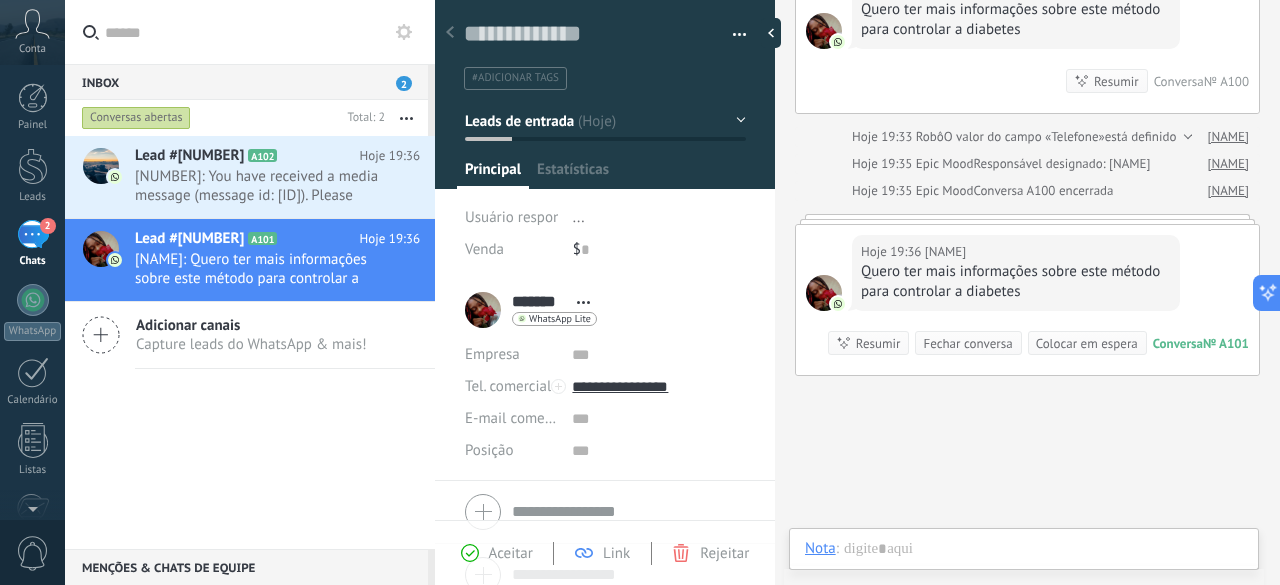 scroll, scrollTop: 30, scrollLeft: 0, axis: vertical 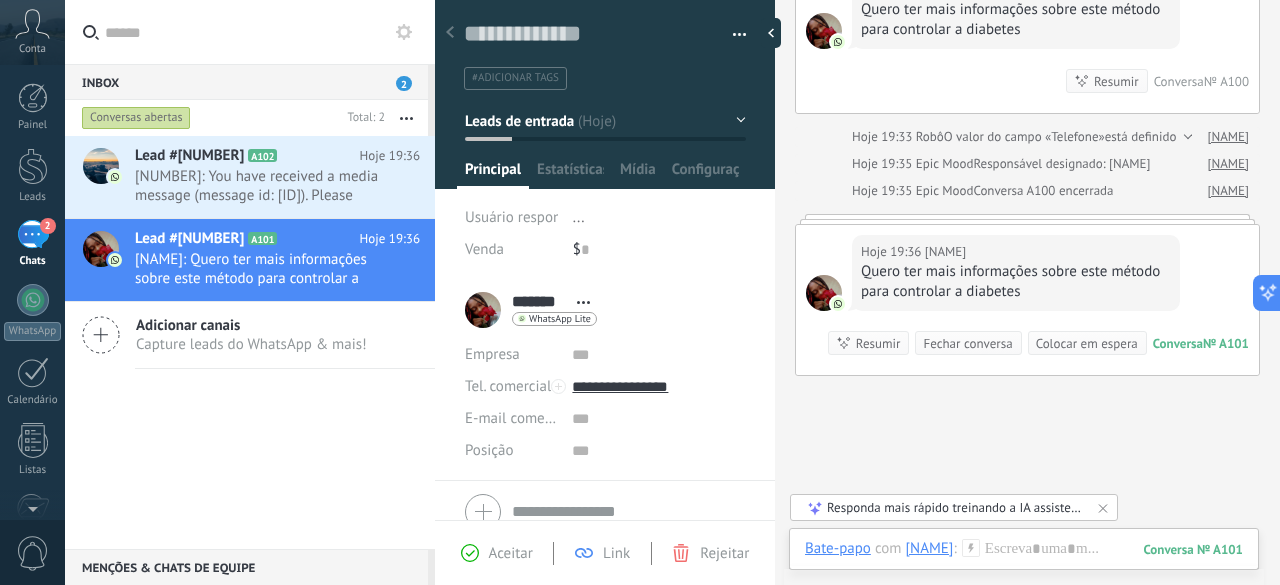 click 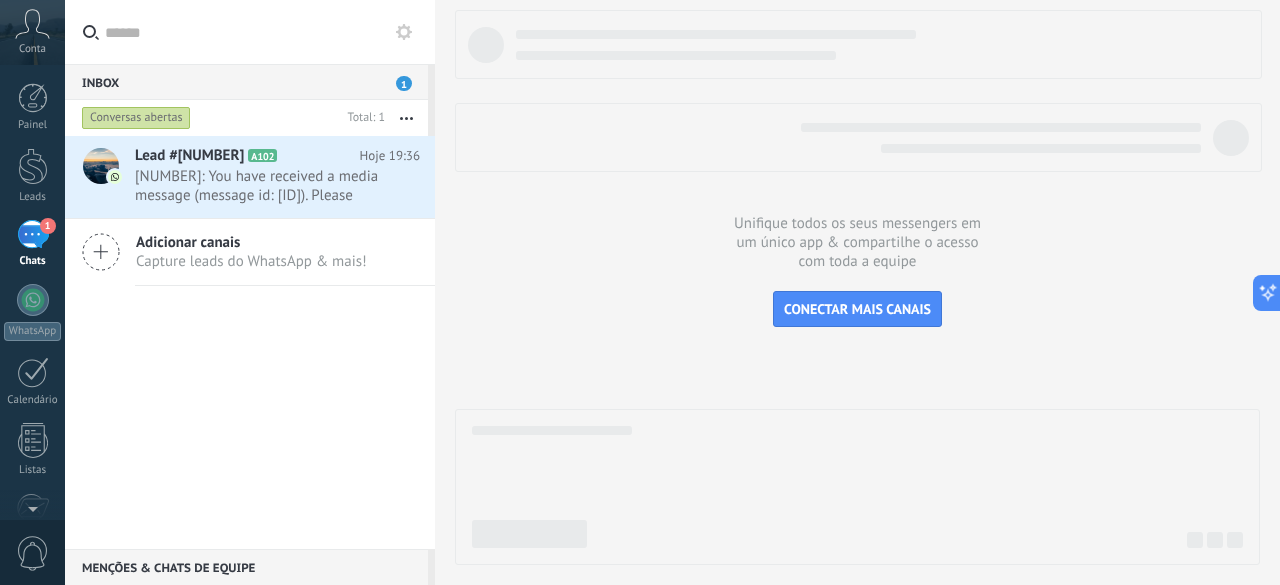 click 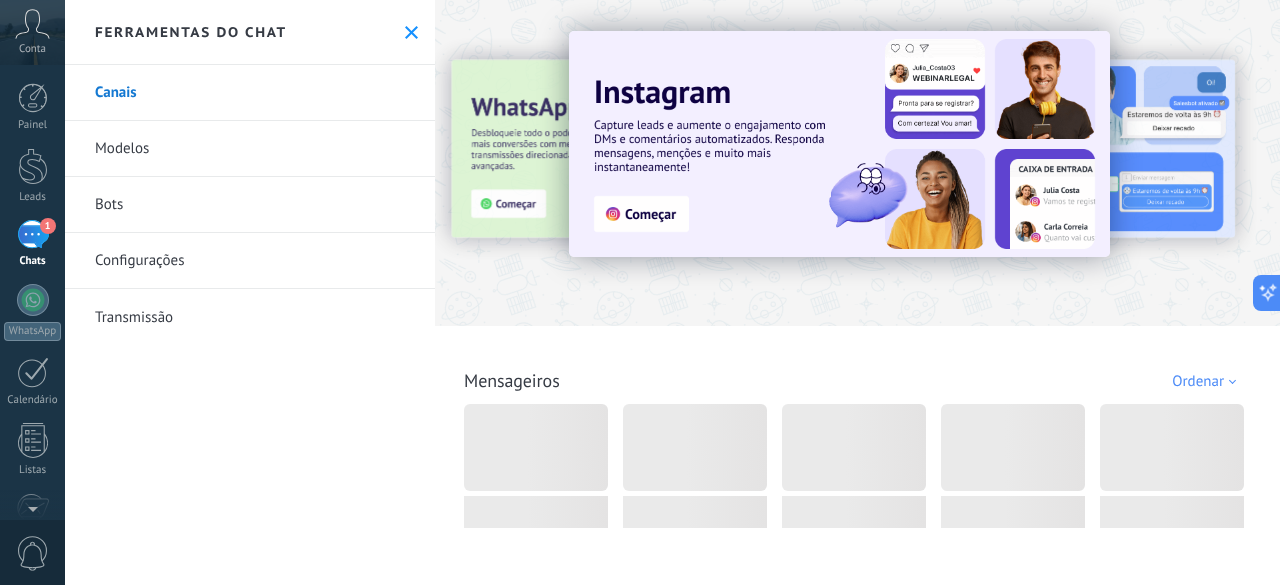 click on "Bots" at bounding box center (250, 205) 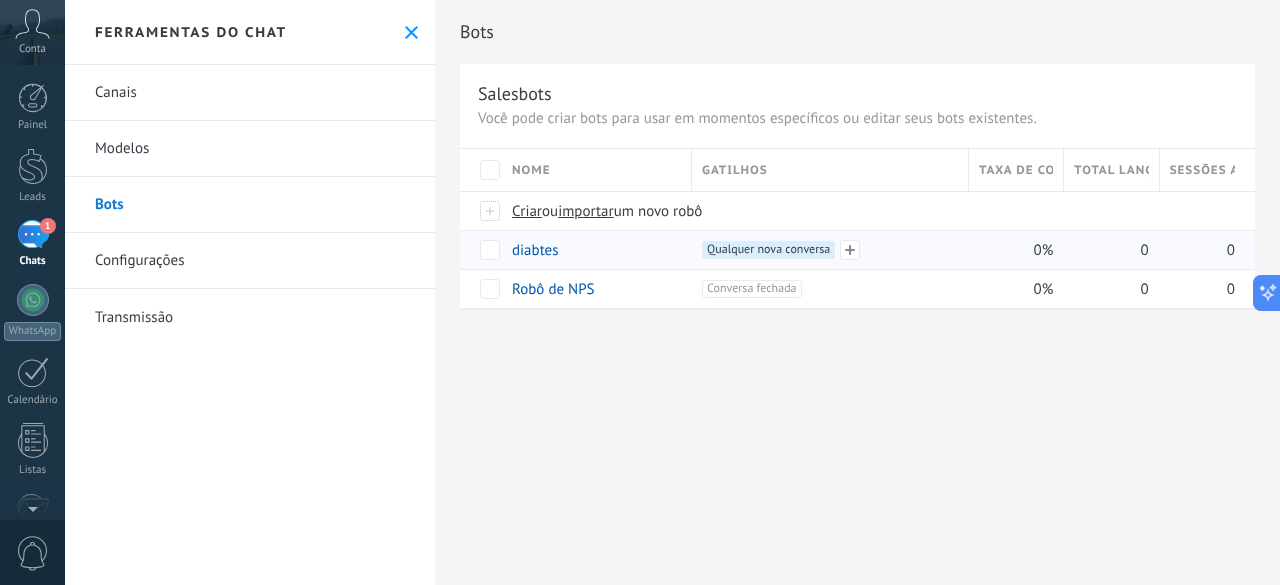 click on "Qualquer nova conversa +0" at bounding box center (768, 250) 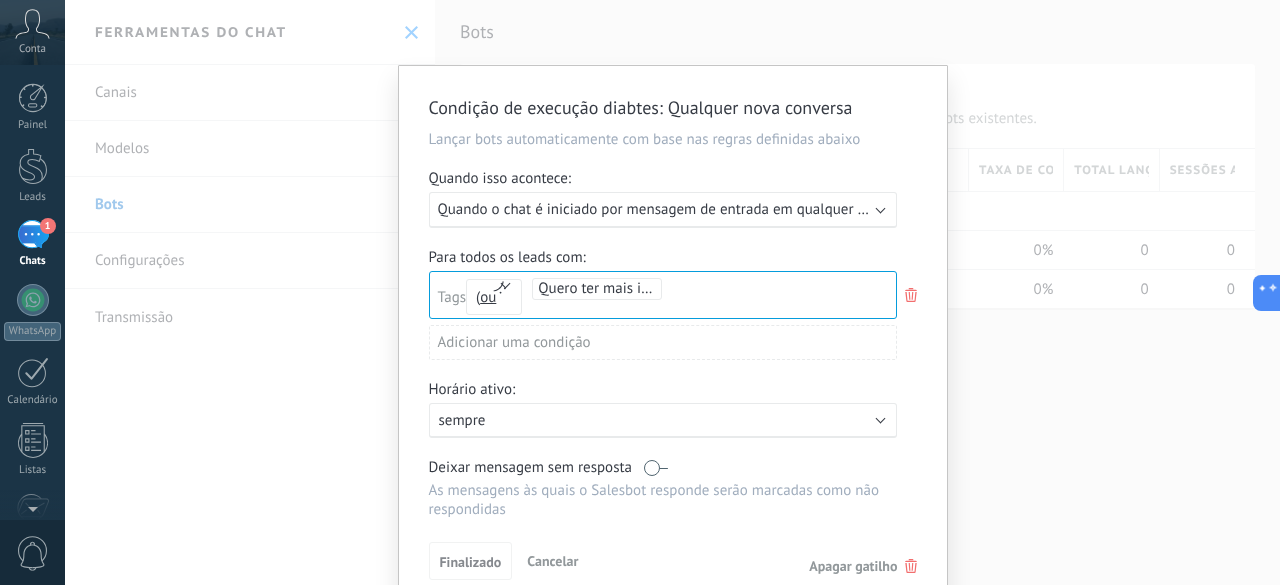 click 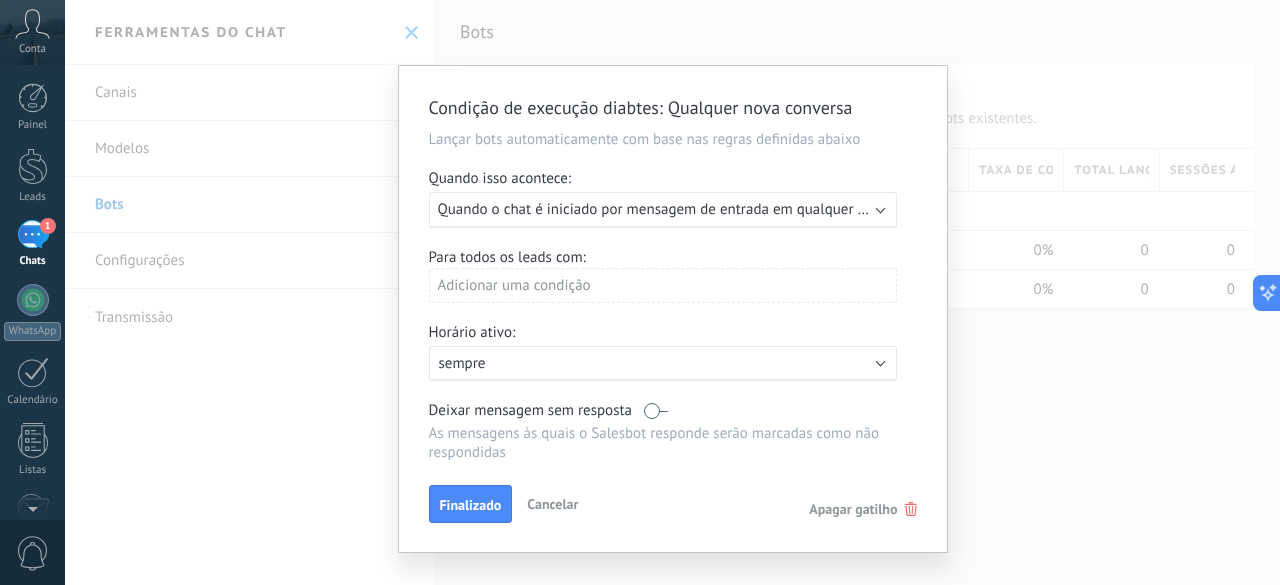 click on "Quando o chat é iniciado por mensagem de entrada em qualquer canal" at bounding box center (665, 209) 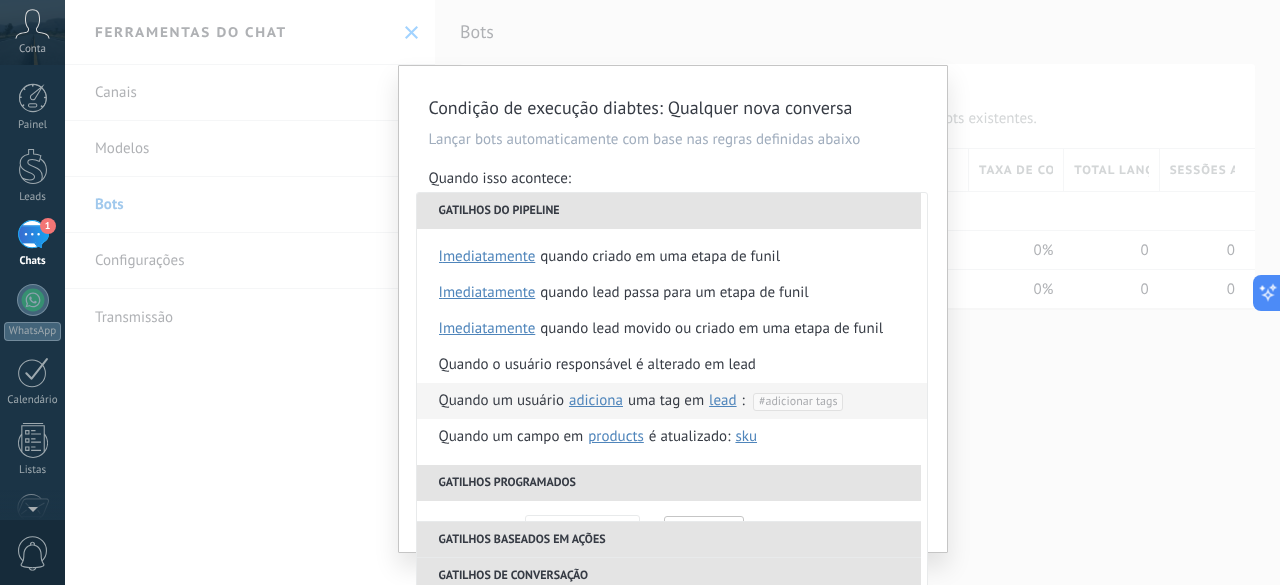 click on "#adicionar tags" at bounding box center [798, 401] 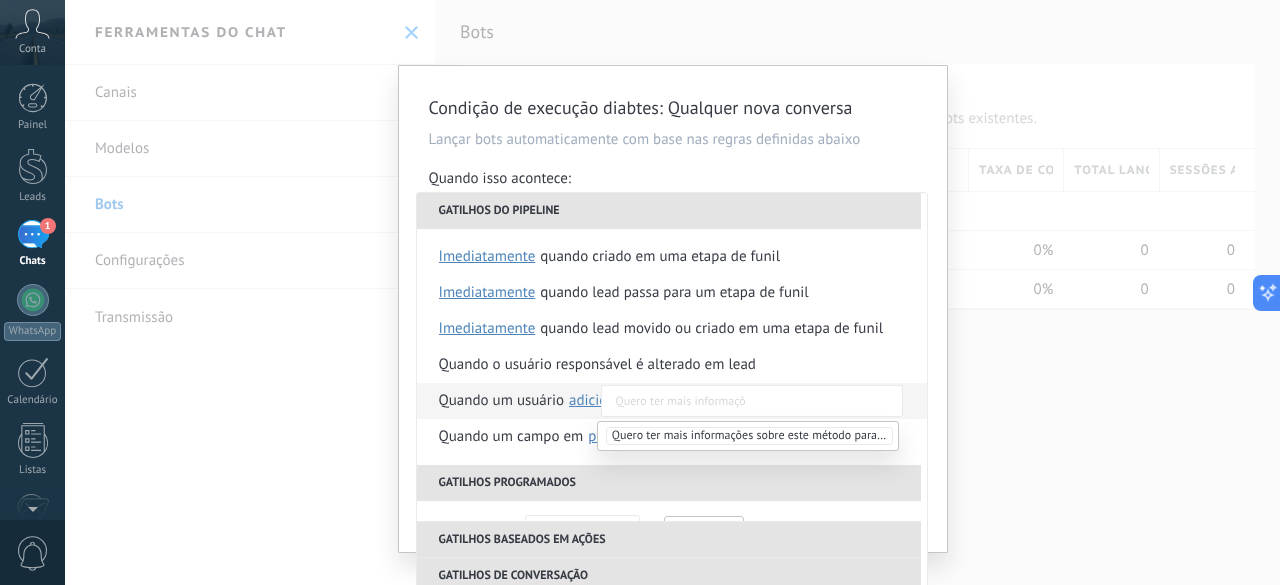 click on "Quero ter mais informações sobre este método para controlar a diabetes" at bounding box center (749, 436) 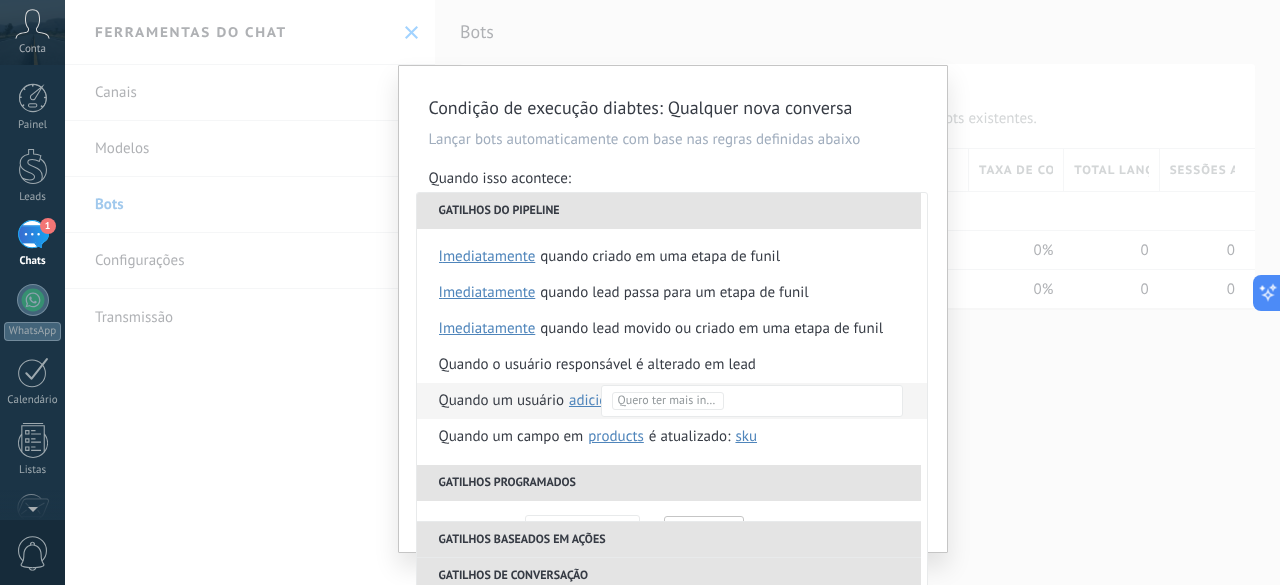 click on "Condição de execução diabtes : Qualquer nova conversa Lançar bots automaticamente com base nas regras definidas abaixo Quando isso acontece: Executar:  Quando o chat é iniciado por mensagem de entrada em qualquer canal Gatilhos do pipeline Quando criado em uma etapa de funil imediatamente depois de 5 minutos depois de 10 minutos um dia Selecione o intervalo imediatamente Quando lead passa para um etapa de funil imediatamente depois de 5 minutos depois de 10 minutos um dia Selecione o intervalo imediatamente Quando lead movido ou criado em uma etapa de funil imediatamente depois de 5 minutos depois de 10 minutos um dia Selecione o intervalo imediatamente Quando o usuário responsável é alterado em lead Quando um usuário  adiciona remove adiciona  uma tag em  lead contato empresa lead : Quero ter mais informações sobre este método para controlar a diabetes Quando um campo em  Products contato empresa lead Products  é atualizado:  SKU Group Price Description External ID Unit Special price 1 Imagem" at bounding box center [673, 309] 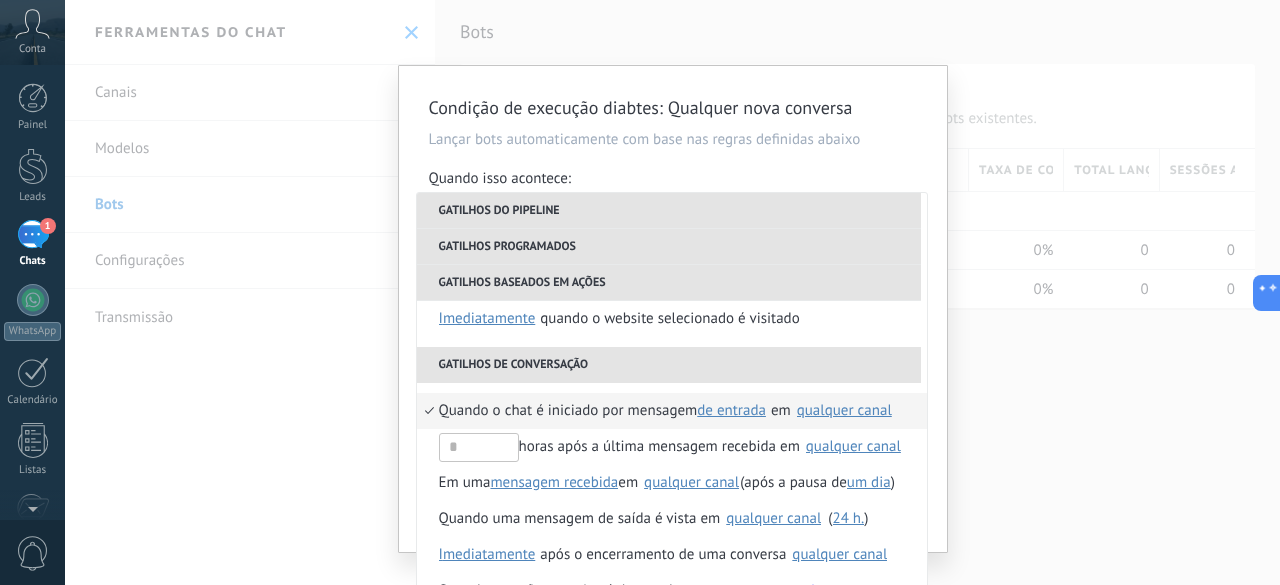 scroll, scrollTop: 472, scrollLeft: 0, axis: vertical 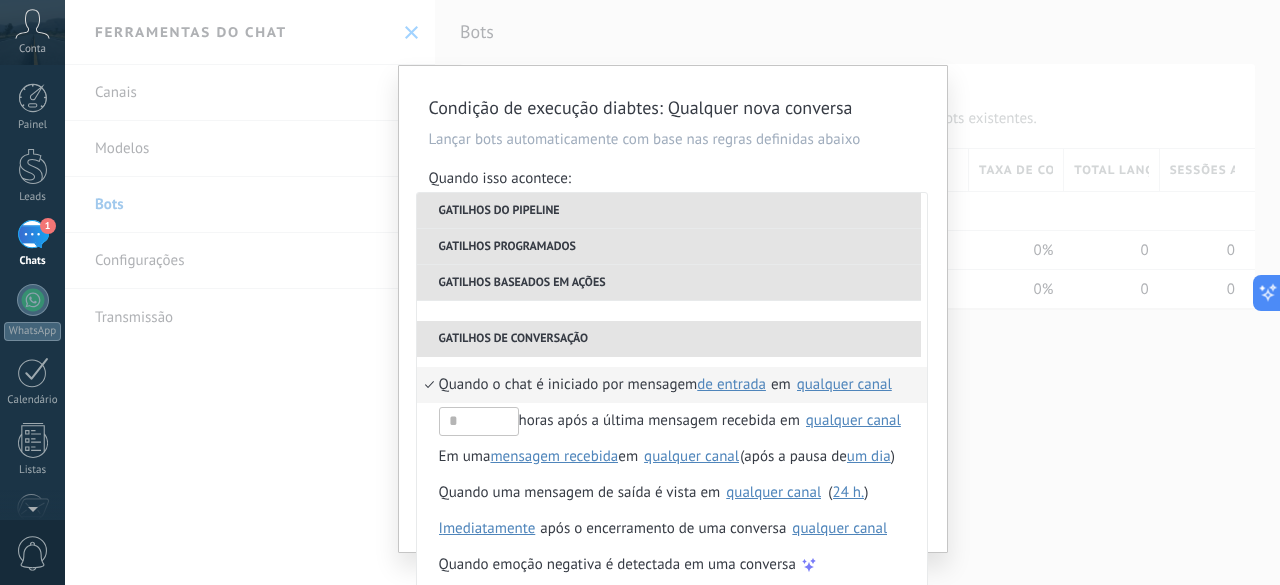 click on "Condição de execução diabtes : Qualquer nova conversa Lançar bots automaticamente com base nas regras definidas abaixo Quando isso acontece: Executar:  Quando o chat é iniciado por mensagem de entrada em qualquer canal Gatilhos do pipeline Quando criado em uma etapa de funil imediatamente depois de 5 minutos depois de 10 minutos um dia Selecione o intervalo imediatamente Quando lead passa para um etapa de funil imediatamente depois de 5 minutos depois de 10 minutos um dia Selecione o intervalo imediatamente Quando lead movido ou criado em uma etapa de funil imediatamente depois de 5 minutos depois de 10 minutos um dia Selecione o intervalo imediatamente Quando o usuário responsável é alterado em lead Quando um usuário  adiciona remove adiciona  uma tag em  lead contato empresa lead : Quero ter mais informações sobre este método para controlar a diabetes Quando um campo em  Products contato empresa lead Products  é atualizado:  SKU Group Price Description External ID Unit Special price 1 Imagem" at bounding box center (673, 309) 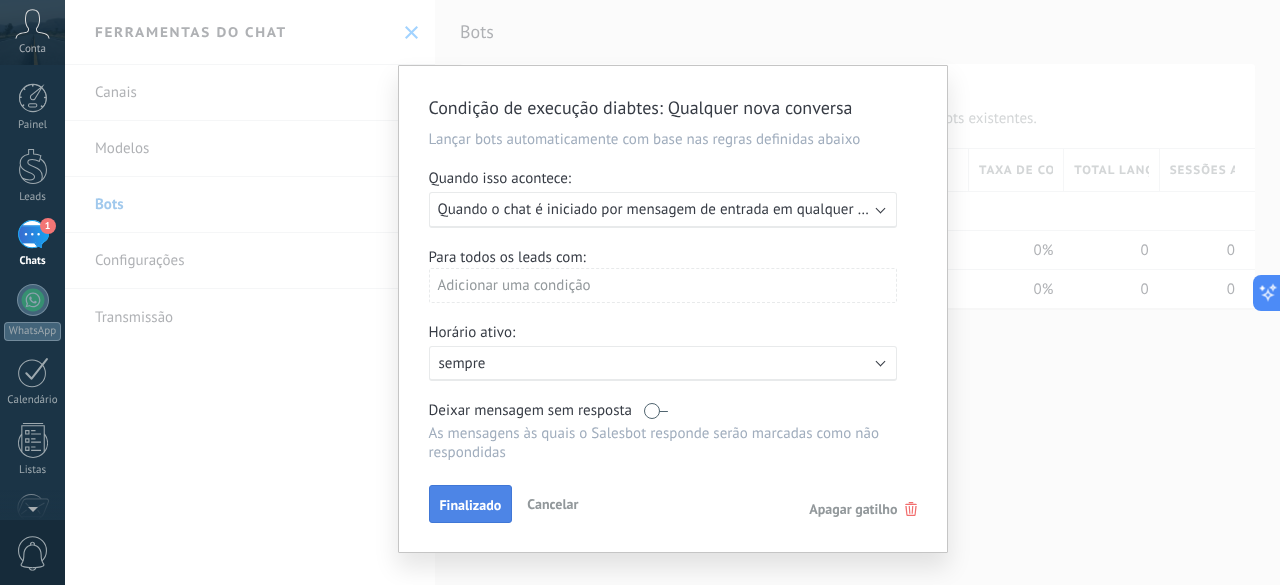 click on "Finalizado" at bounding box center (471, 505) 